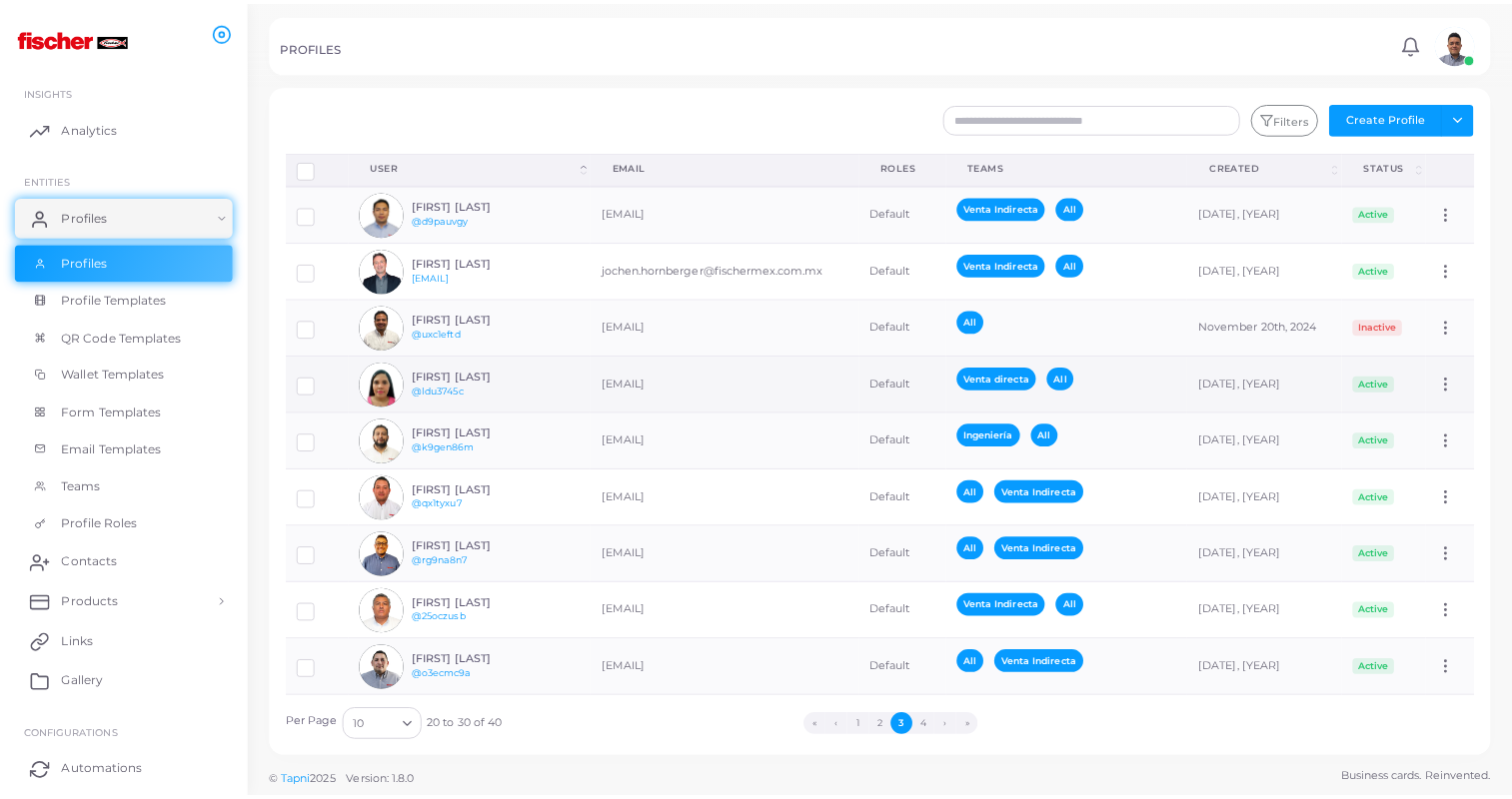 scroll, scrollTop: 0, scrollLeft: 0, axis: both 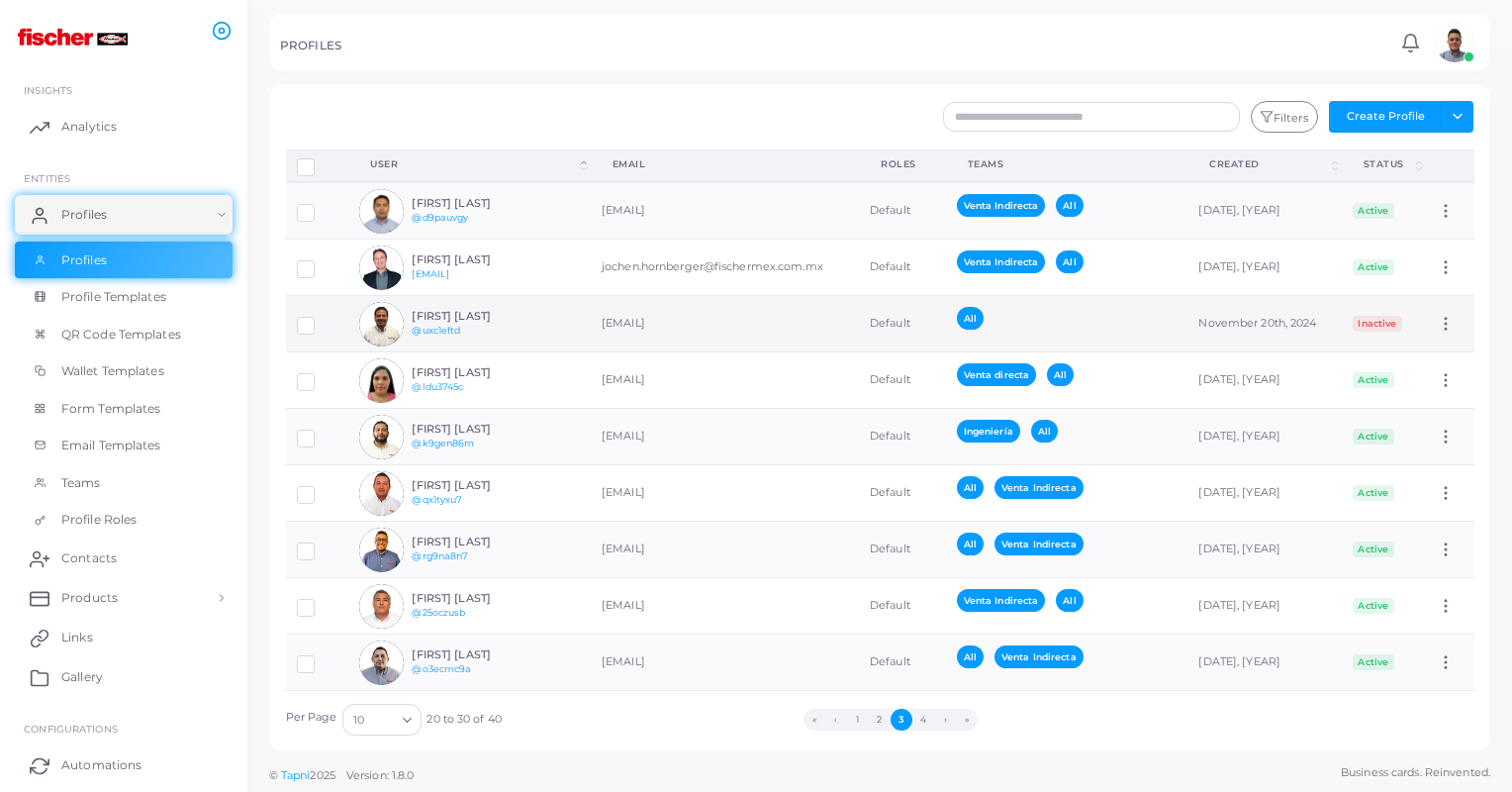 click 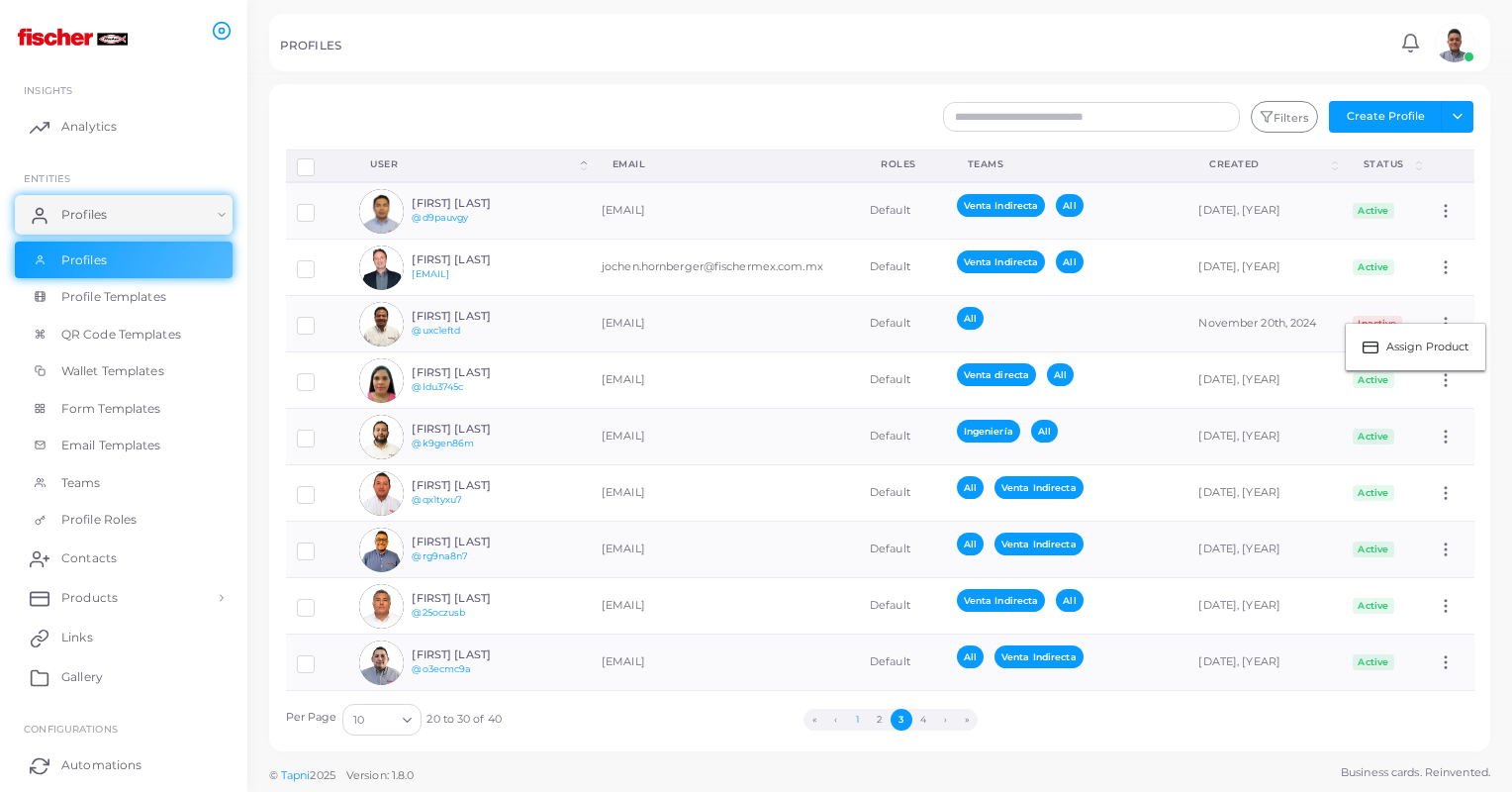 click on "1" at bounding box center (858, 720) 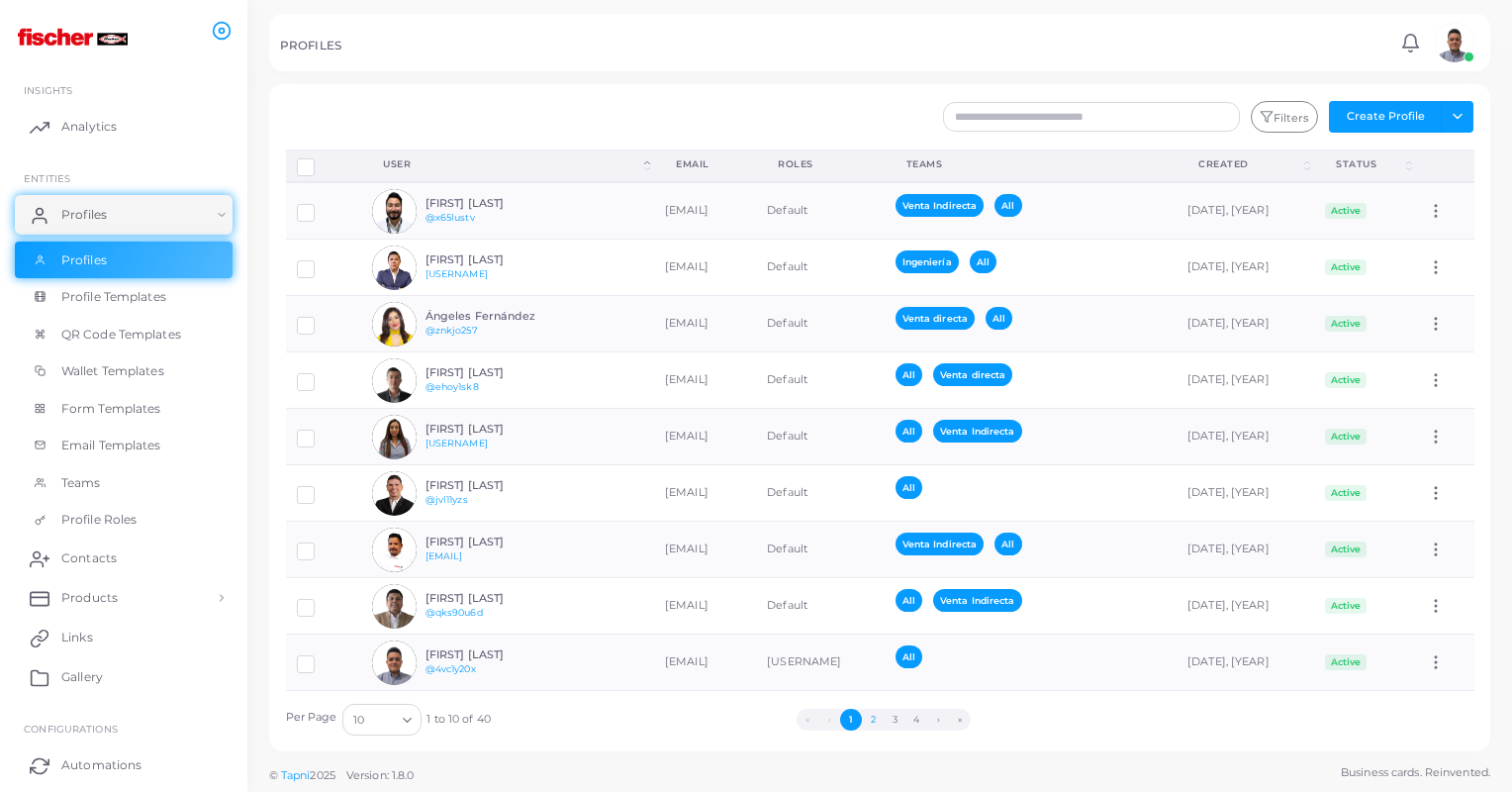 click on "2" at bounding box center (873, 720) 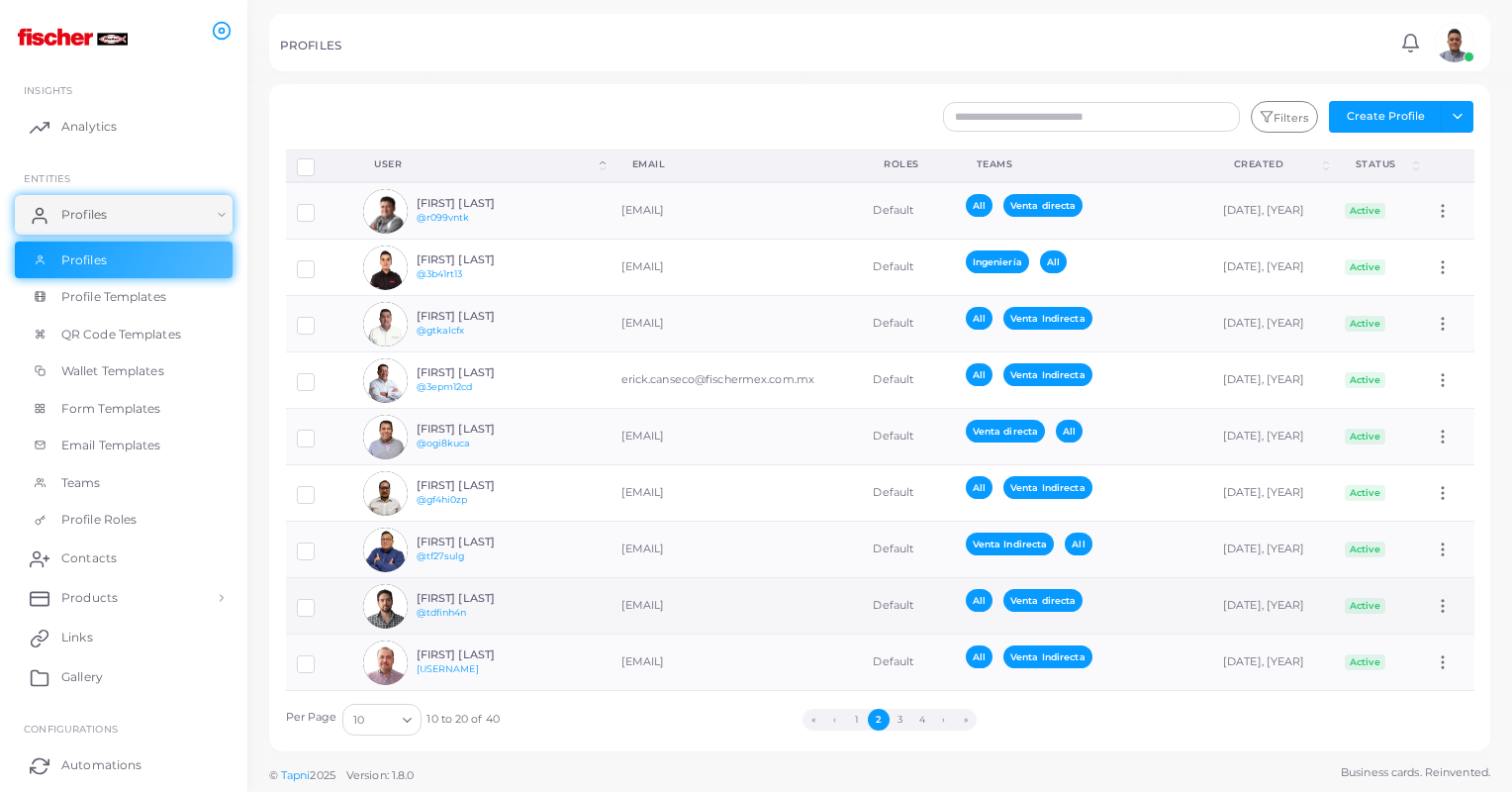 click 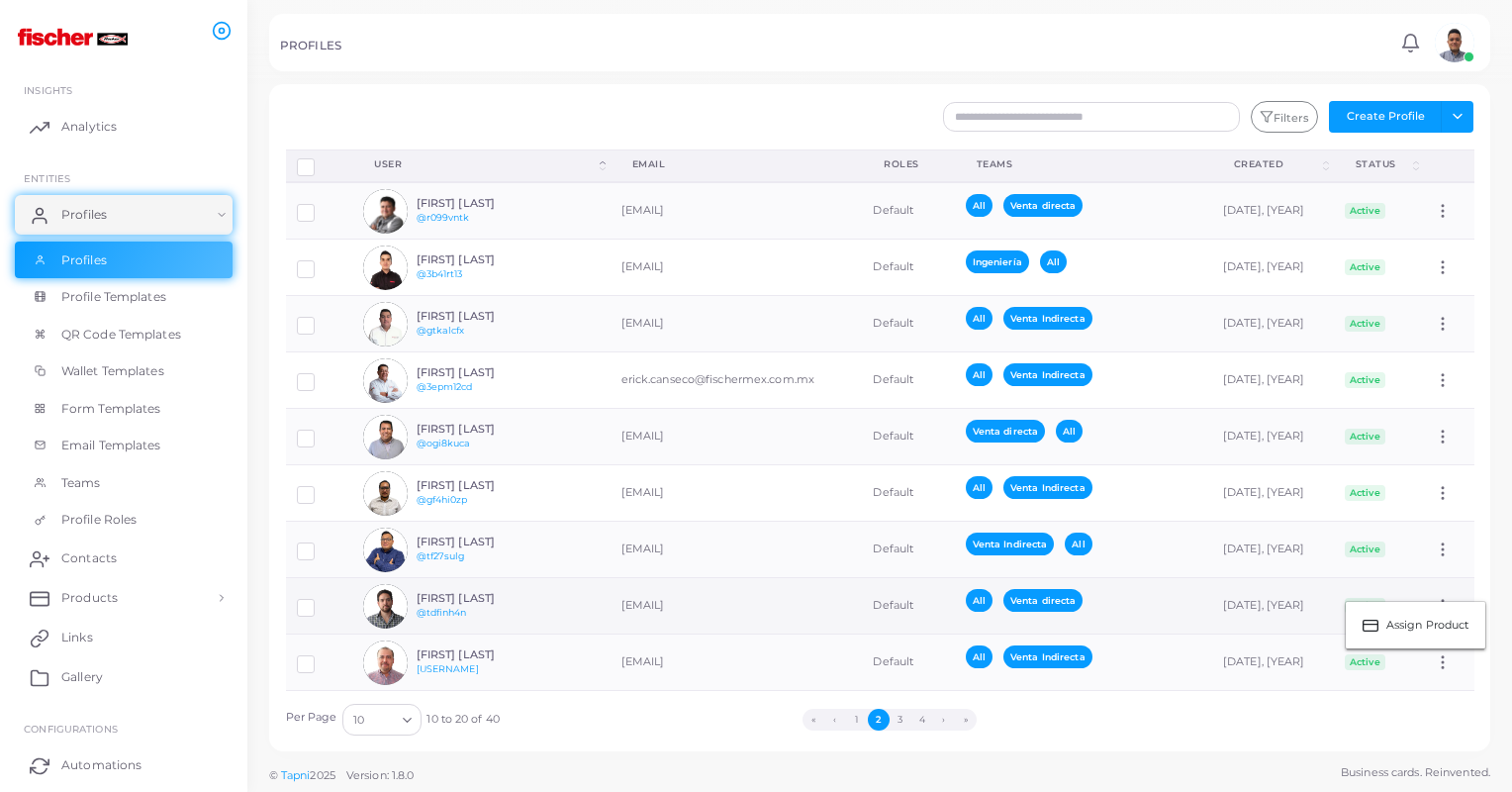 click on "[FIRST] [LAST]" at bounding box center [489, 598] 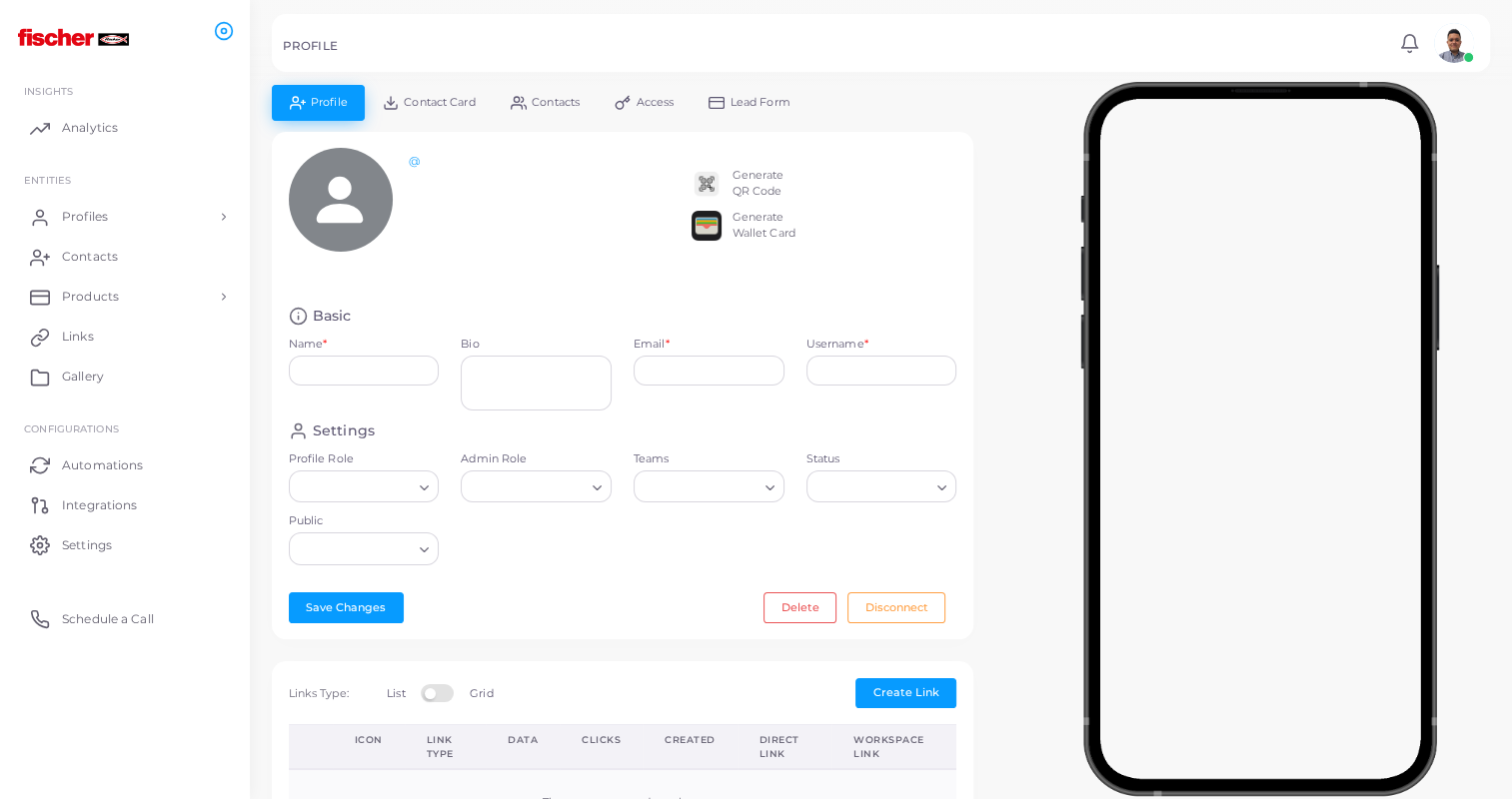 type on "**********" 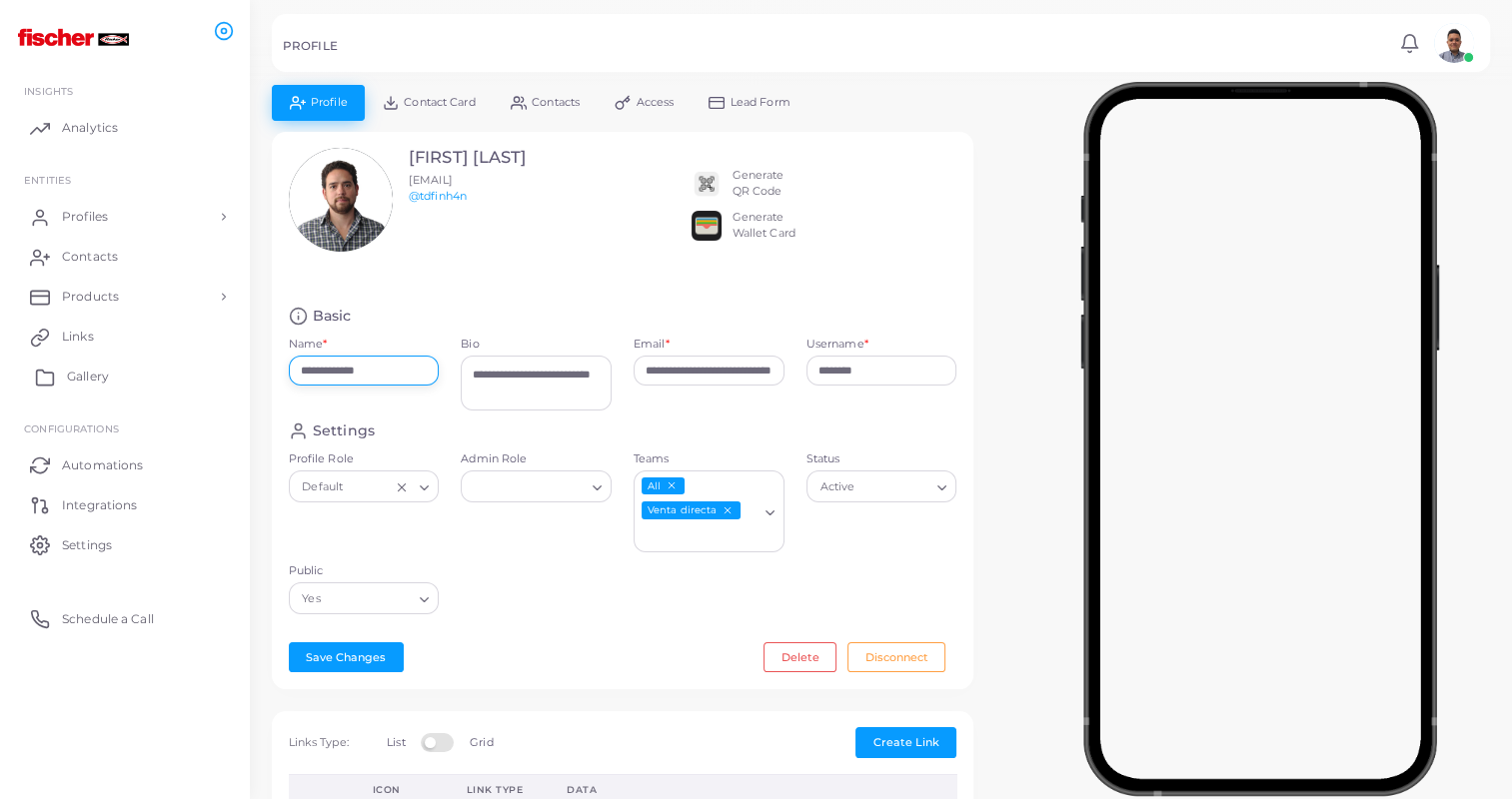 drag, startPoint x: 395, startPoint y: 375, endPoint x: 232, endPoint y: 370, distance: 163.07667 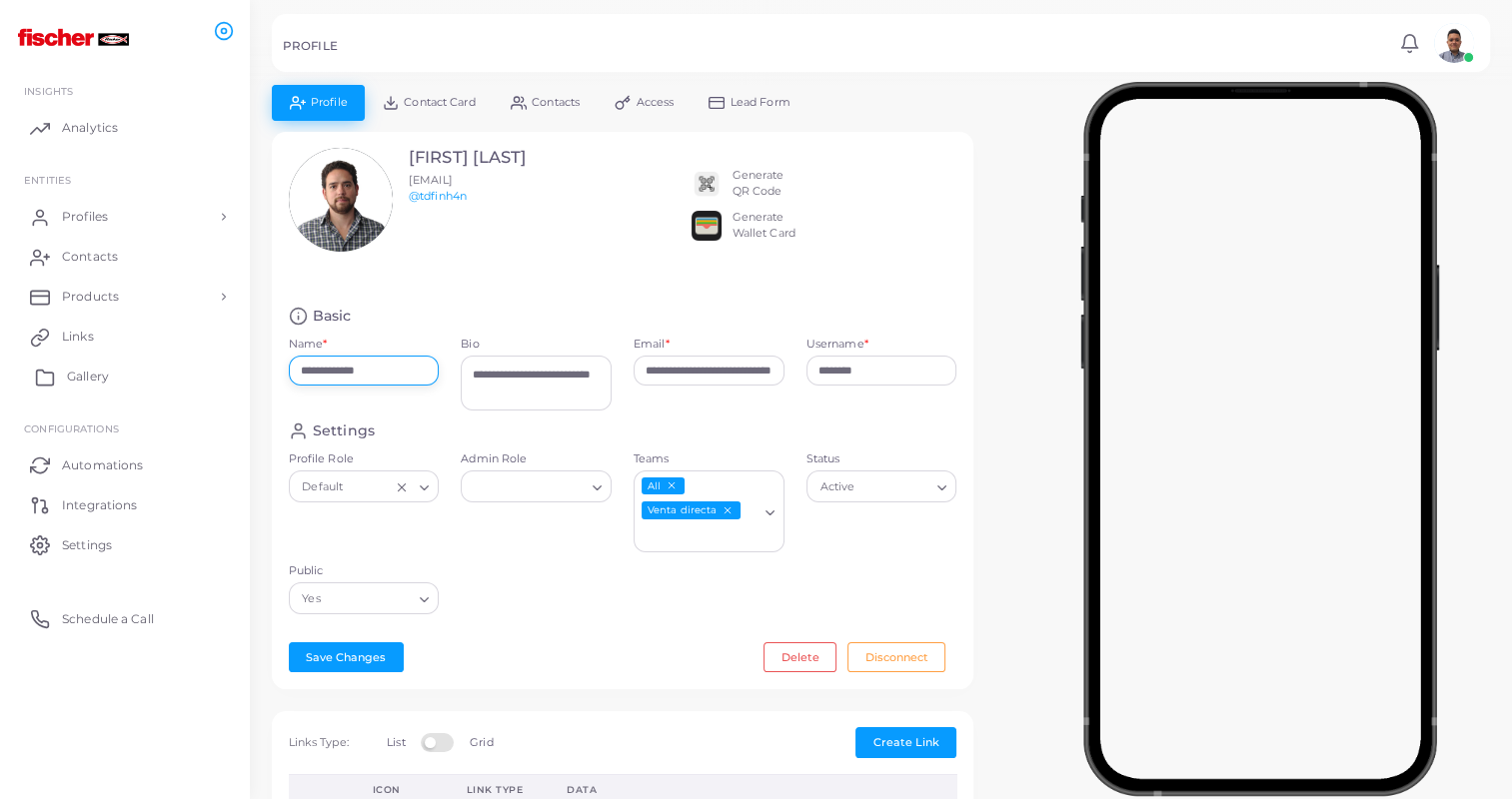 click on "**********" at bounding box center (756, 400) 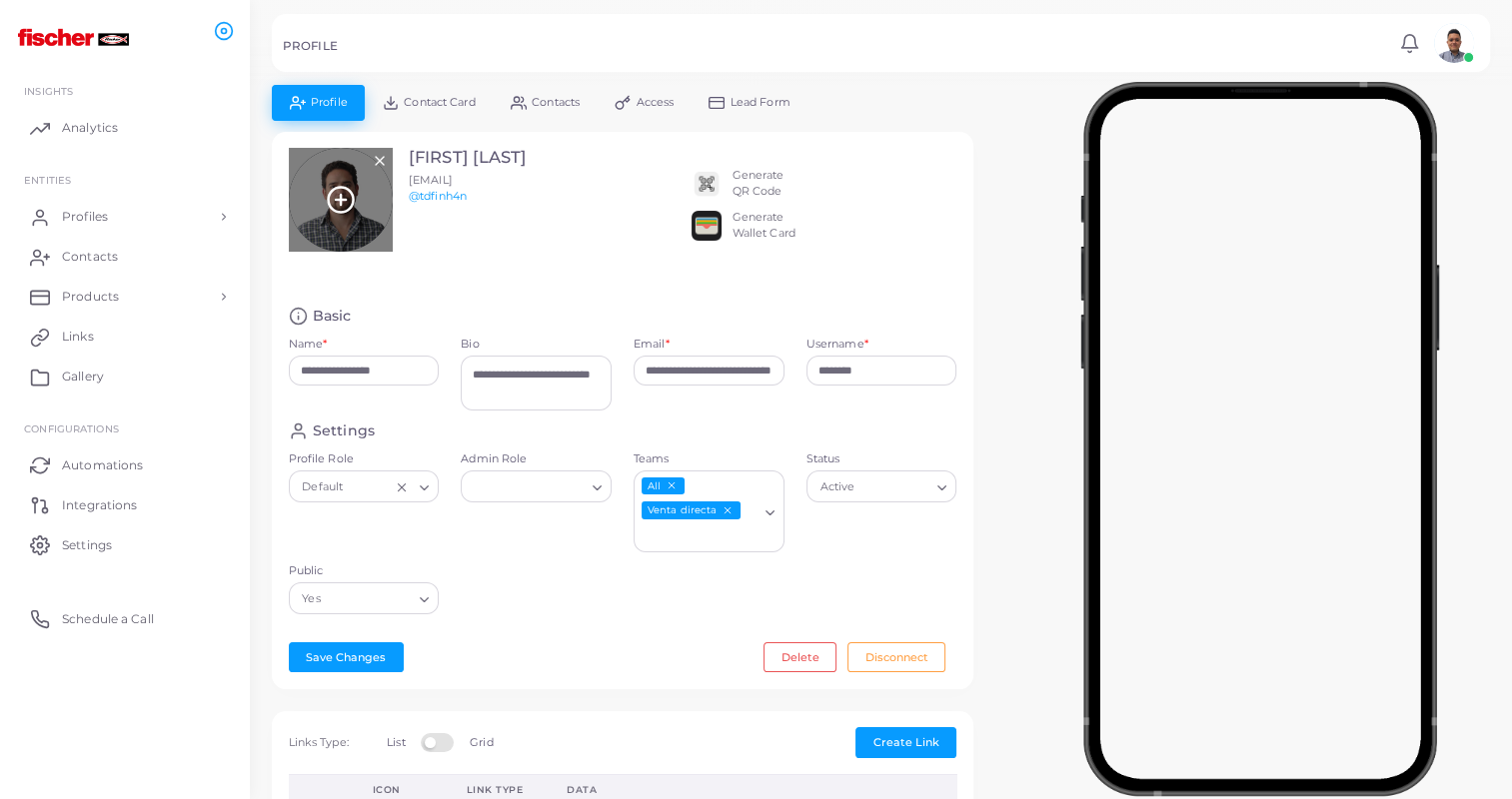 click 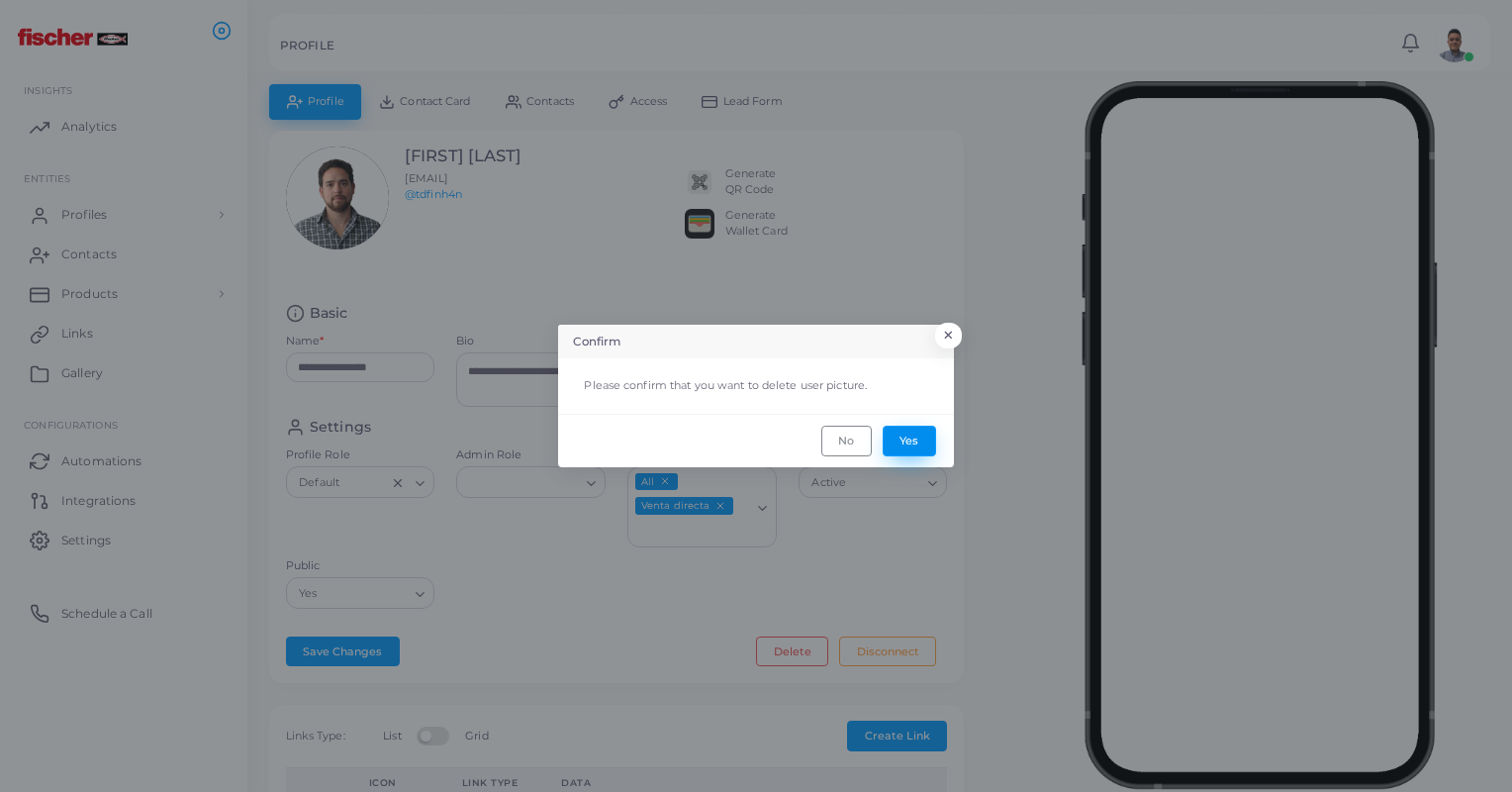 click on "Yes" at bounding box center (909, 441) 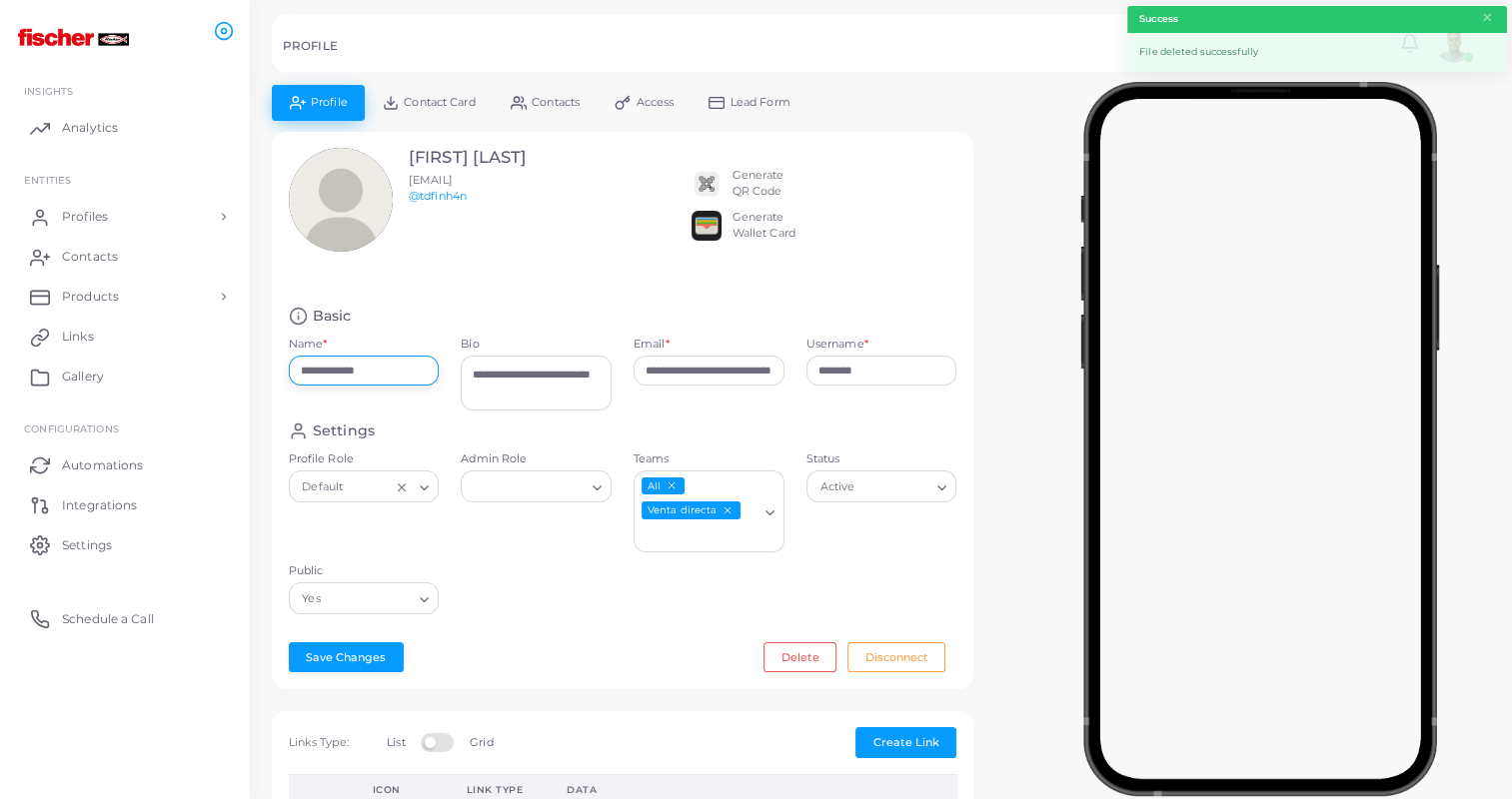 drag, startPoint x: 393, startPoint y: 368, endPoint x: 264, endPoint y: 360, distance: 129.24782 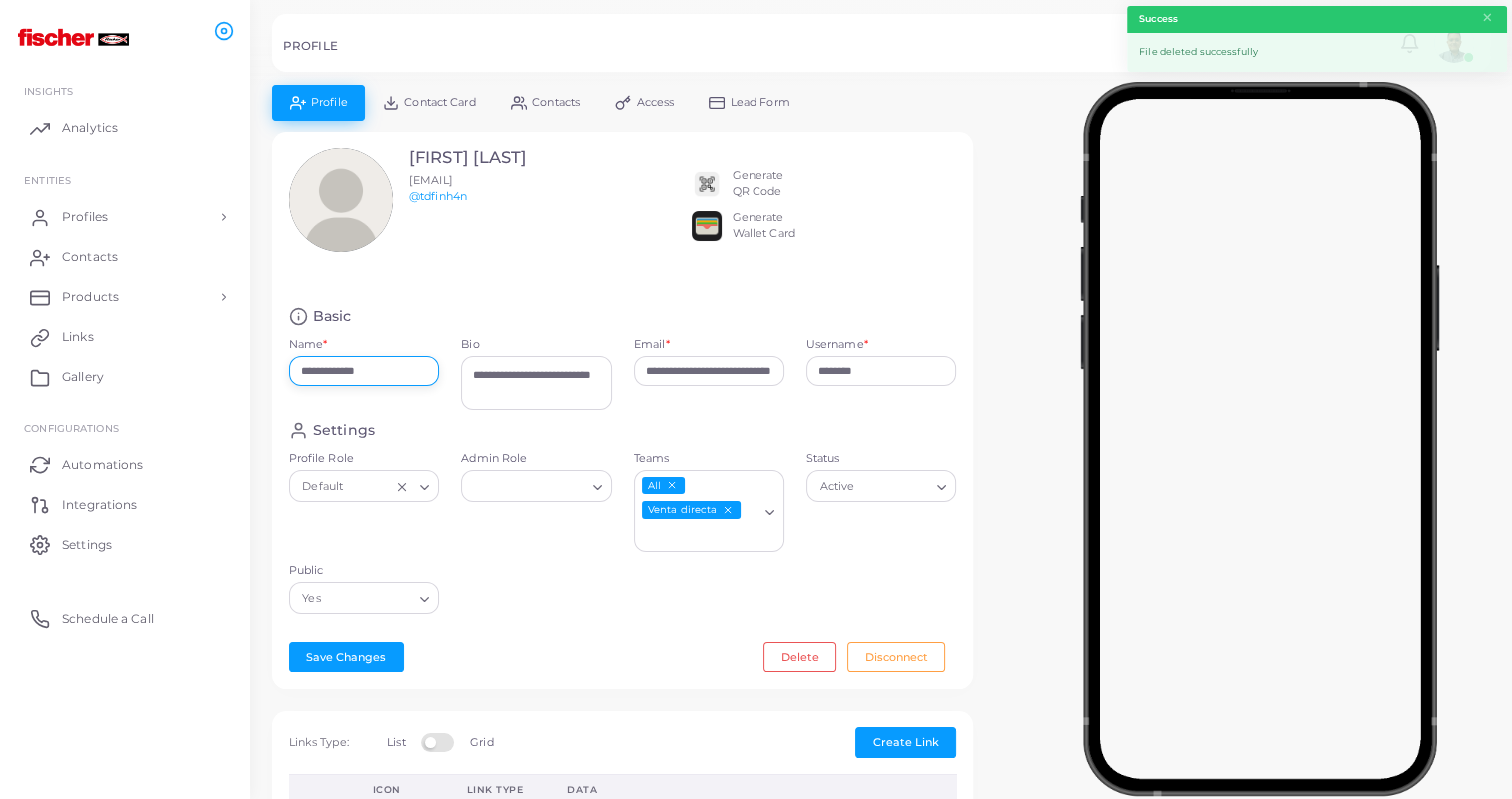click on "**********" at bounding box center [623, 421] 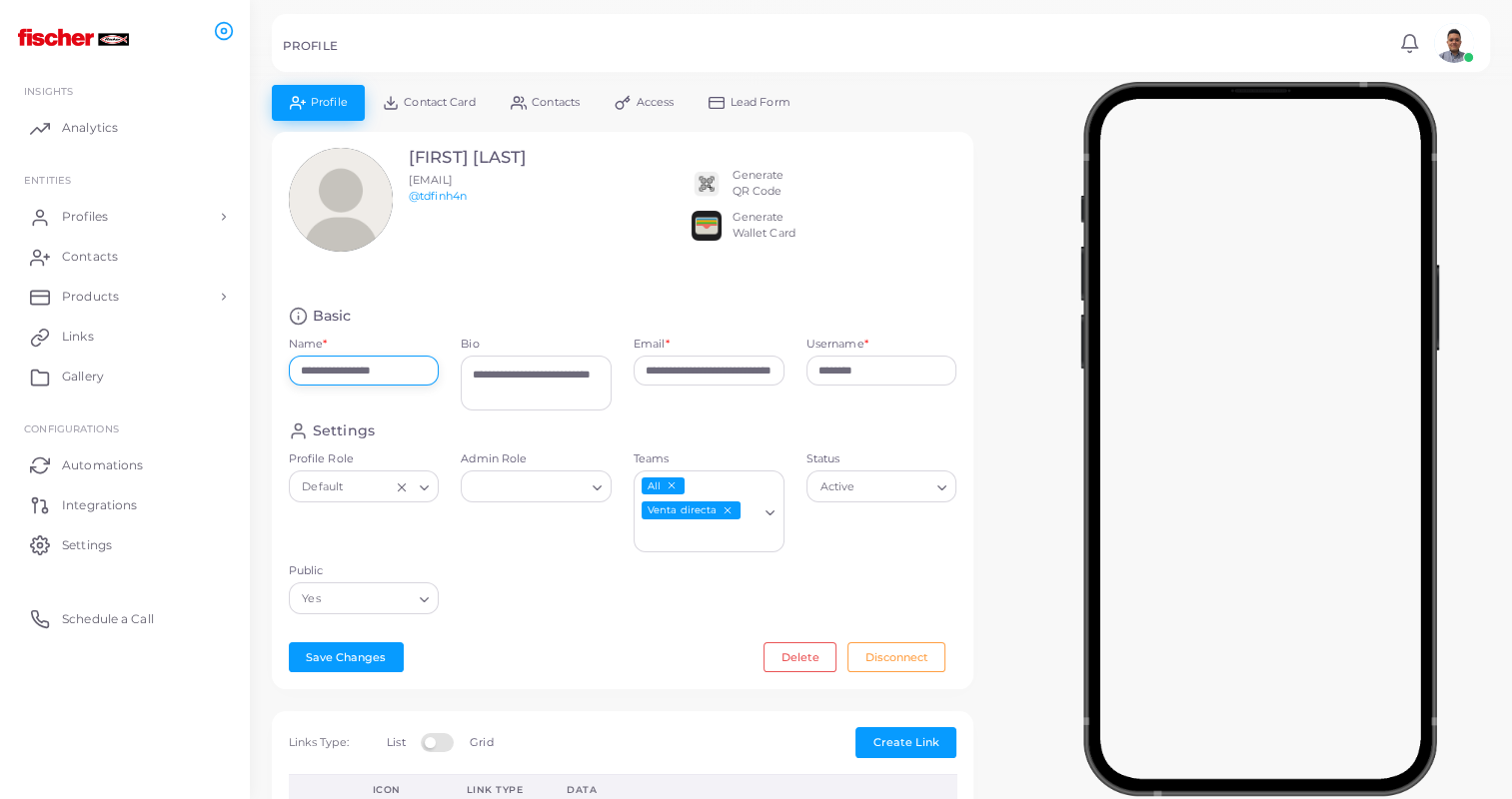 type on "**********" 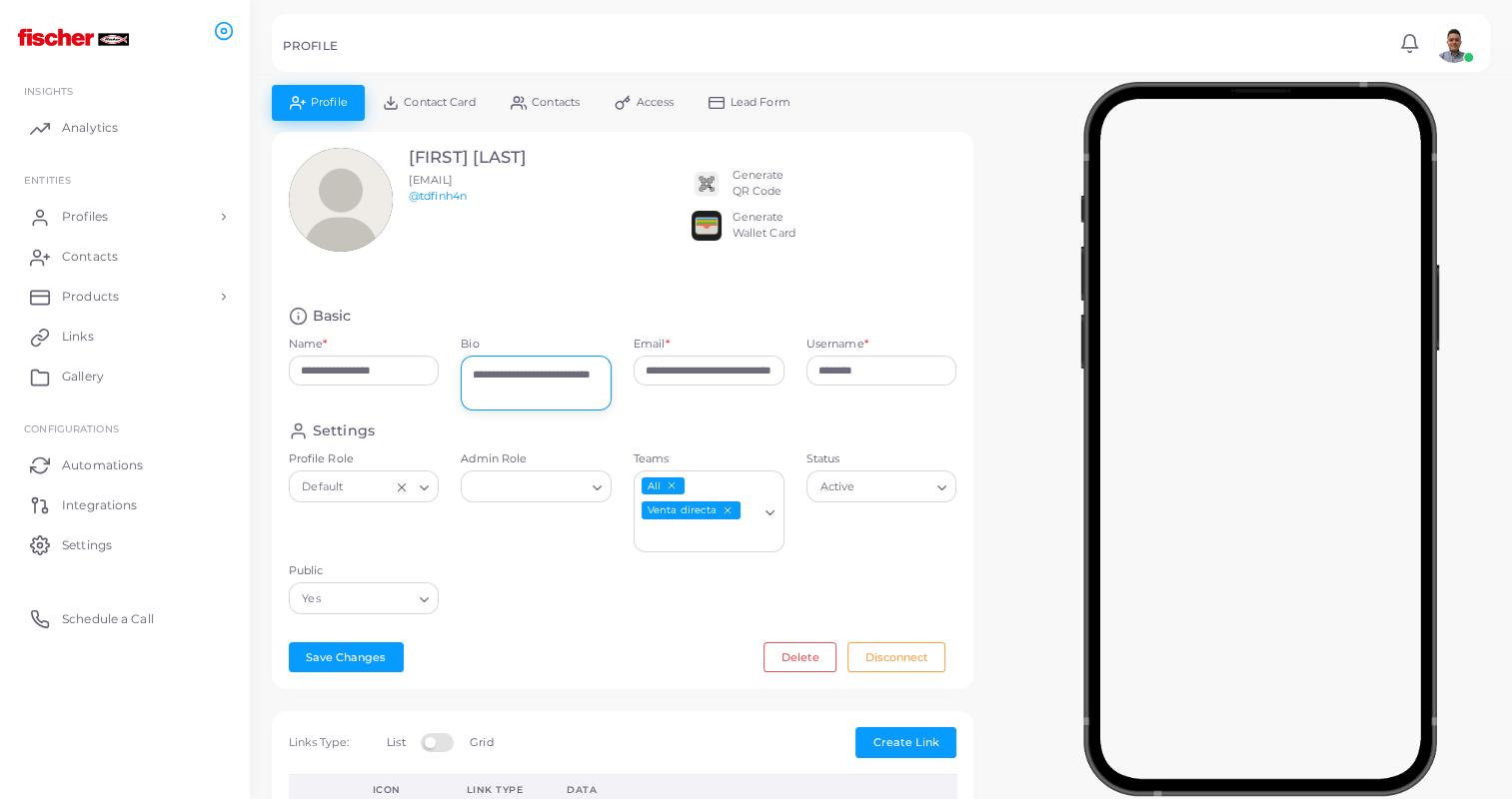 click on "**********" at bounding box center (536, 383) 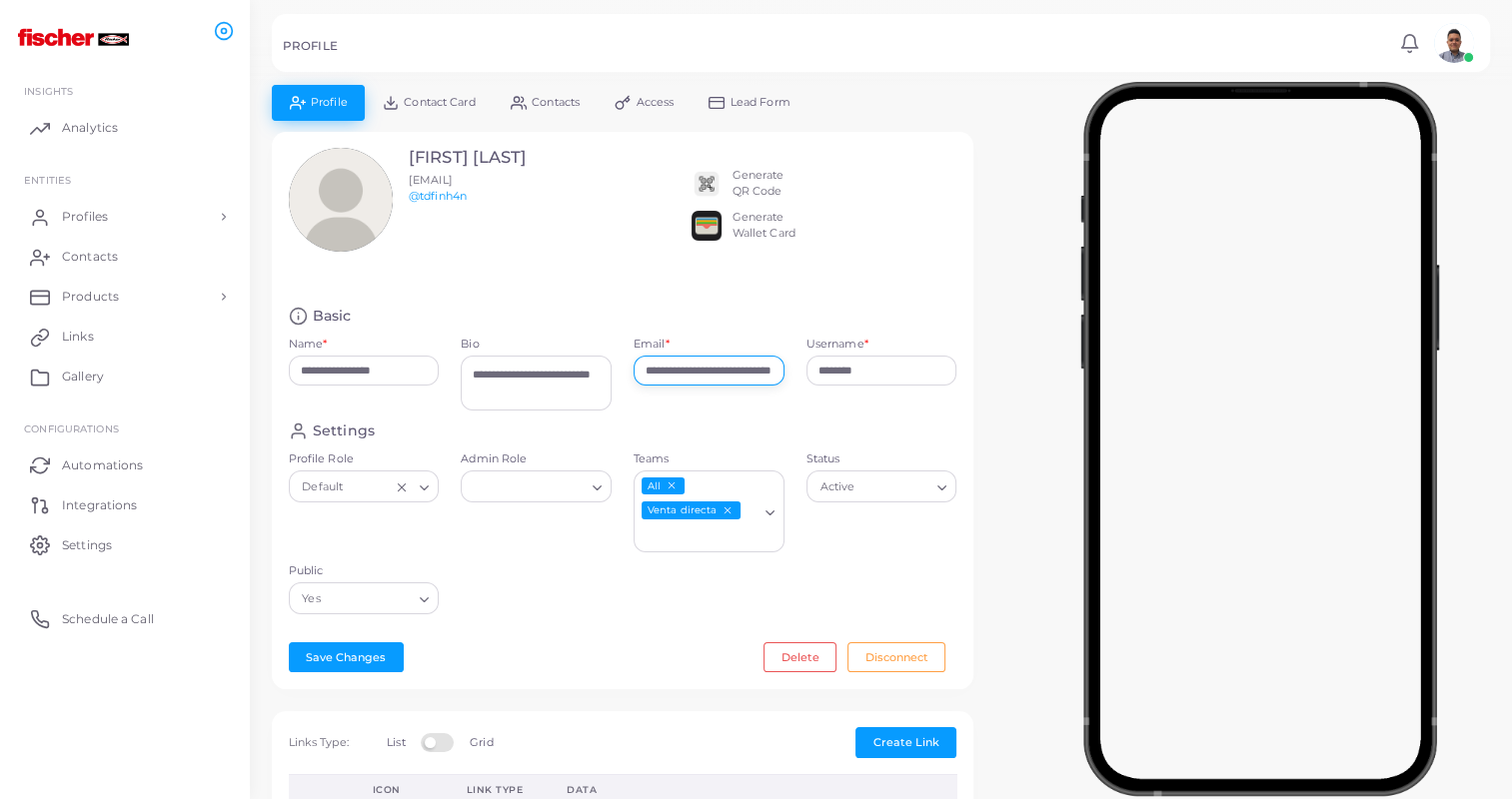 drag, startPoint x: 710, startPoint y: 369, endPoint x: 633, endPoint y: 370, distance: 77.00649 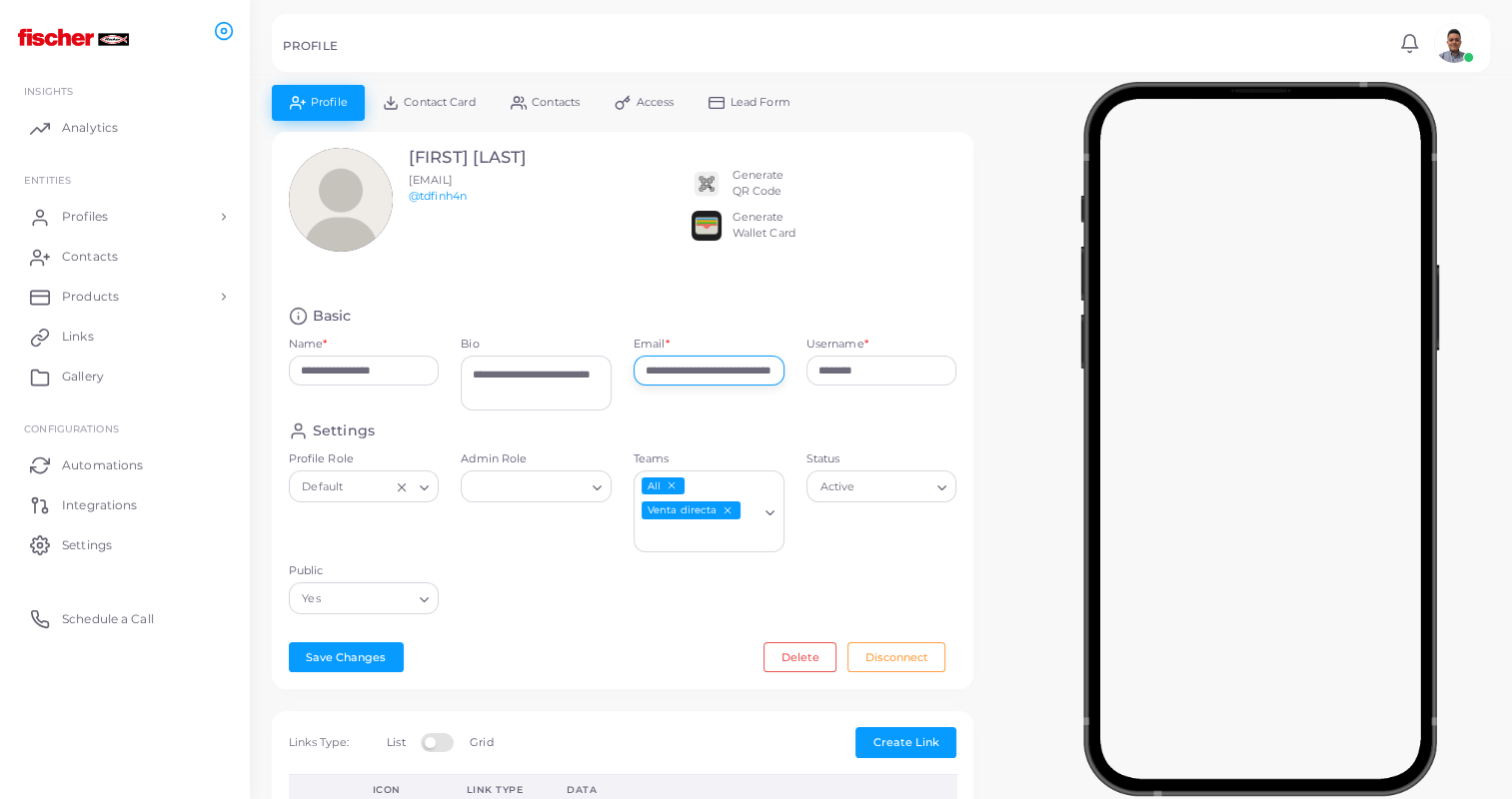 click on "**********" at bounding box center (709, 371) 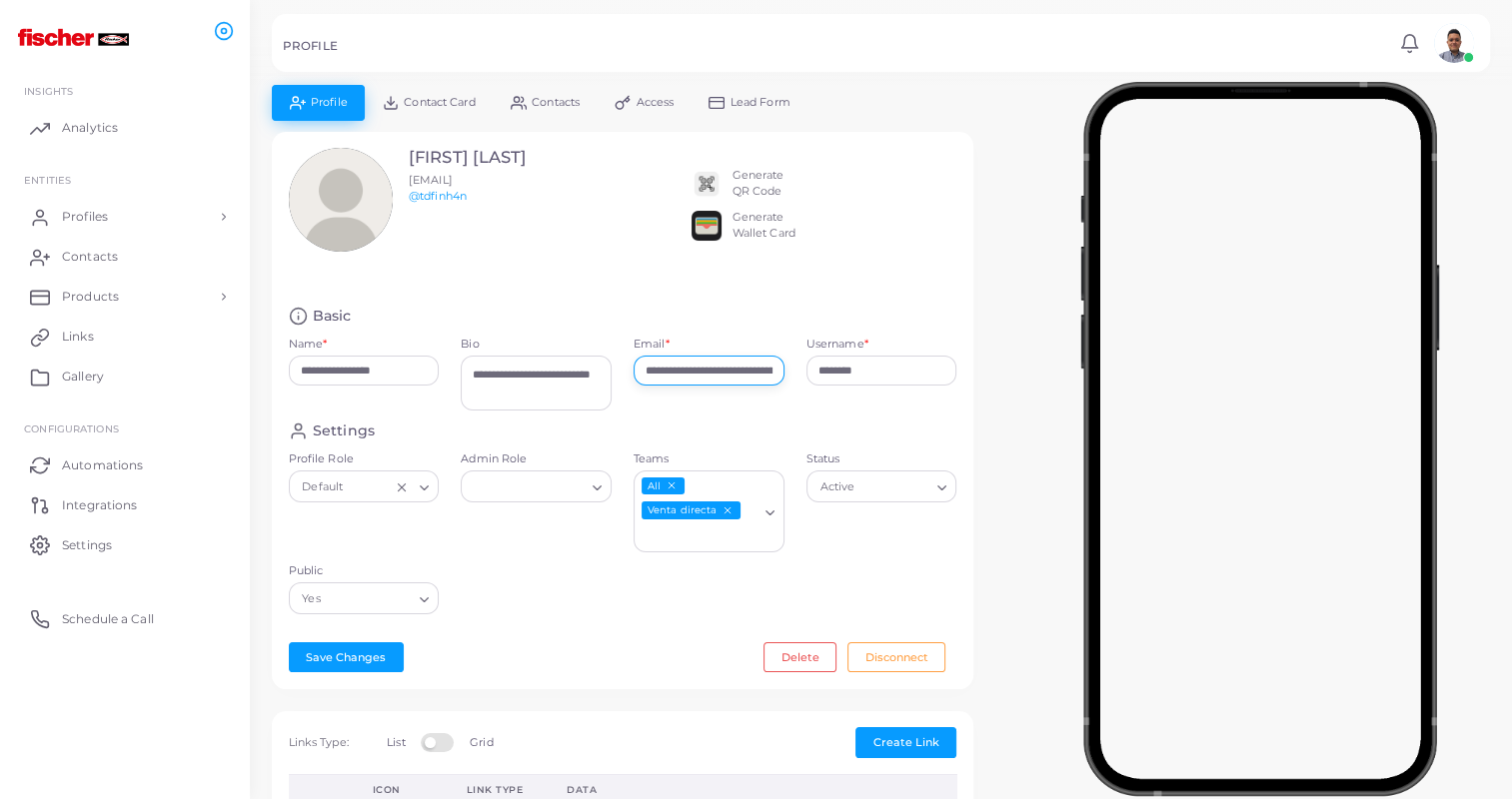 type on "**********" 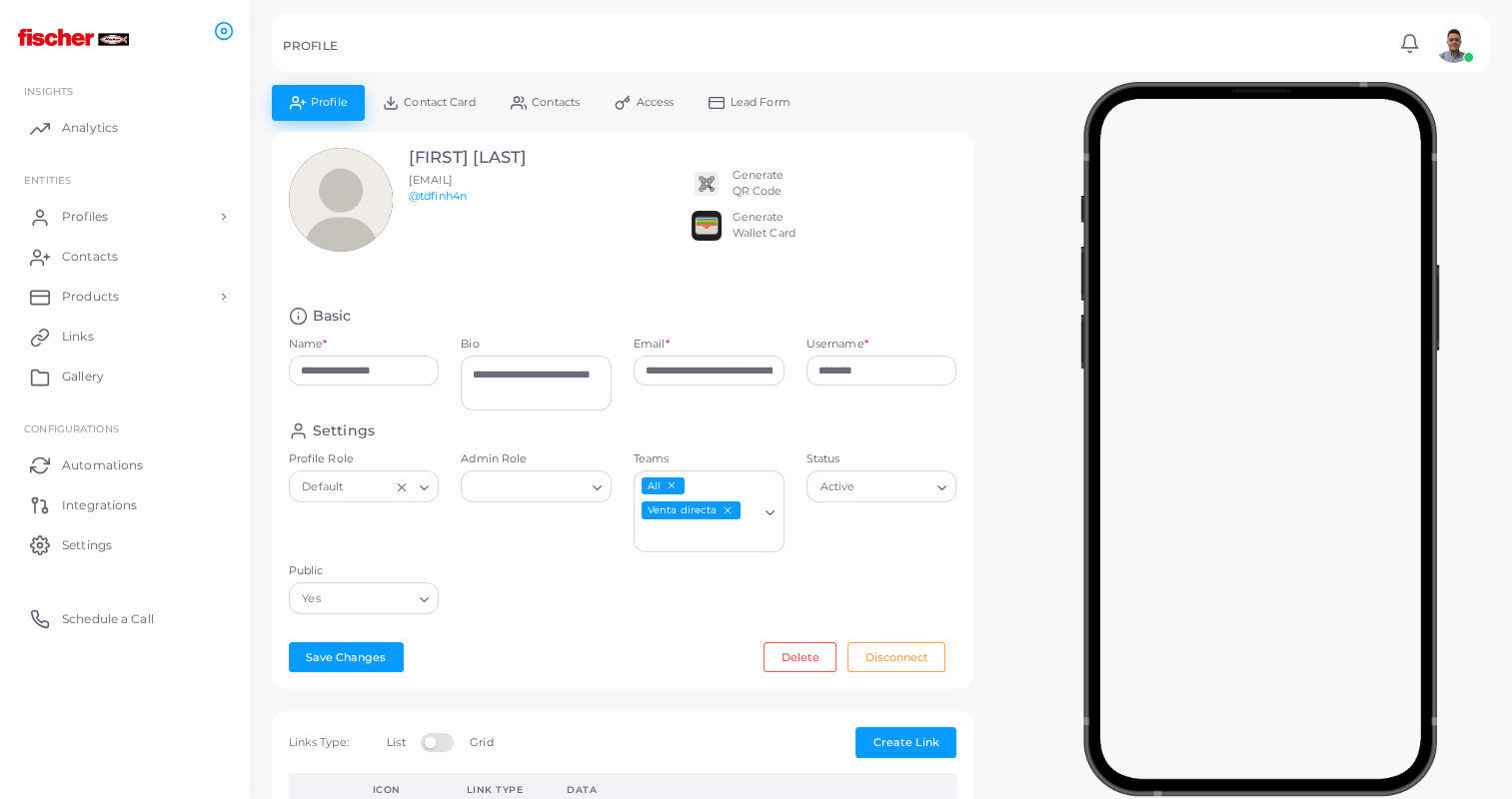 click on "Username  * ********" at bounding box center [881, 379] 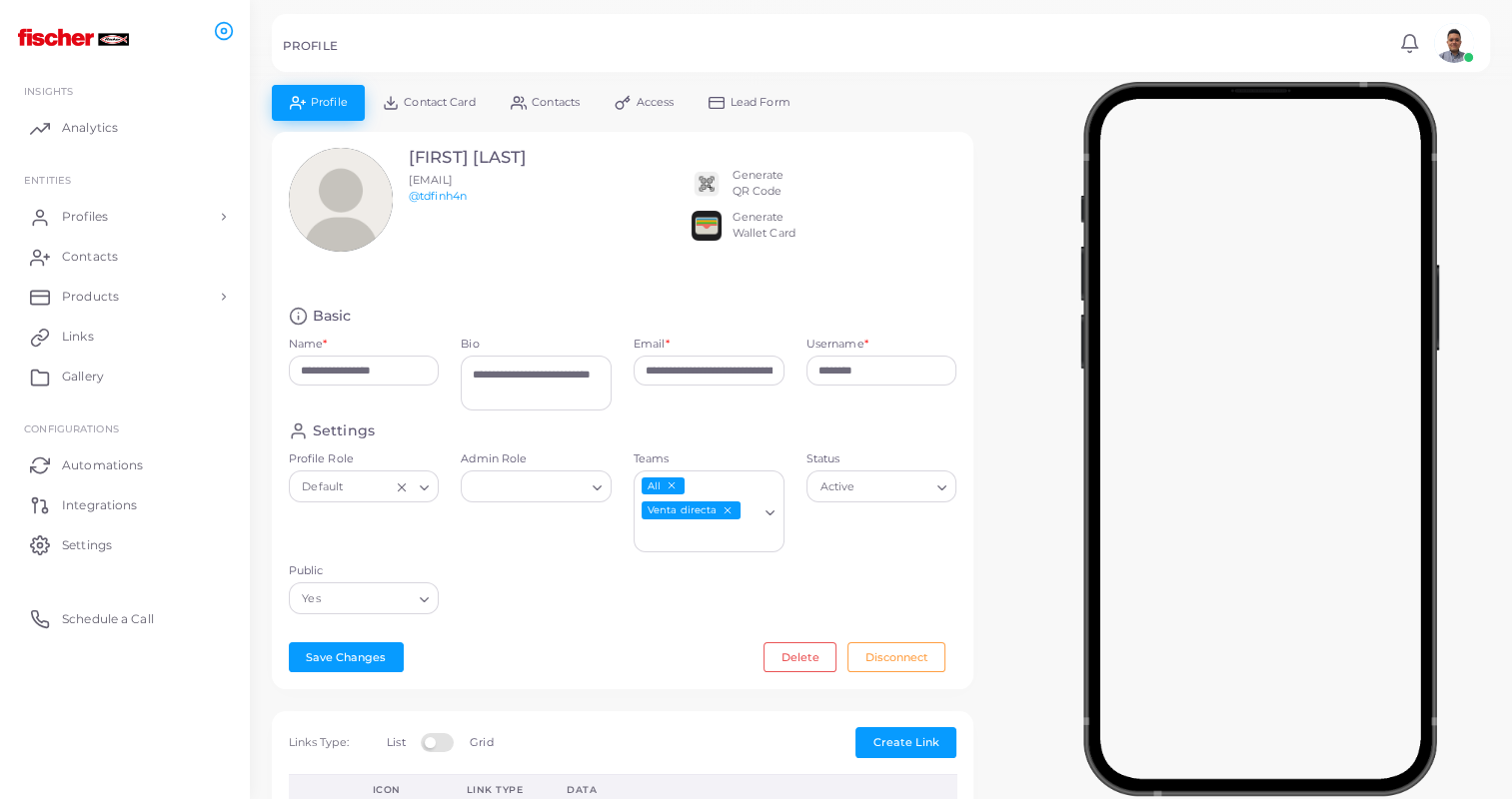 click on "Settings" at bounding box center [623, 430] 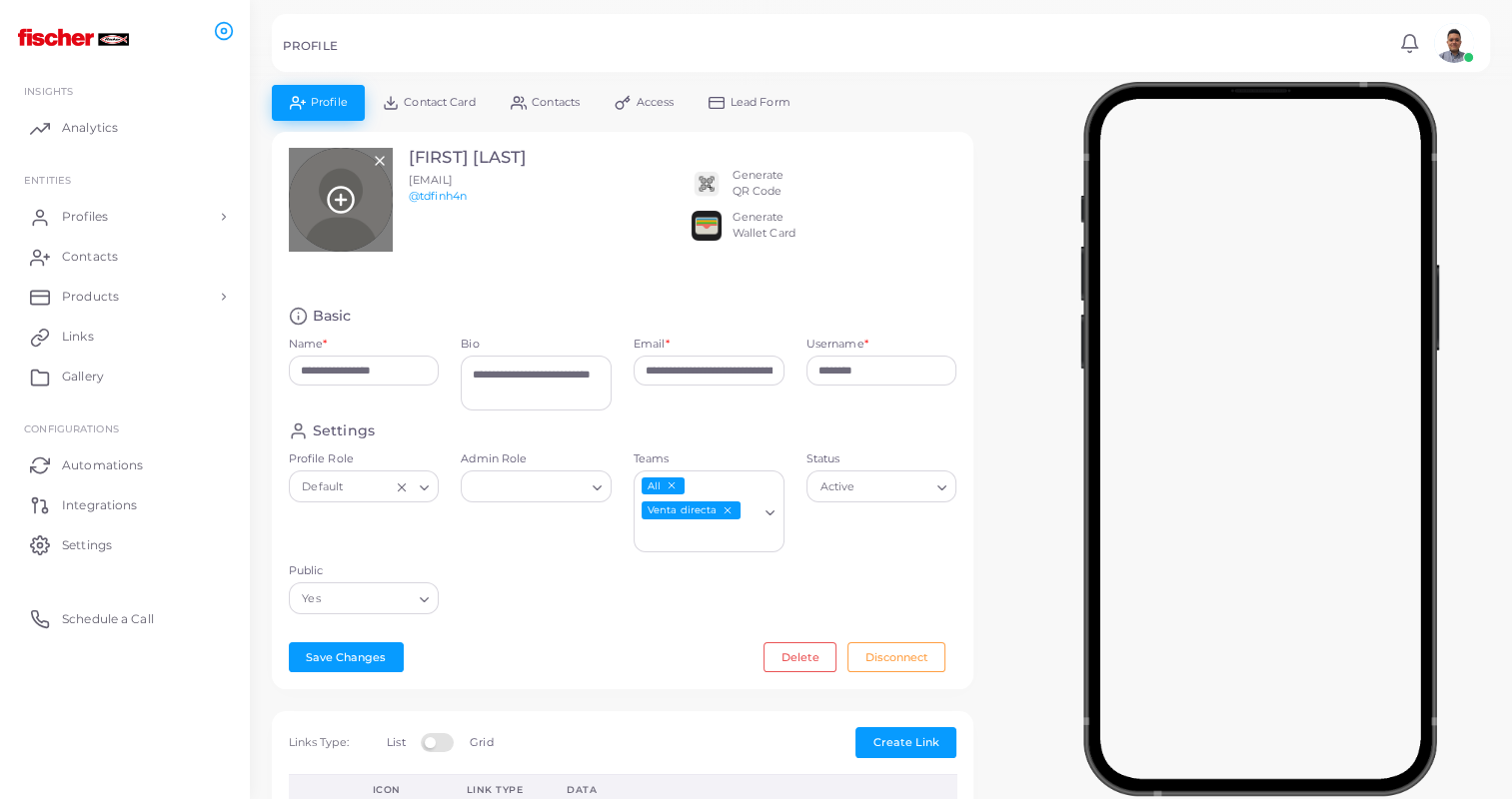 click 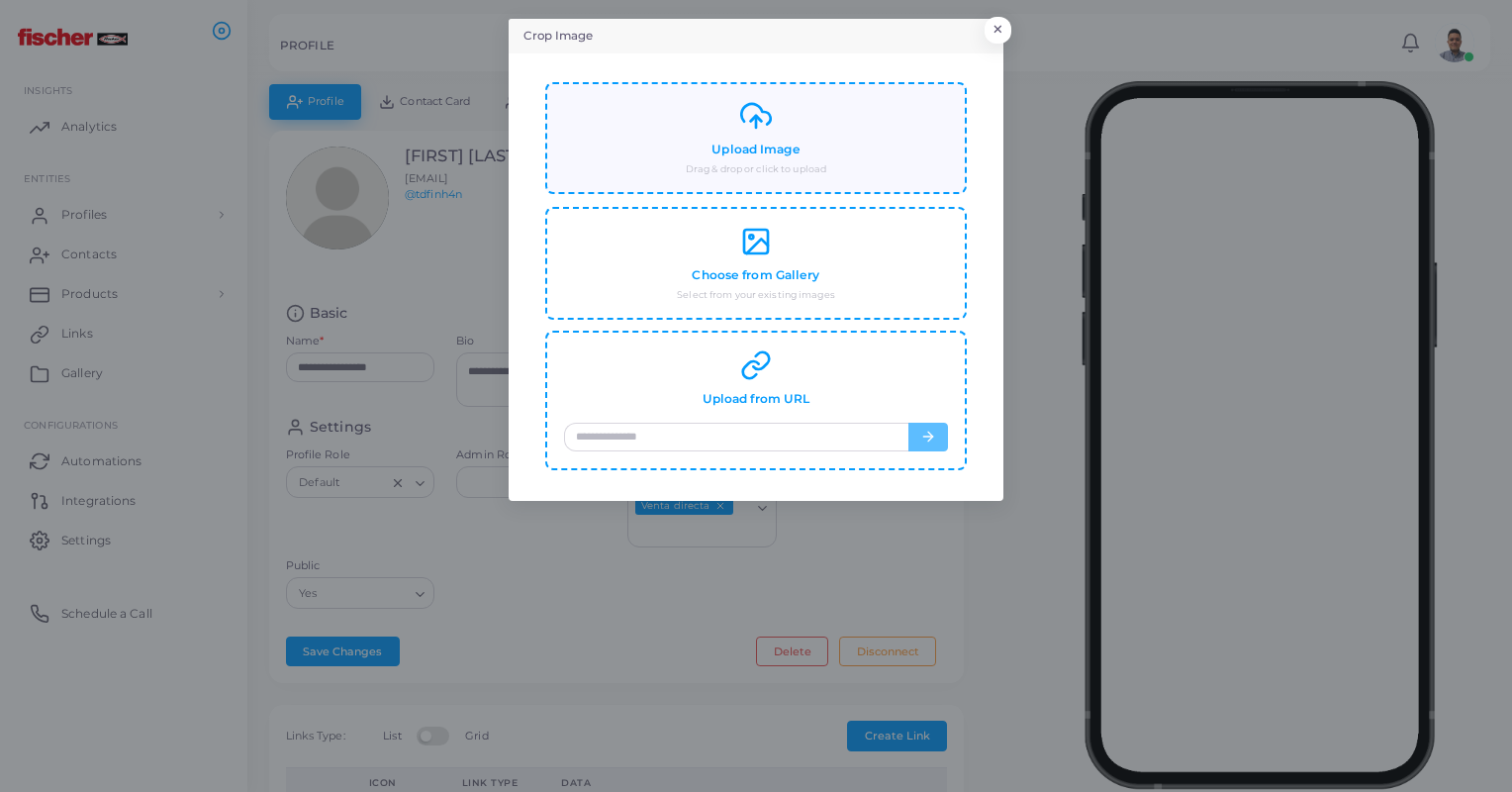 click on "Upload Image Drag & drop or click to upload" at bounding box center (756, 138) 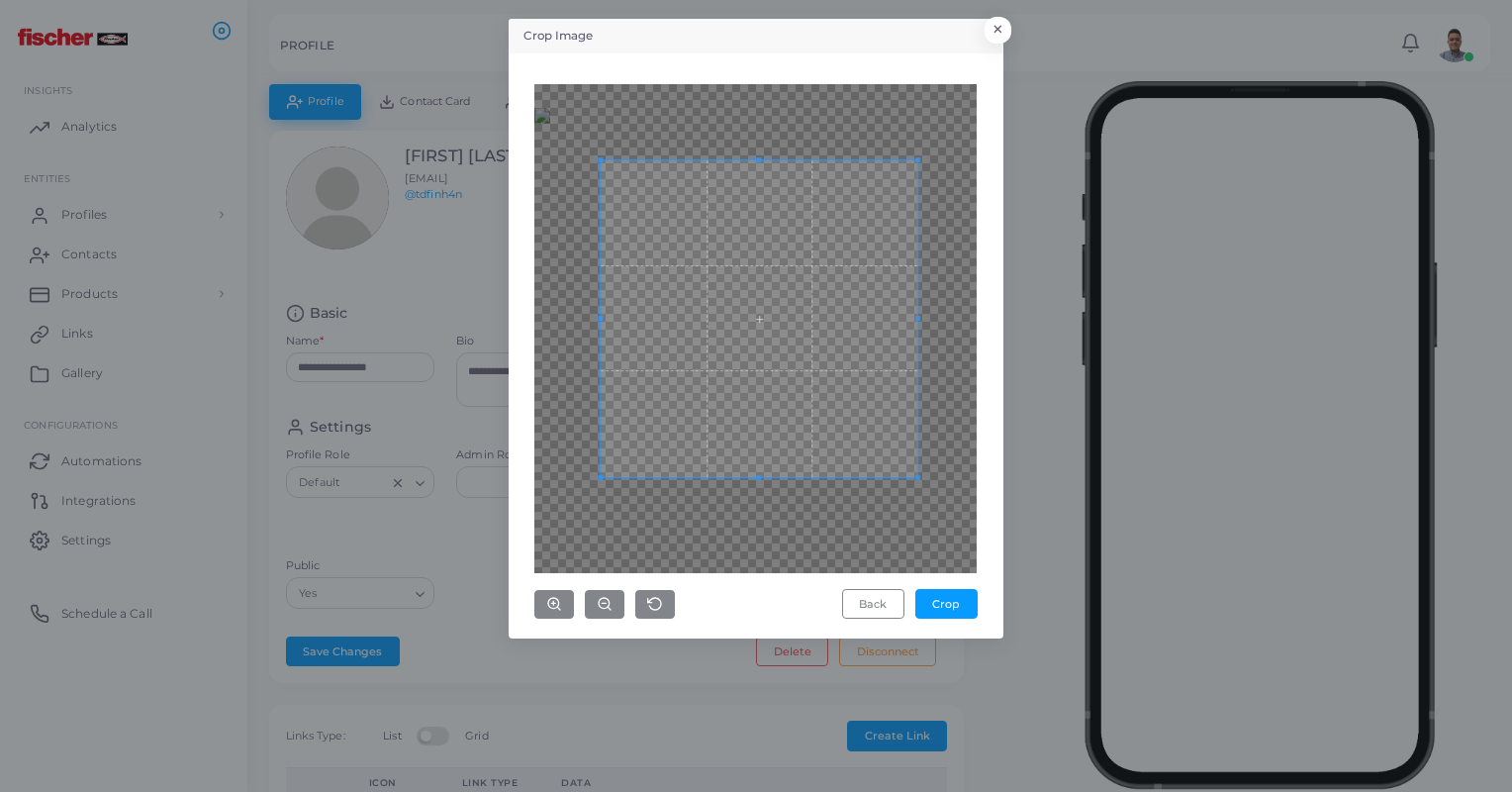 click at bounding box center [760, 319] 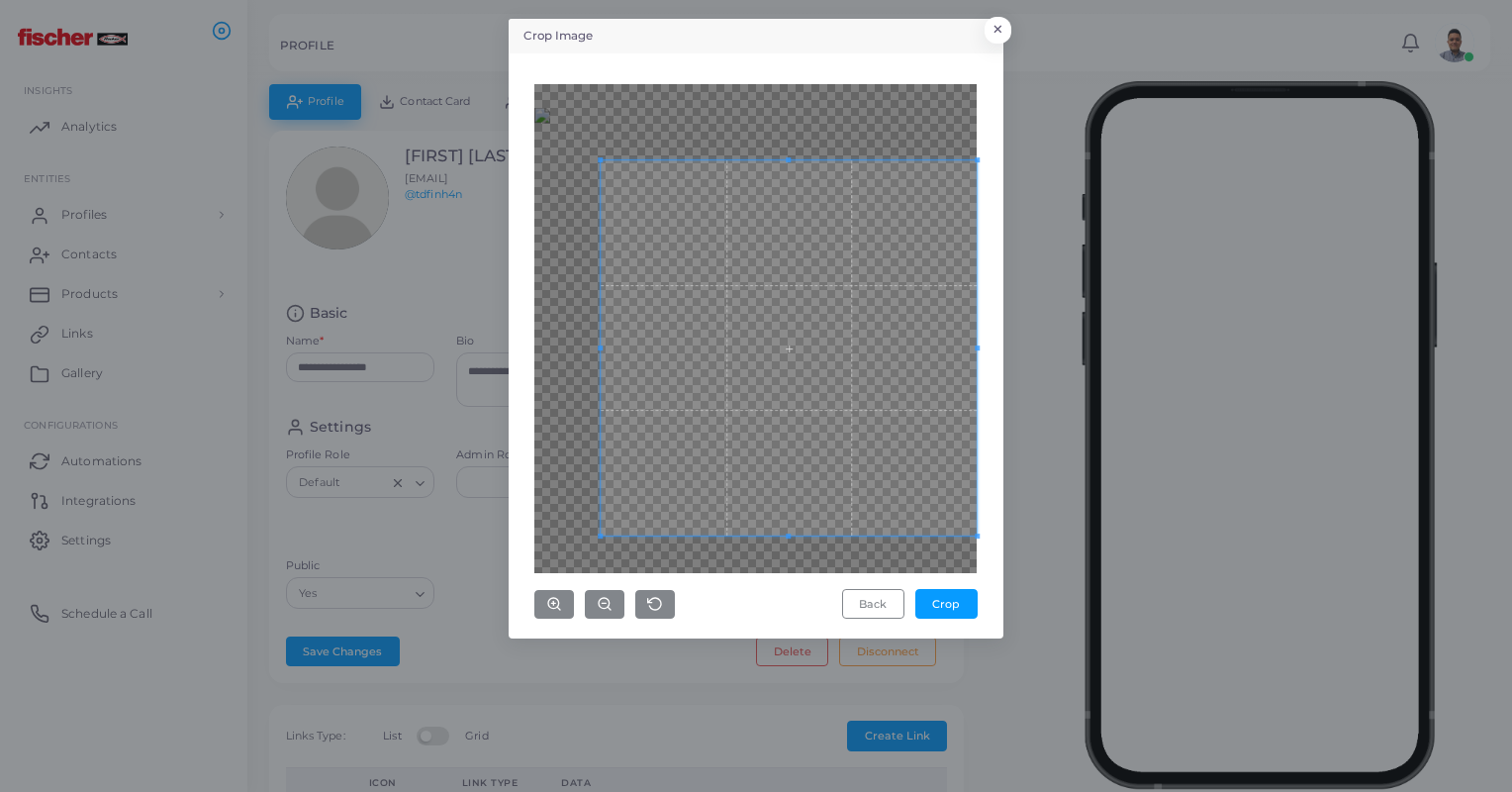 click on "Back   Crop" at bounding box center (756, 346) 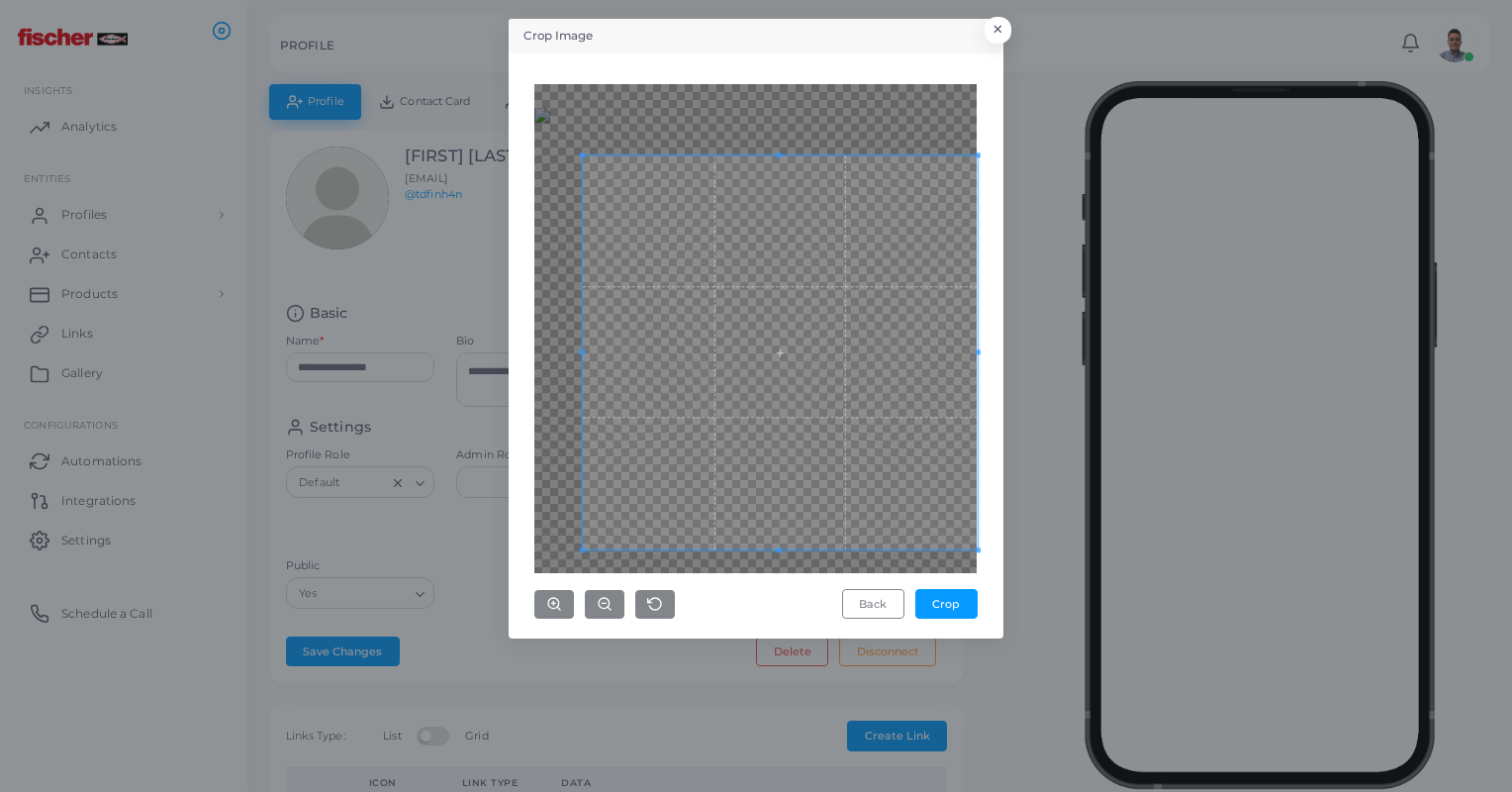 click at bounding box center (755, 329) 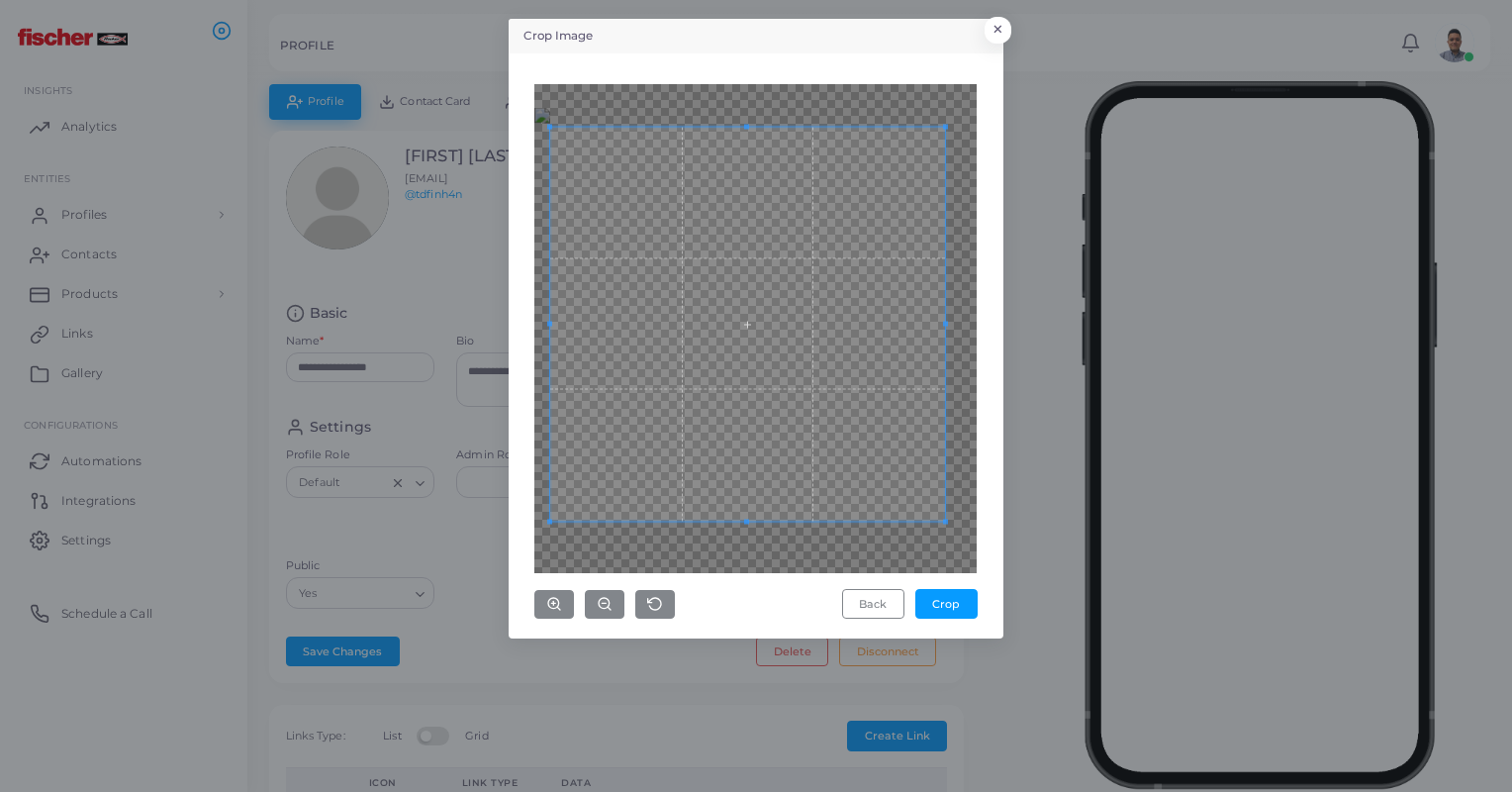 click at bounding box center [747, 324] 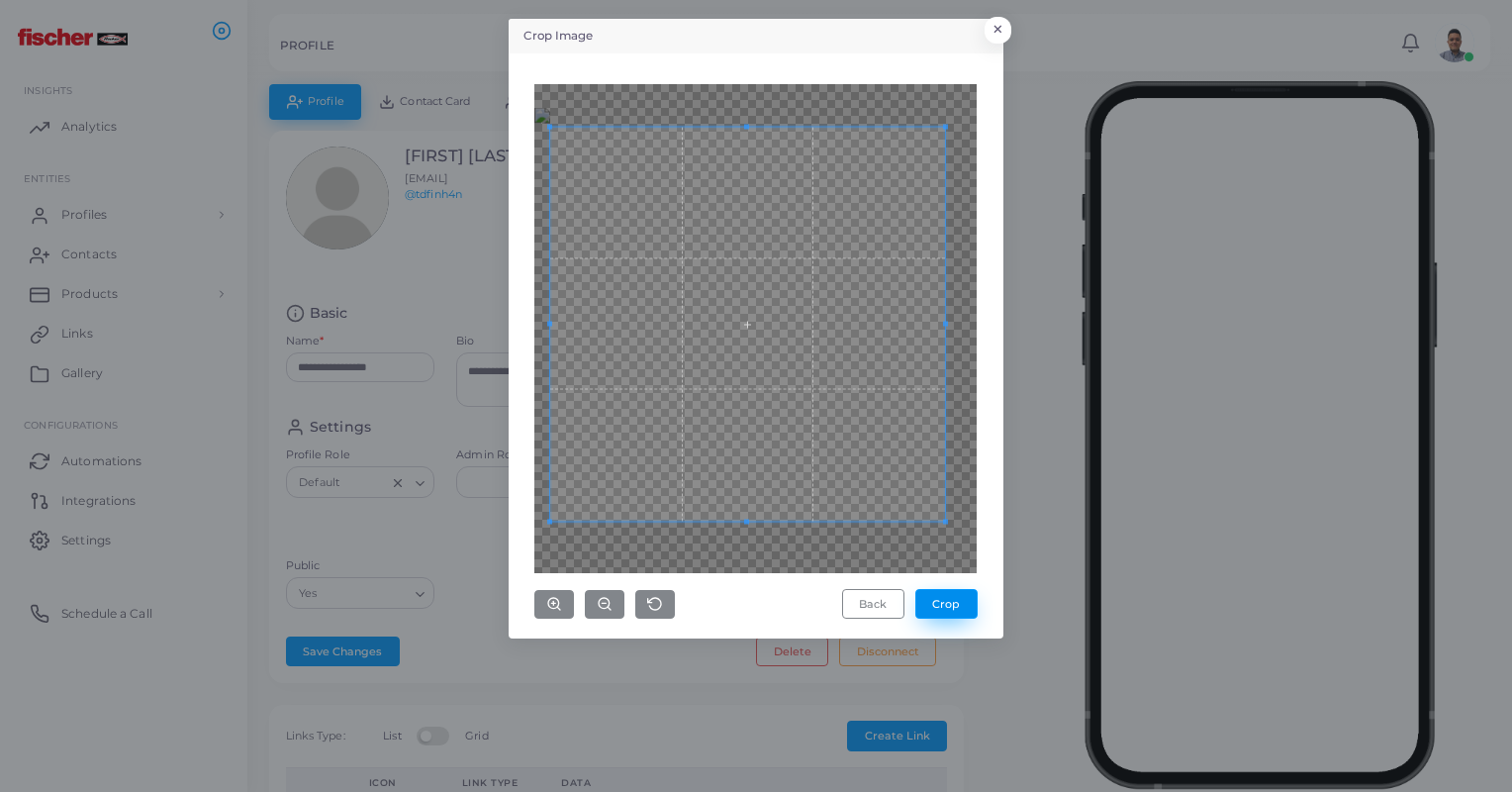 click on "Crop" at bounding box center (946, 604) 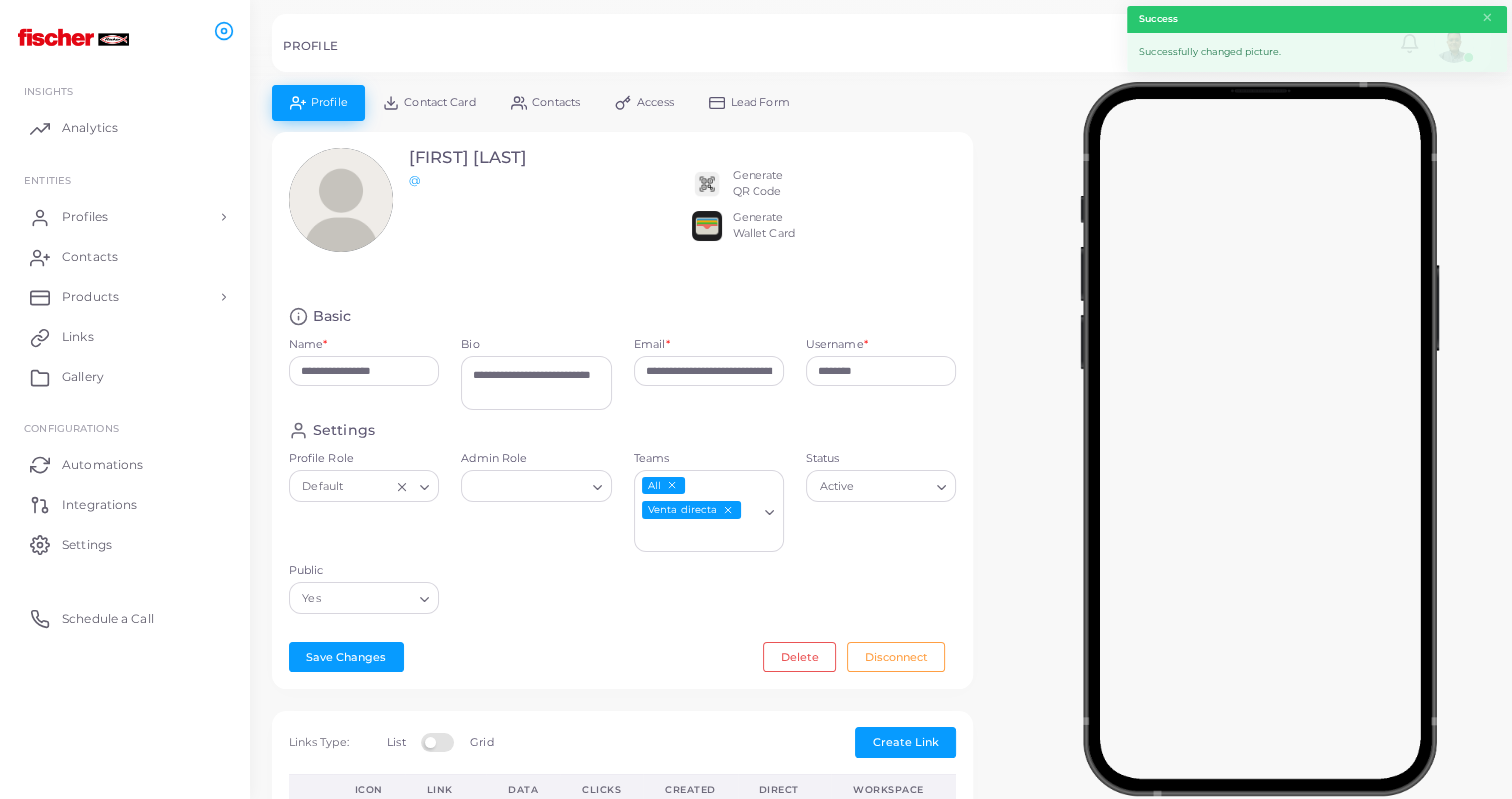 type on "**********" 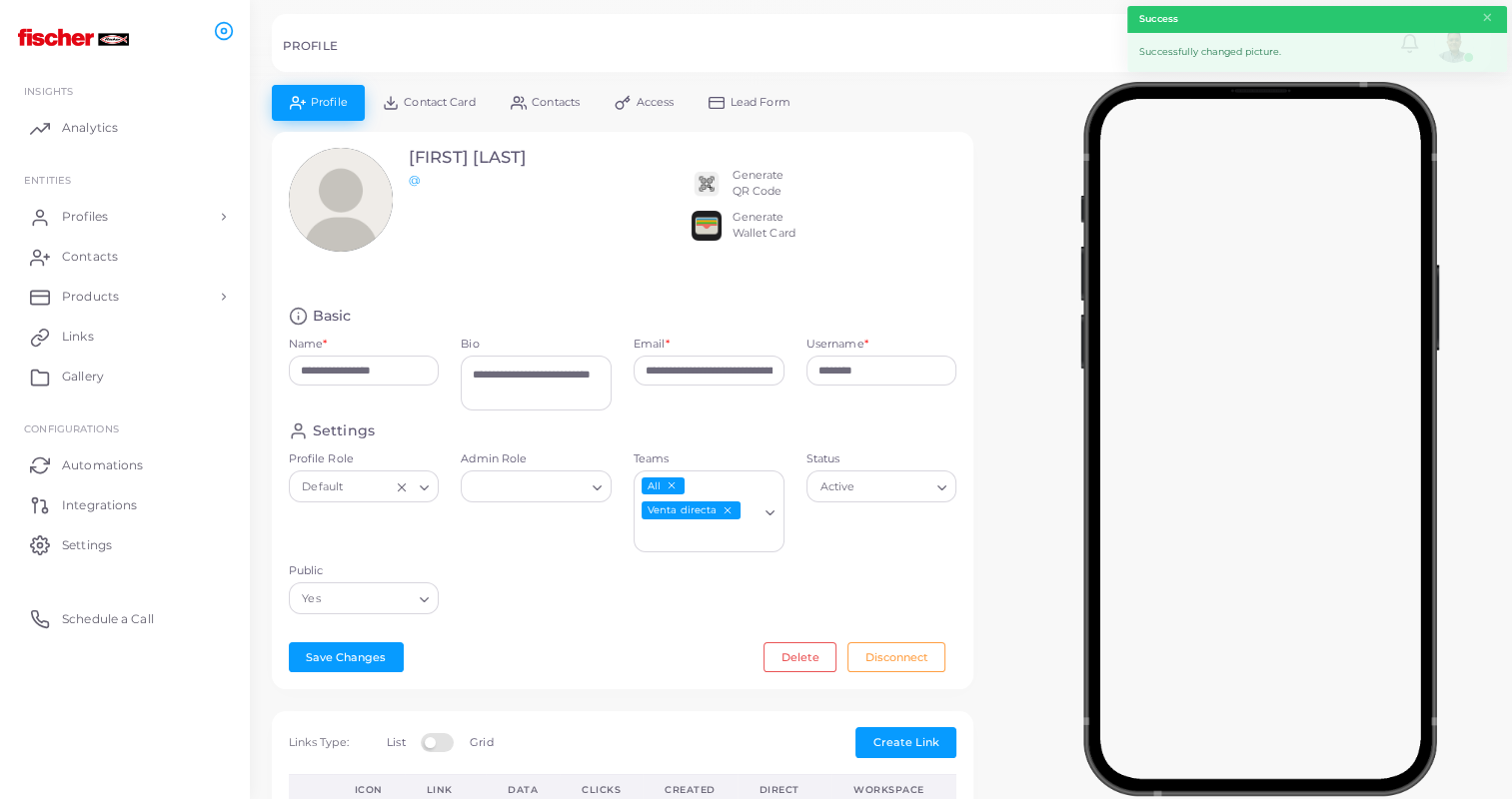 type on "**********" 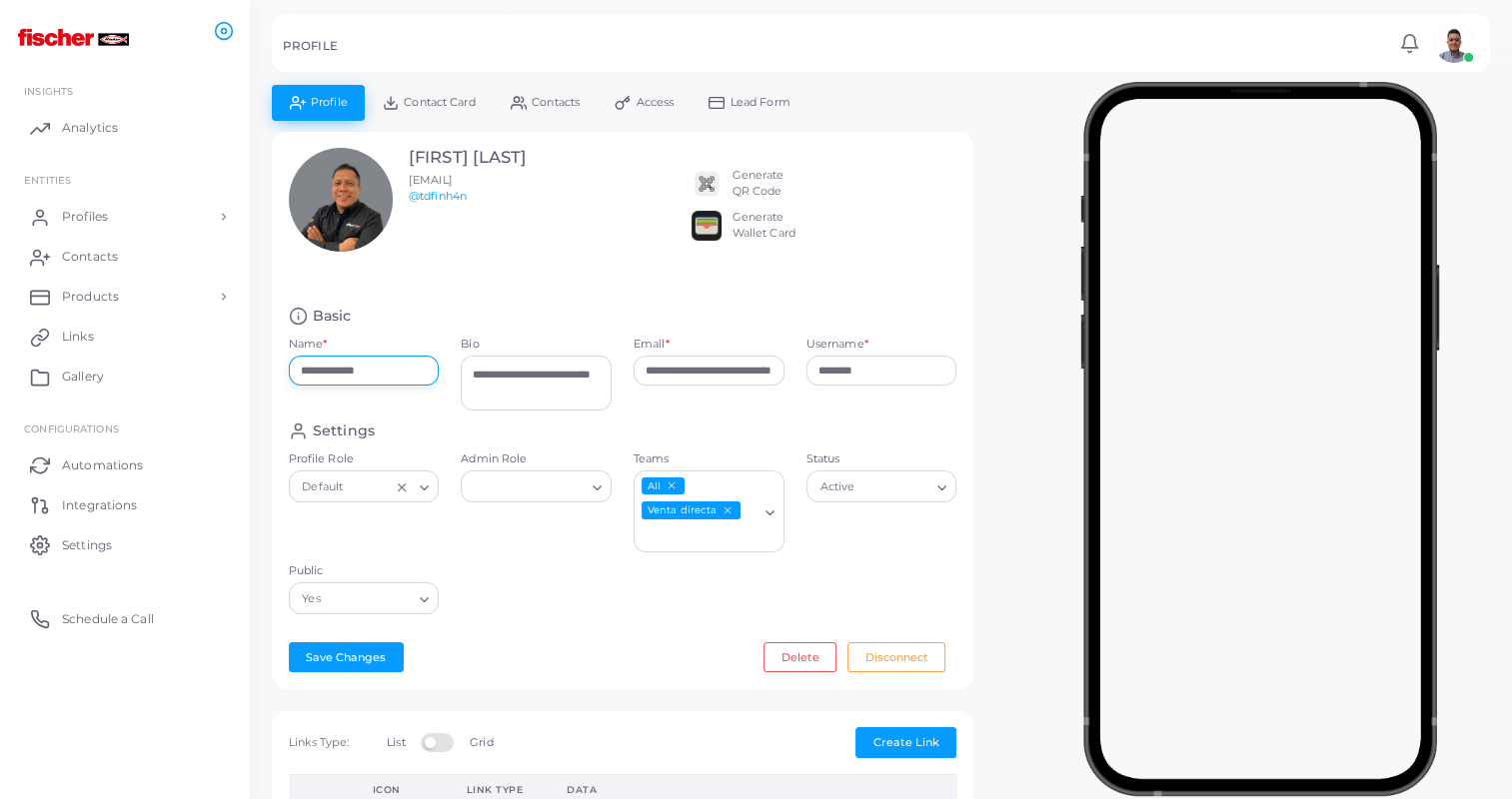drag, startPoint x: 394, startPoint y: 366, endPoint x: 240, endPoint y: 356, distance: 154.32433 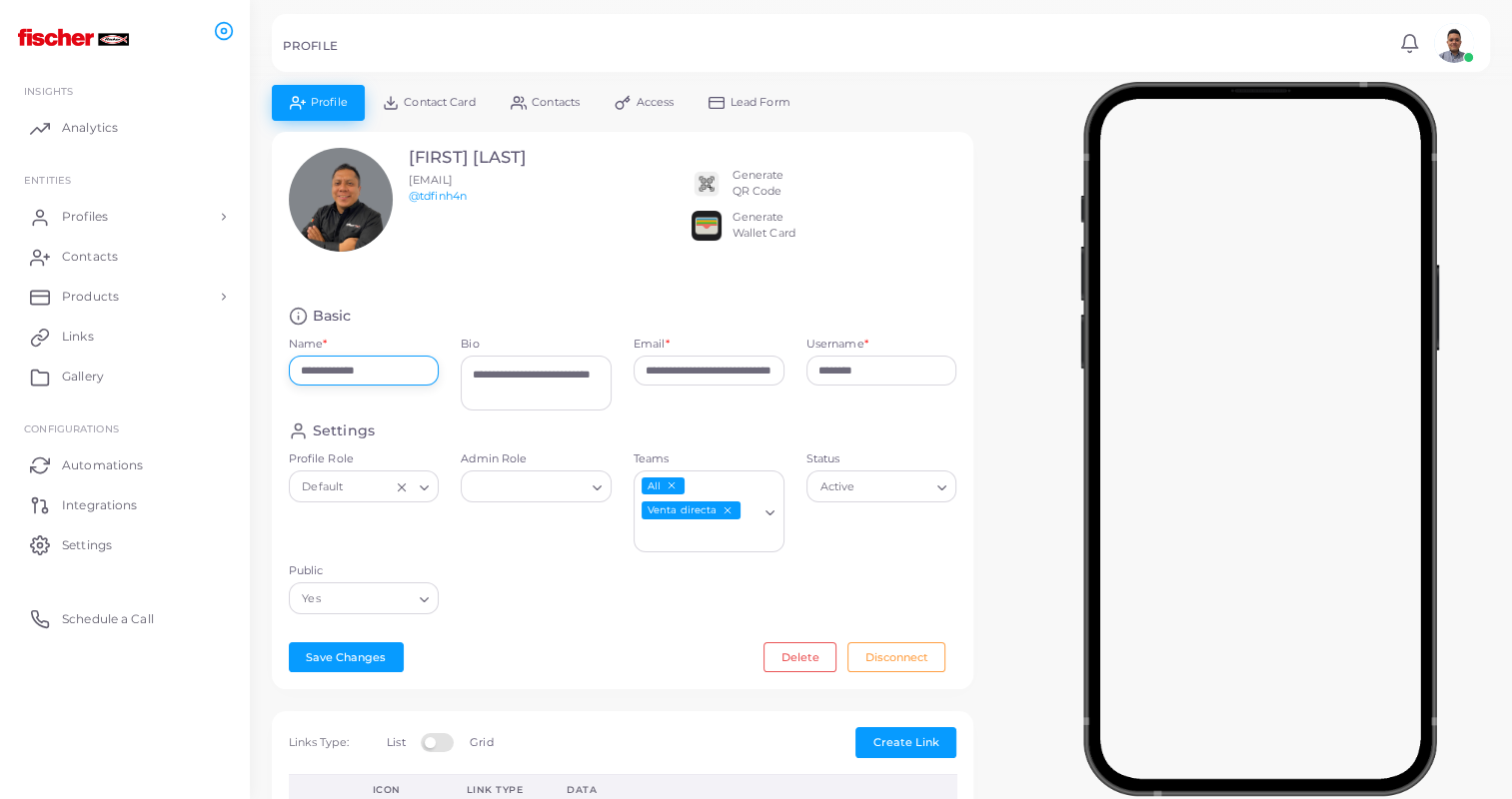 click on "**********" at bounding box center (756, 400) 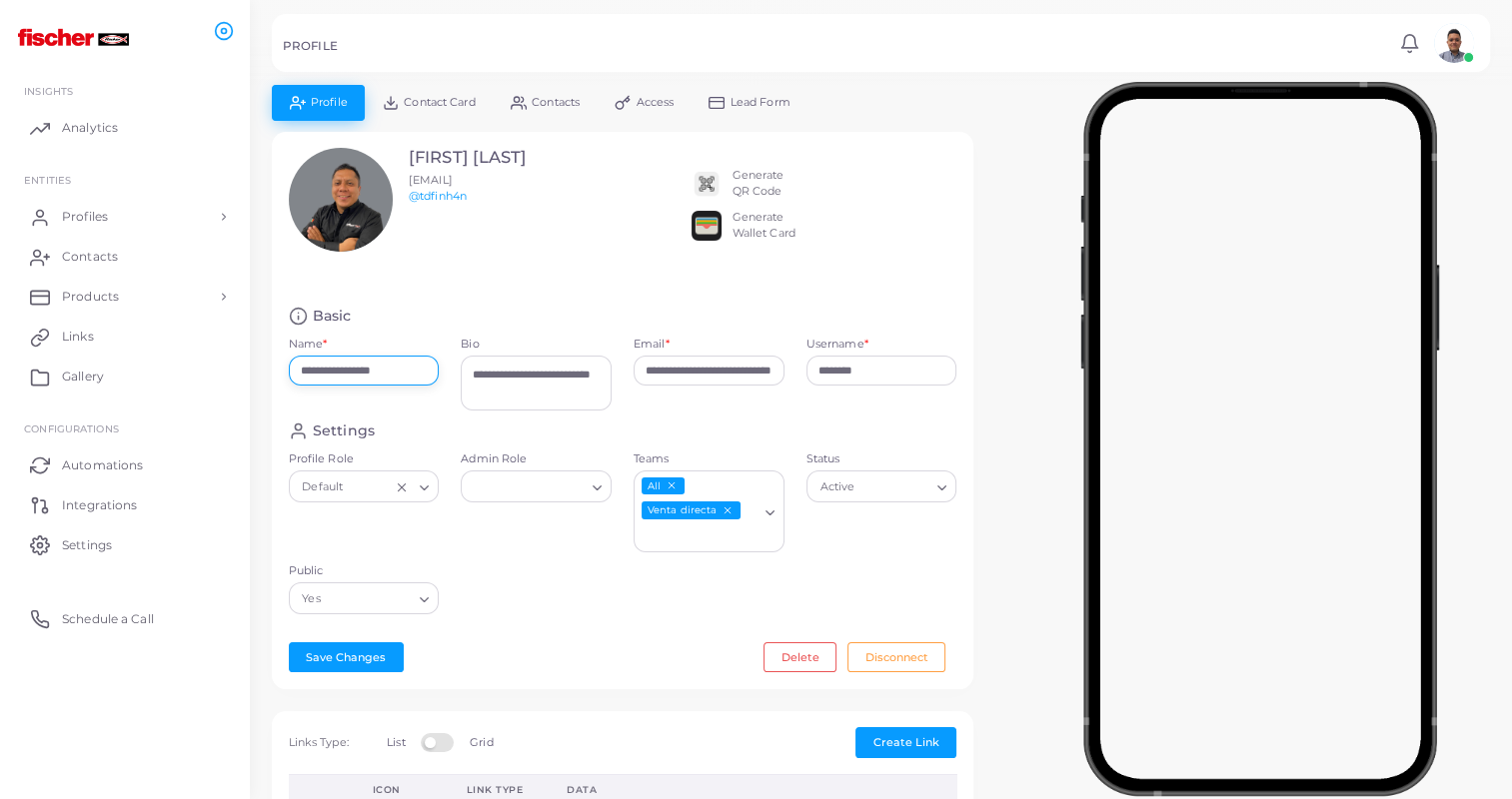 type on "**********" 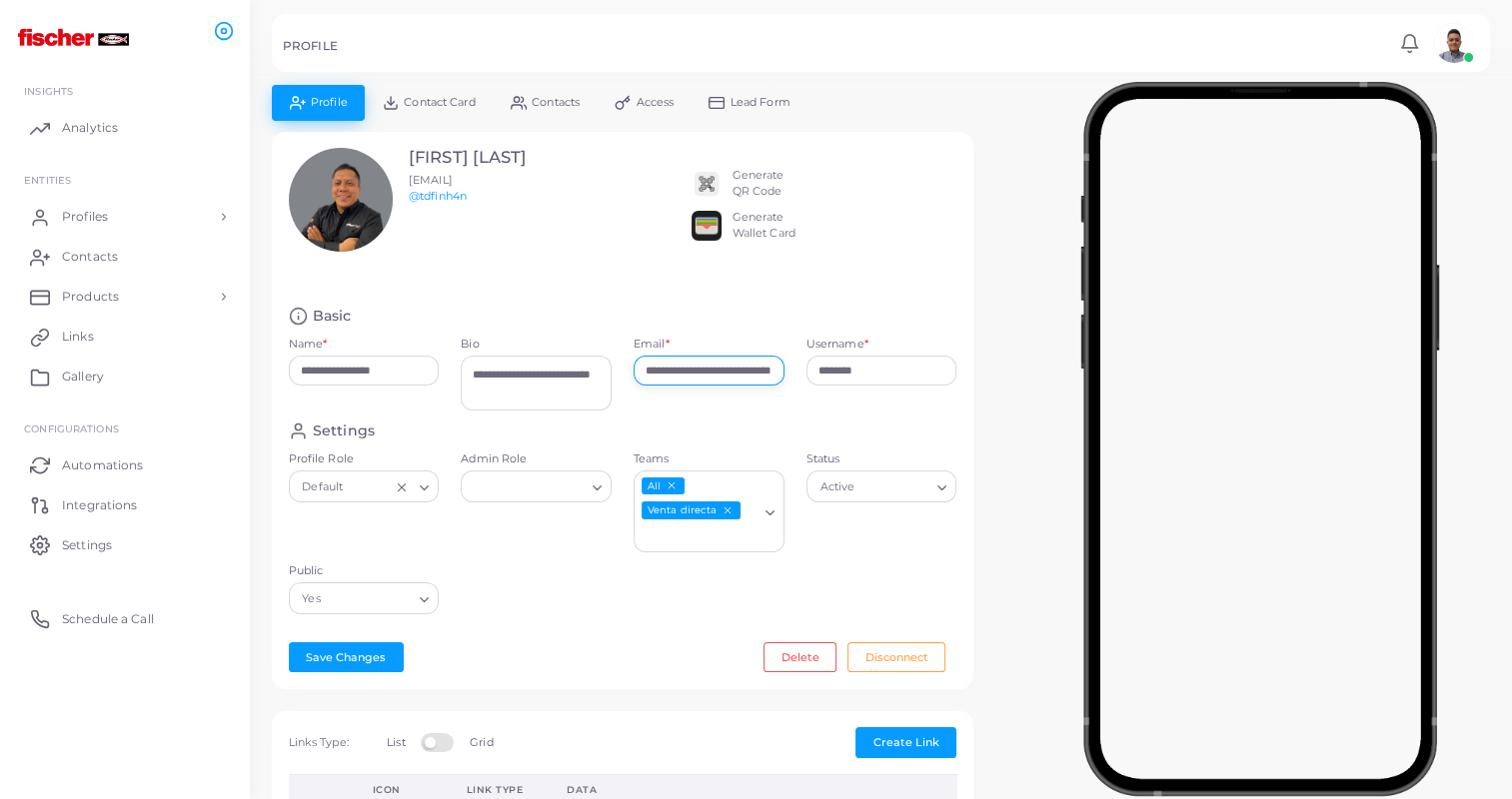 drag, startPoint x: 711, startPoint y: 370, endPoint x: 505, endPoint y: 366, distance: 206.03883 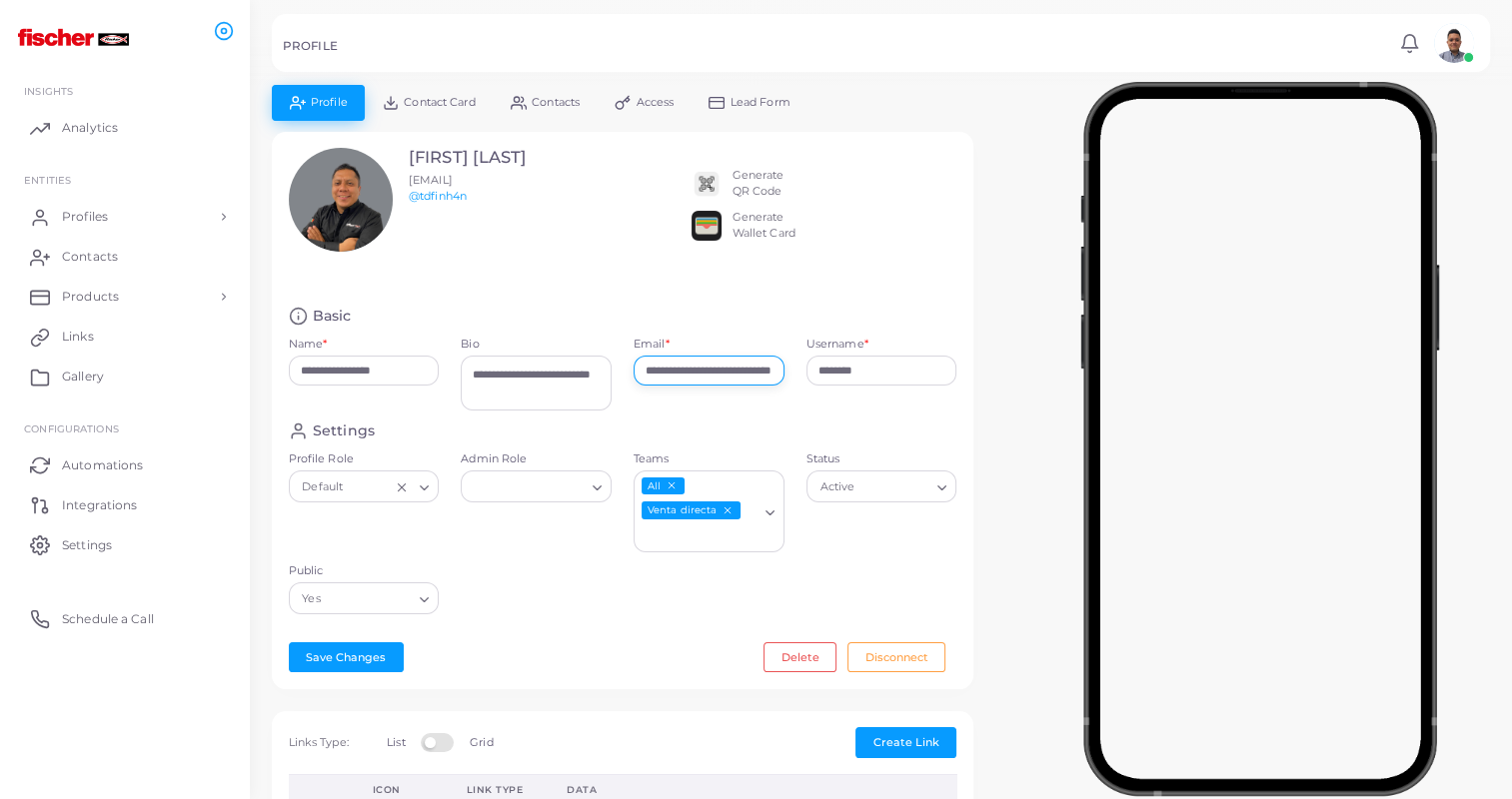 click on "**********" at bounding box center (623, 364) 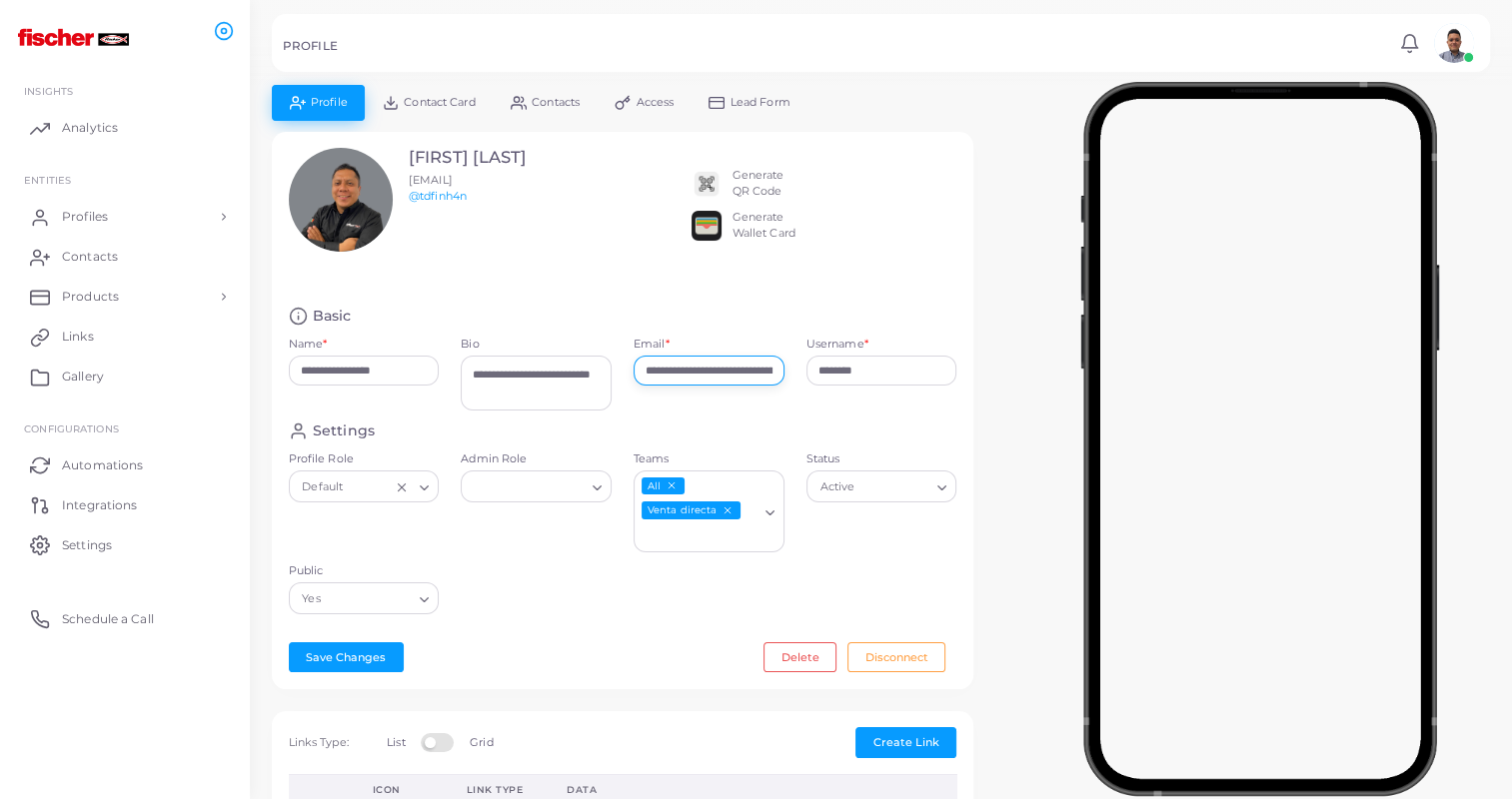 drag, startPoint x: 732, startPoint y: 374, endPoint x: 748, endPoint y: 411, distance: 40.311289 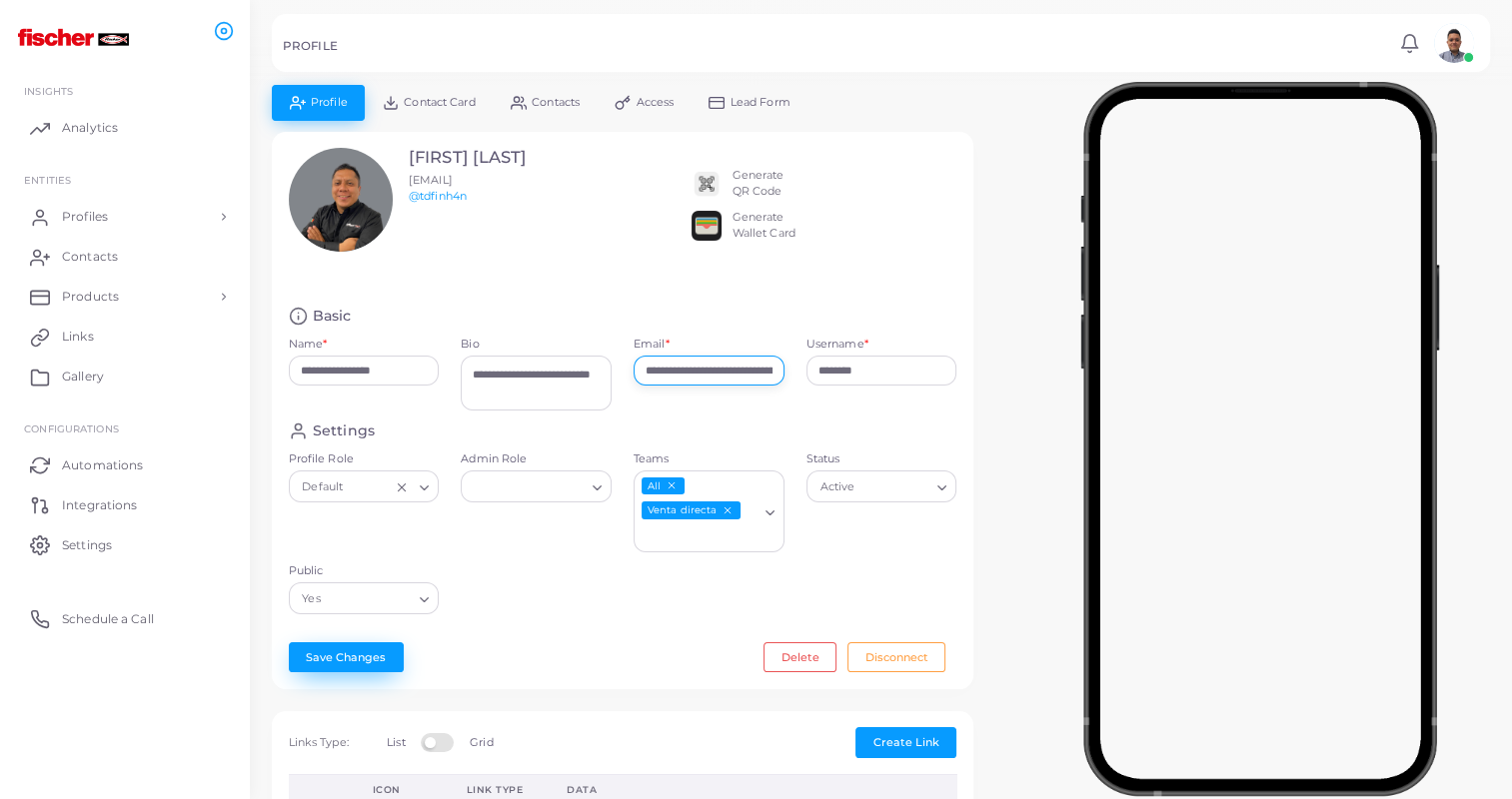 type on "**********" 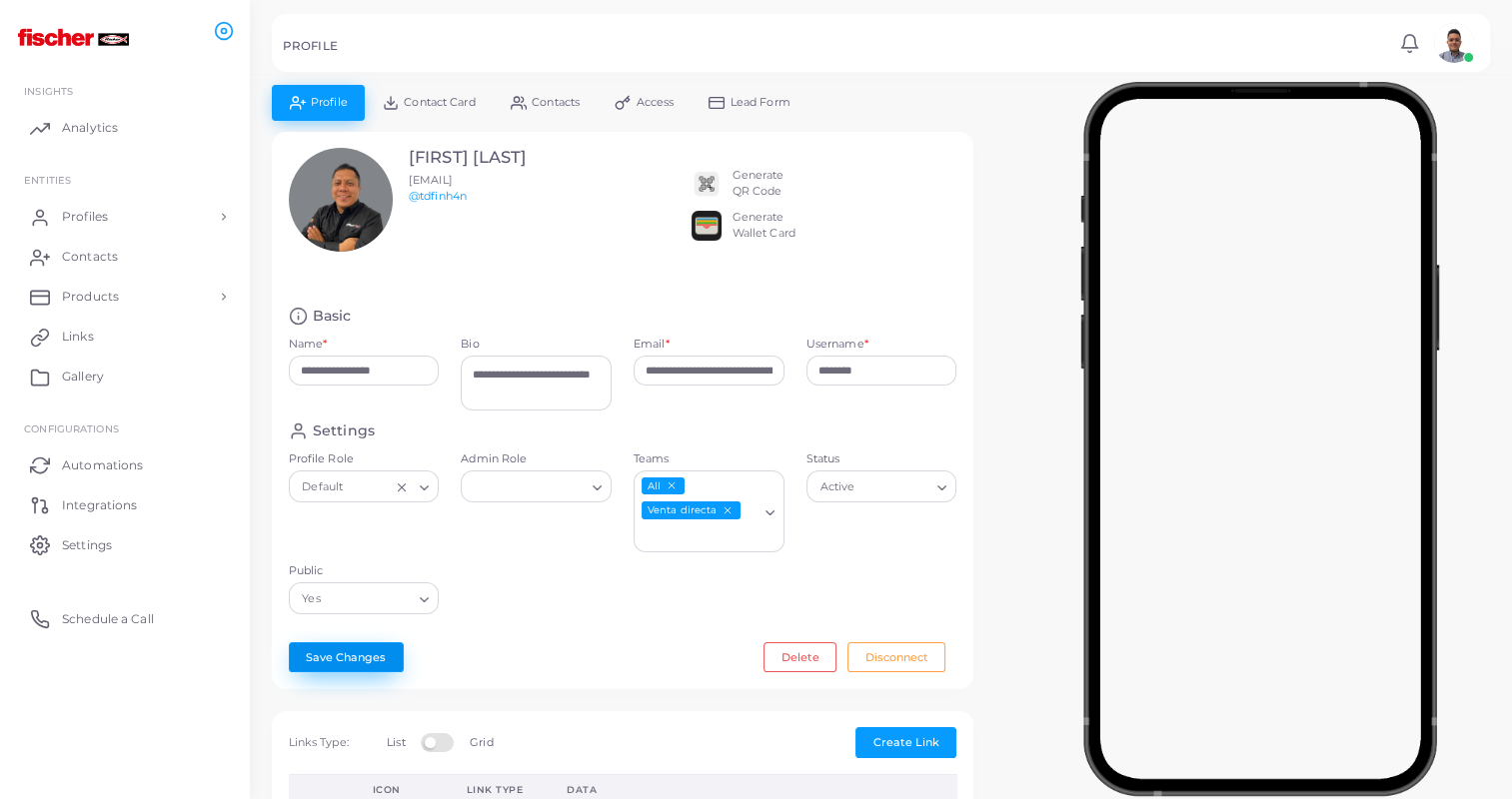 click on "Save Changes" at bounding box center (346, 657) 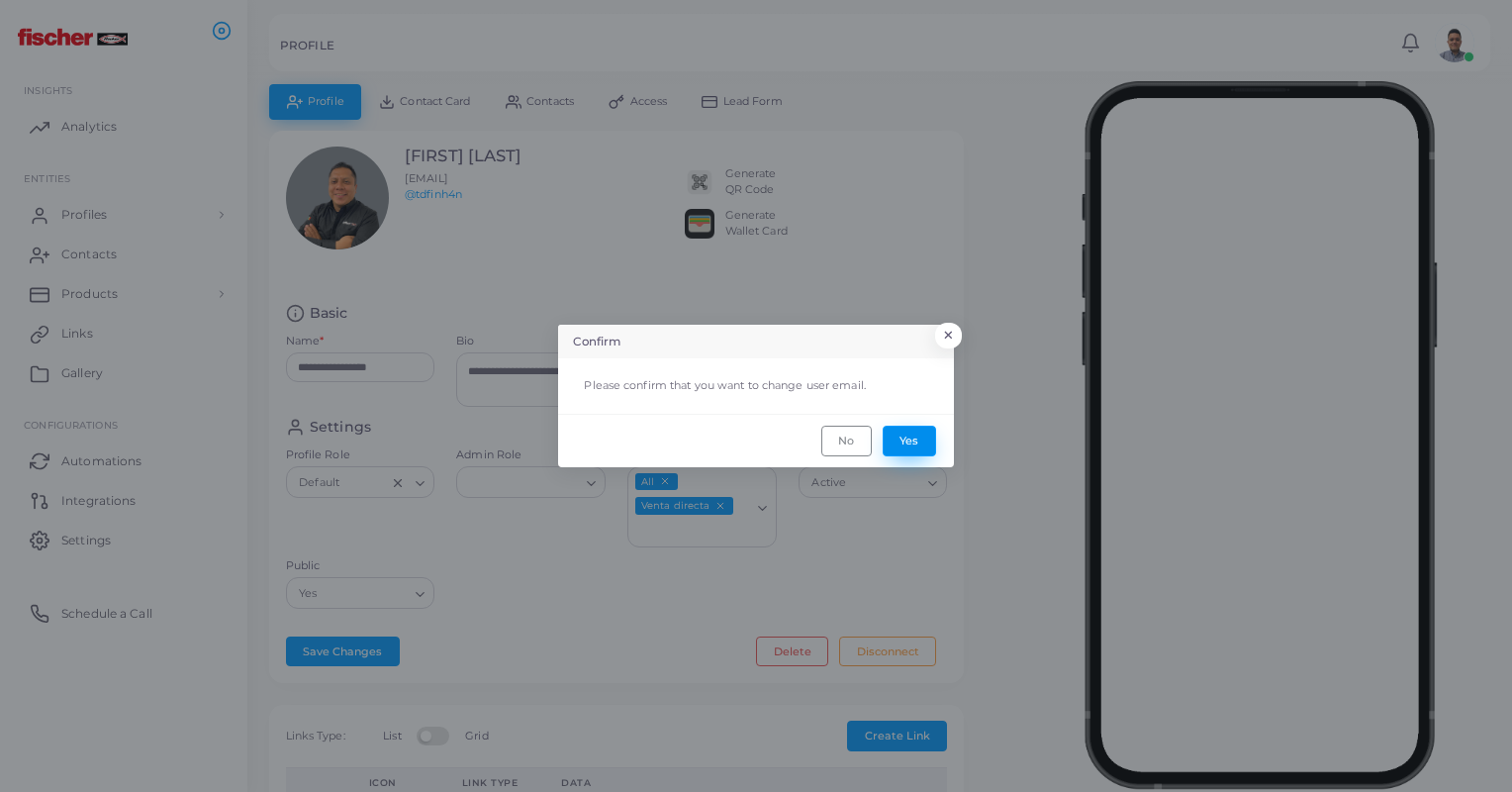 click on "Yes" at bounding box center [909, 441] 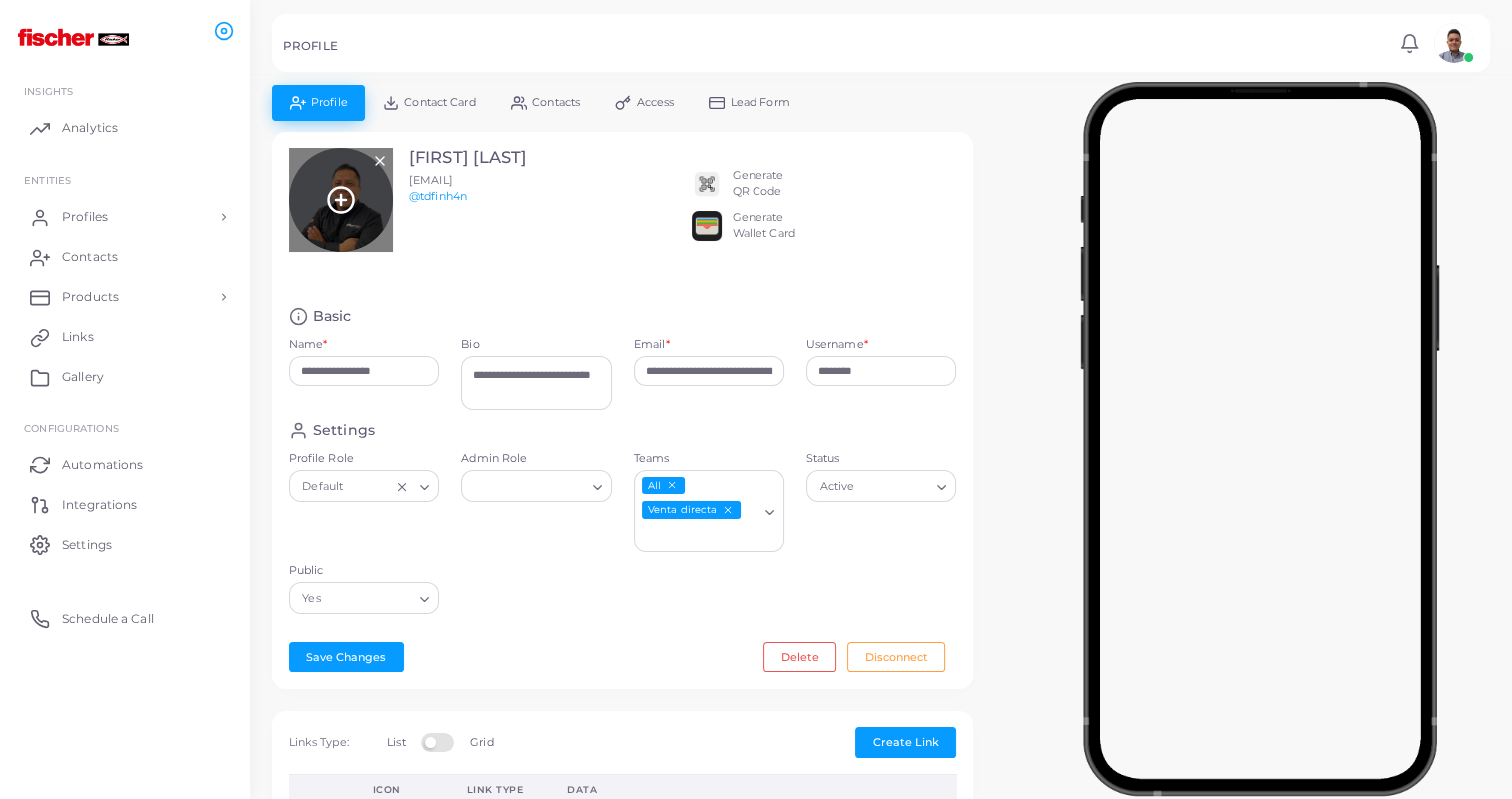 click 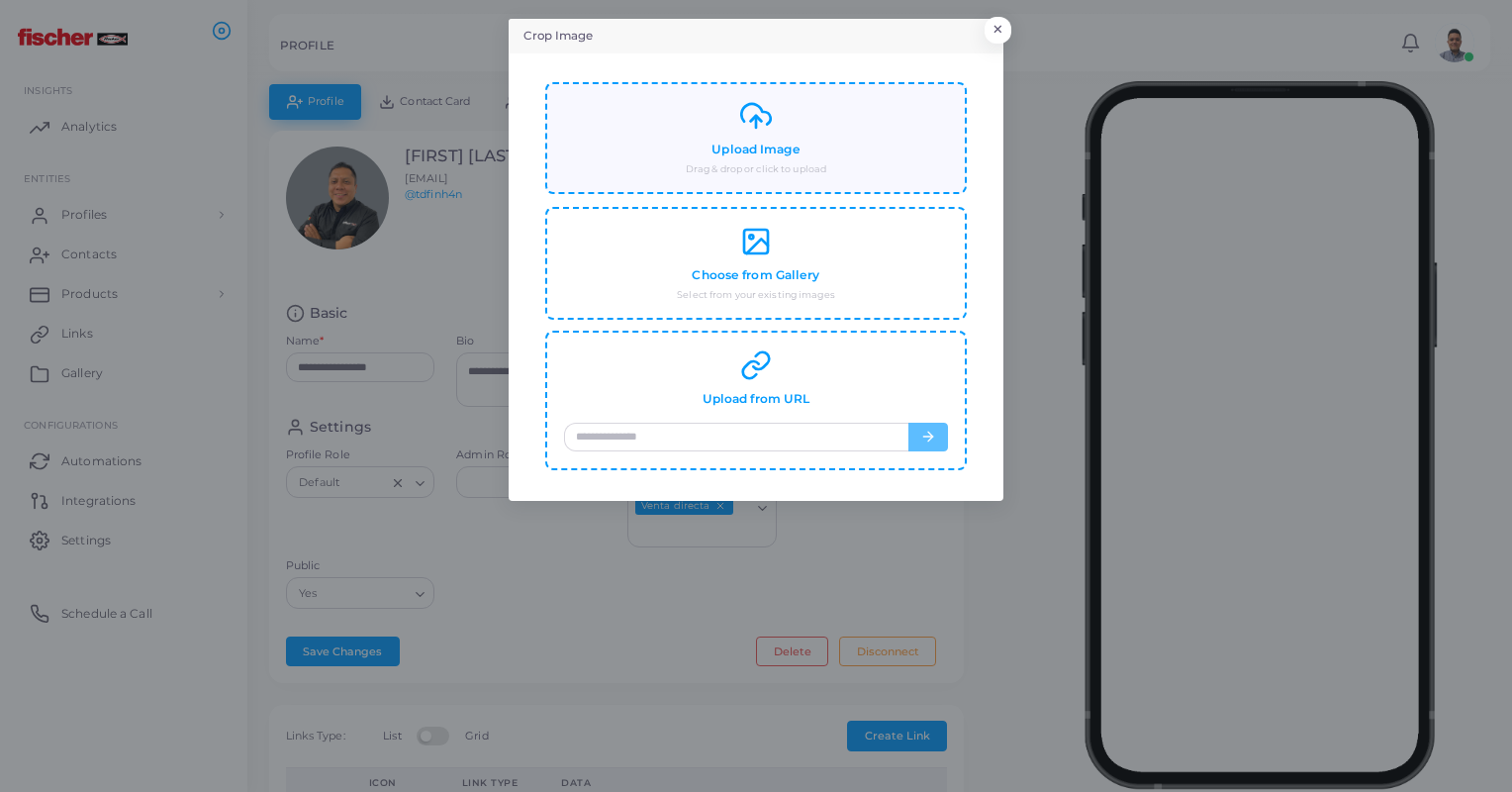 click on "Upload Image Drag & drop or click to upload" at bounding box center [756, 138] 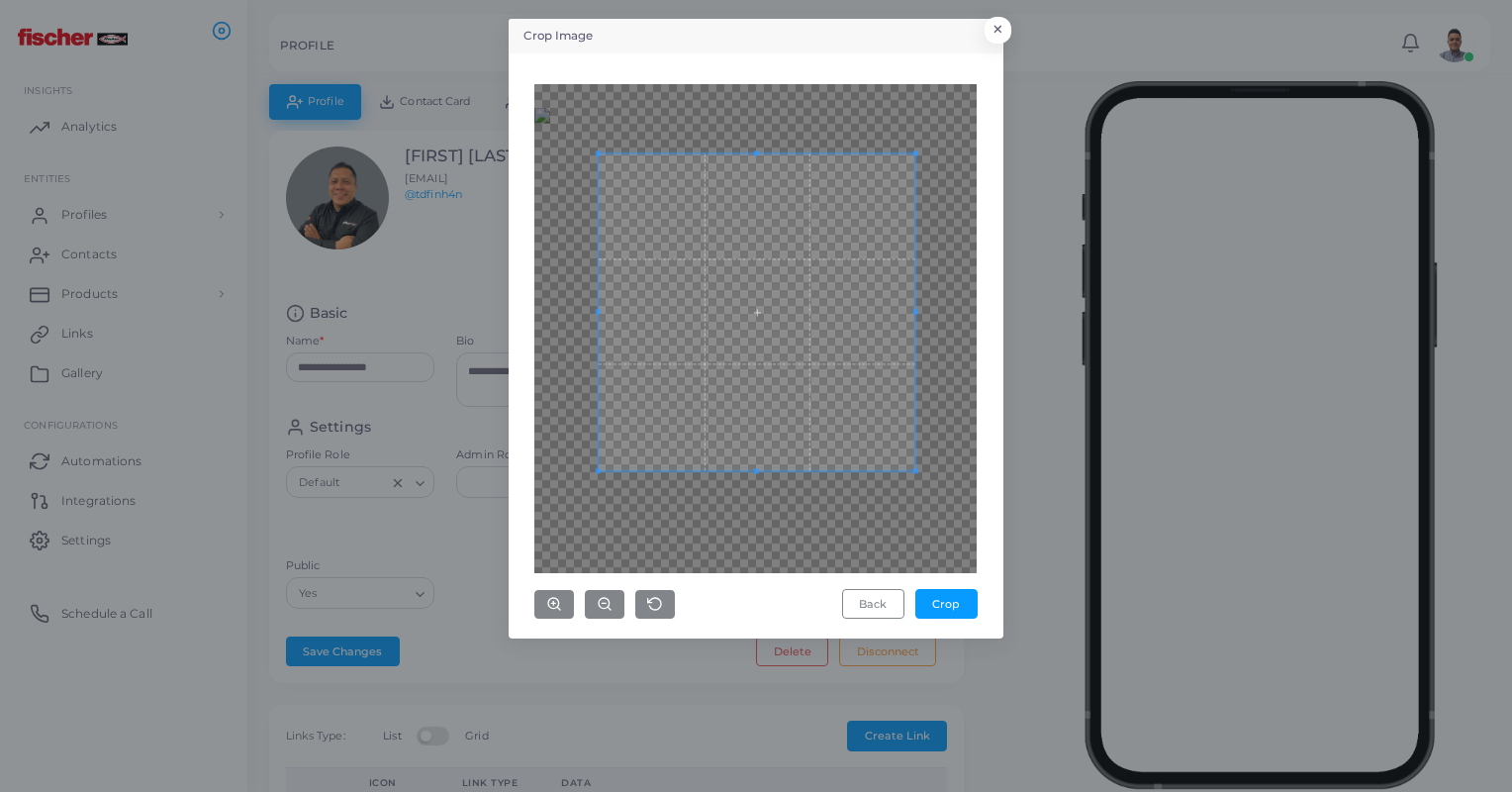 click at bounding box center [757, 312] 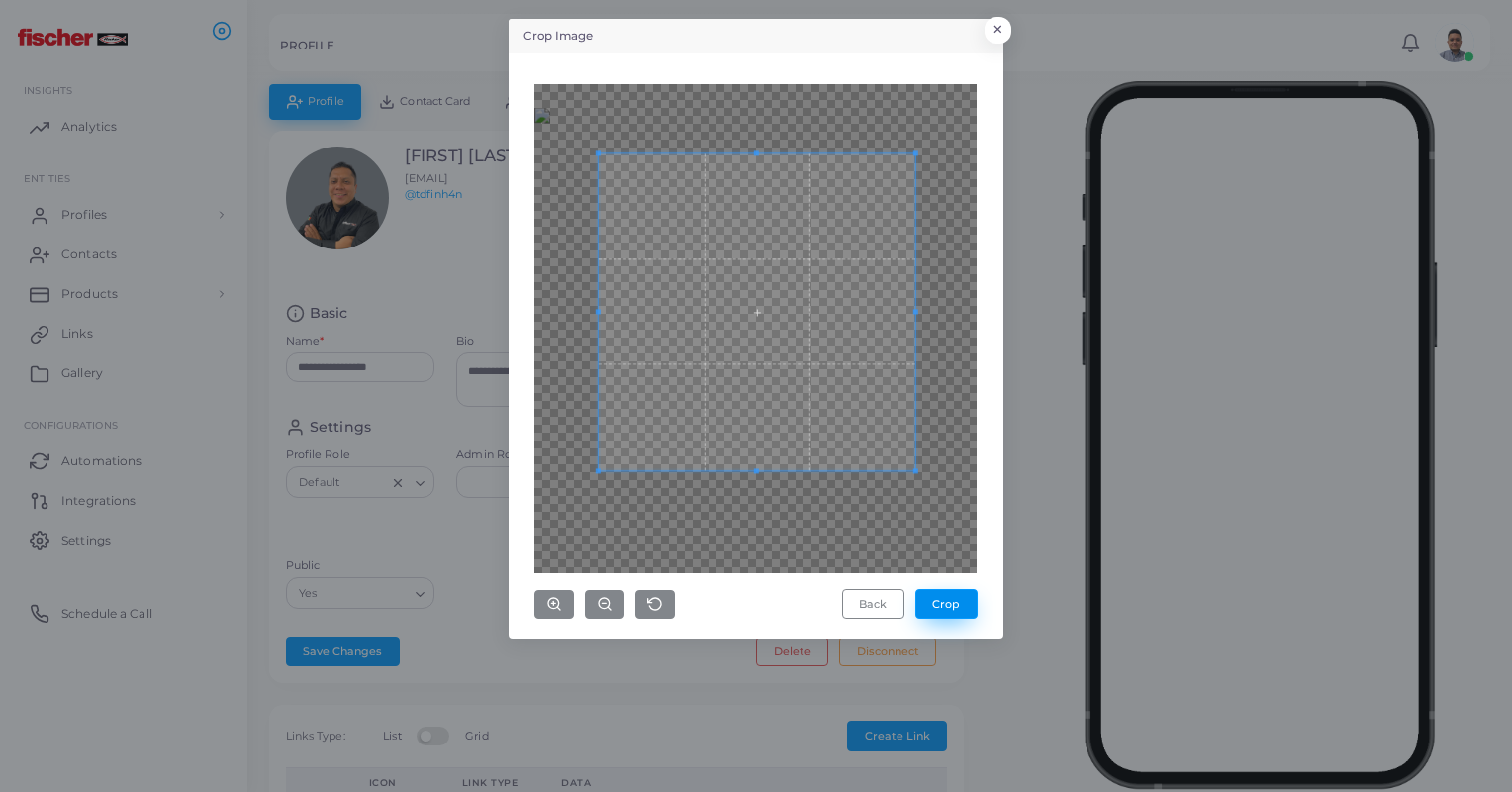 click on "Crop" at bounding box center (946, 604) 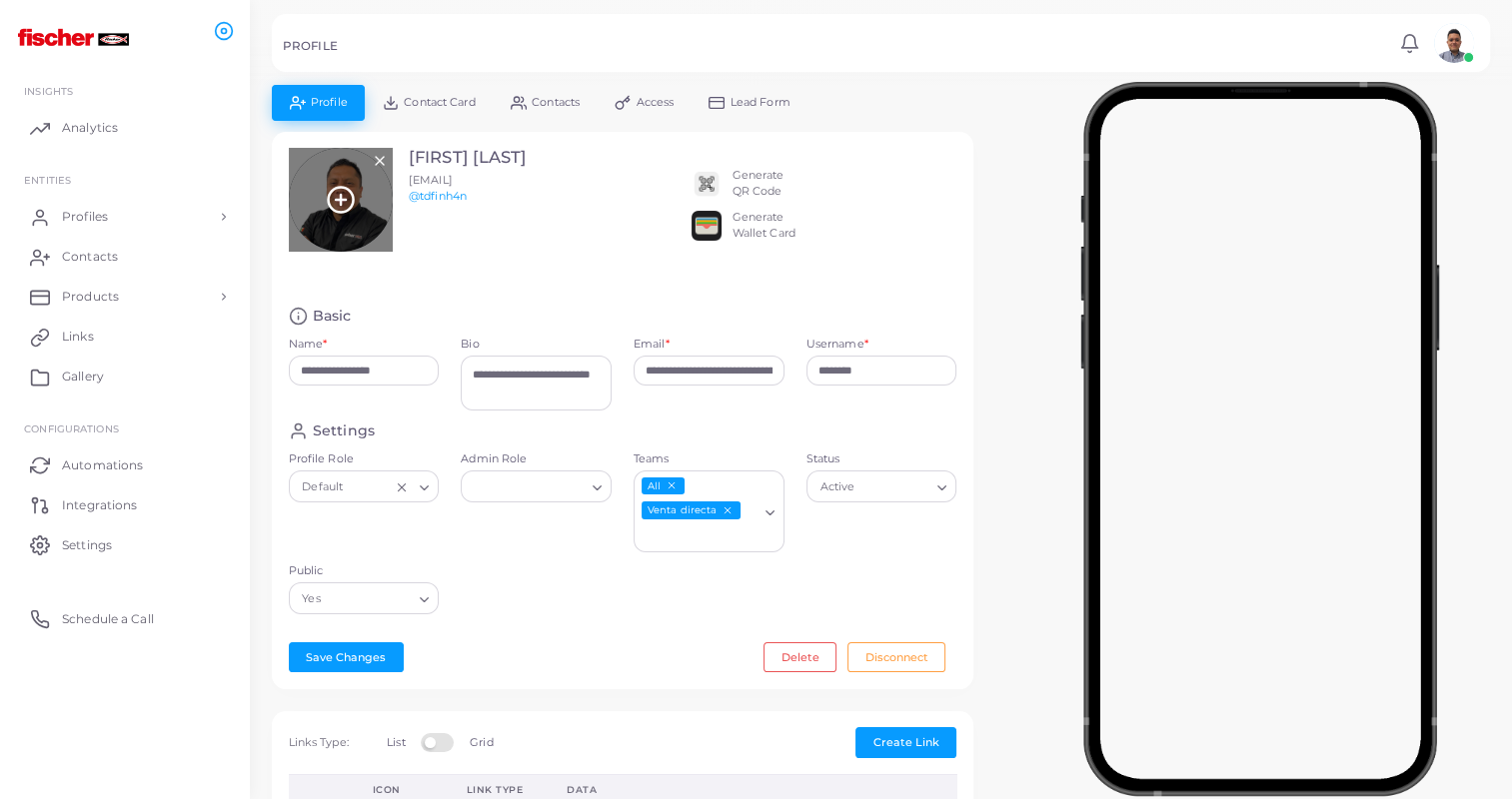 click 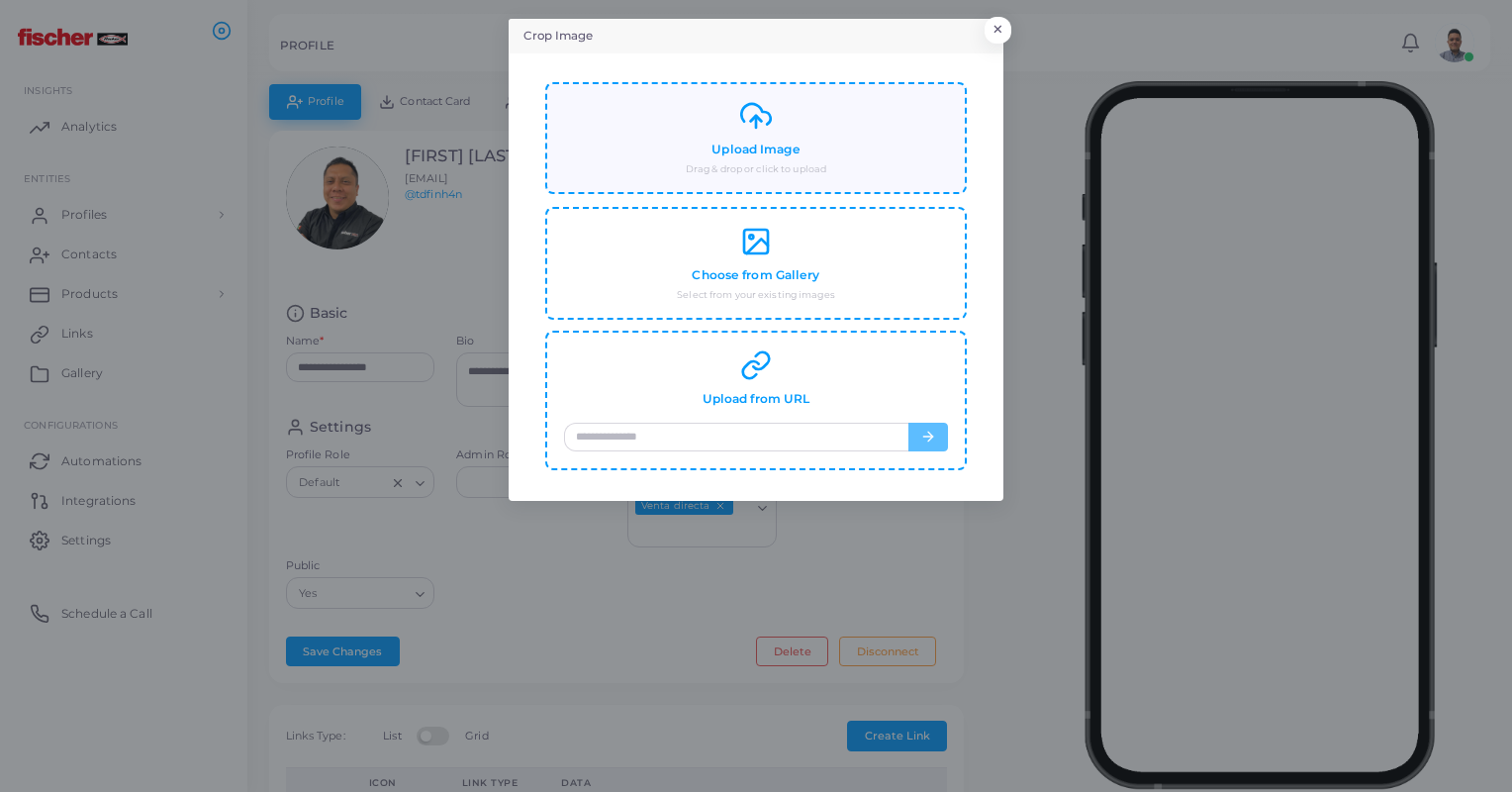 click on "Upload Image Drag & drop or click to upload" at bounding box center [756, 138] 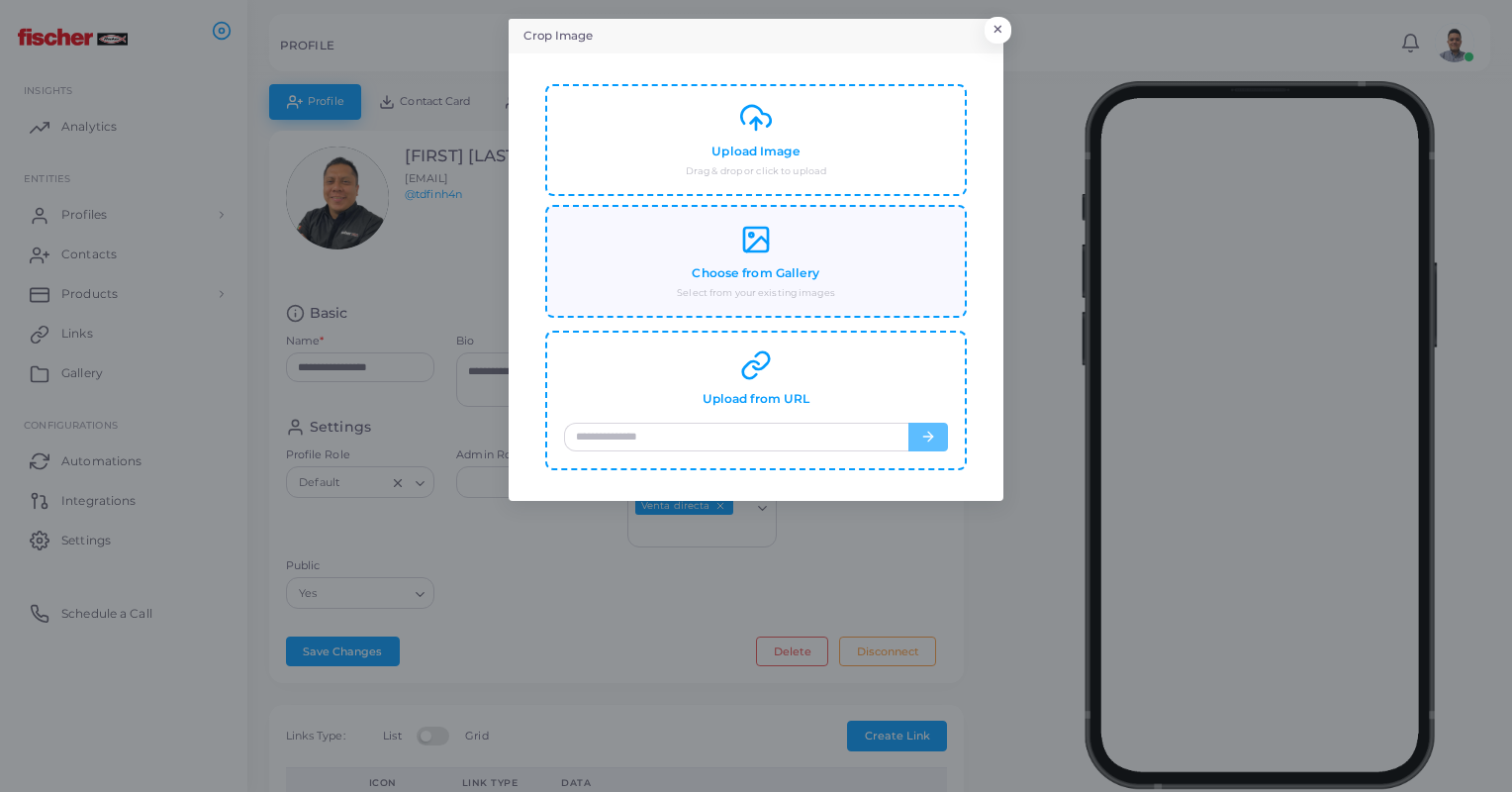click on "Choose from Gallery Select from your existing images" at bounding box center [756, 261] 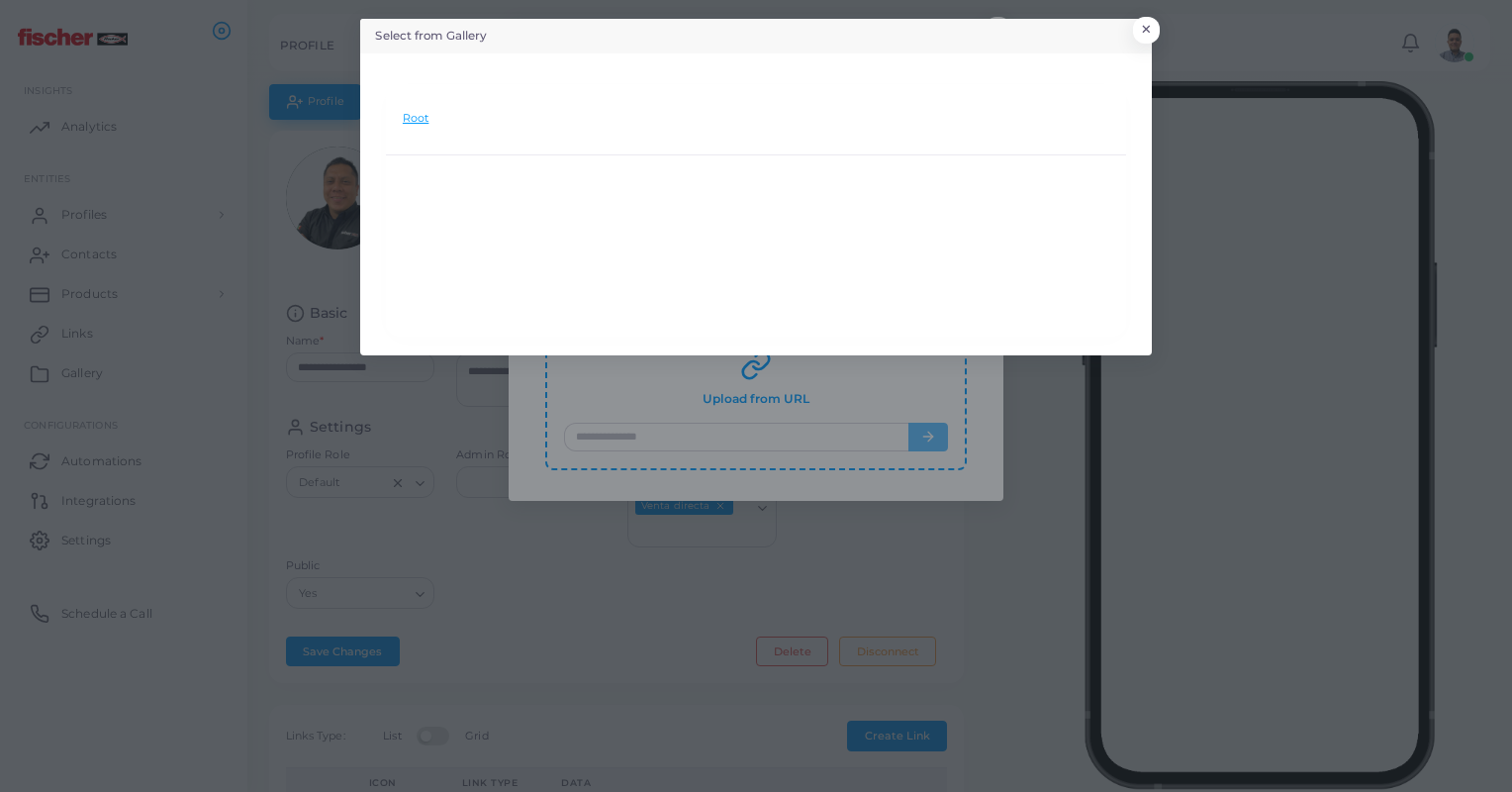 click on "Root" at bounding box center (416, 119) 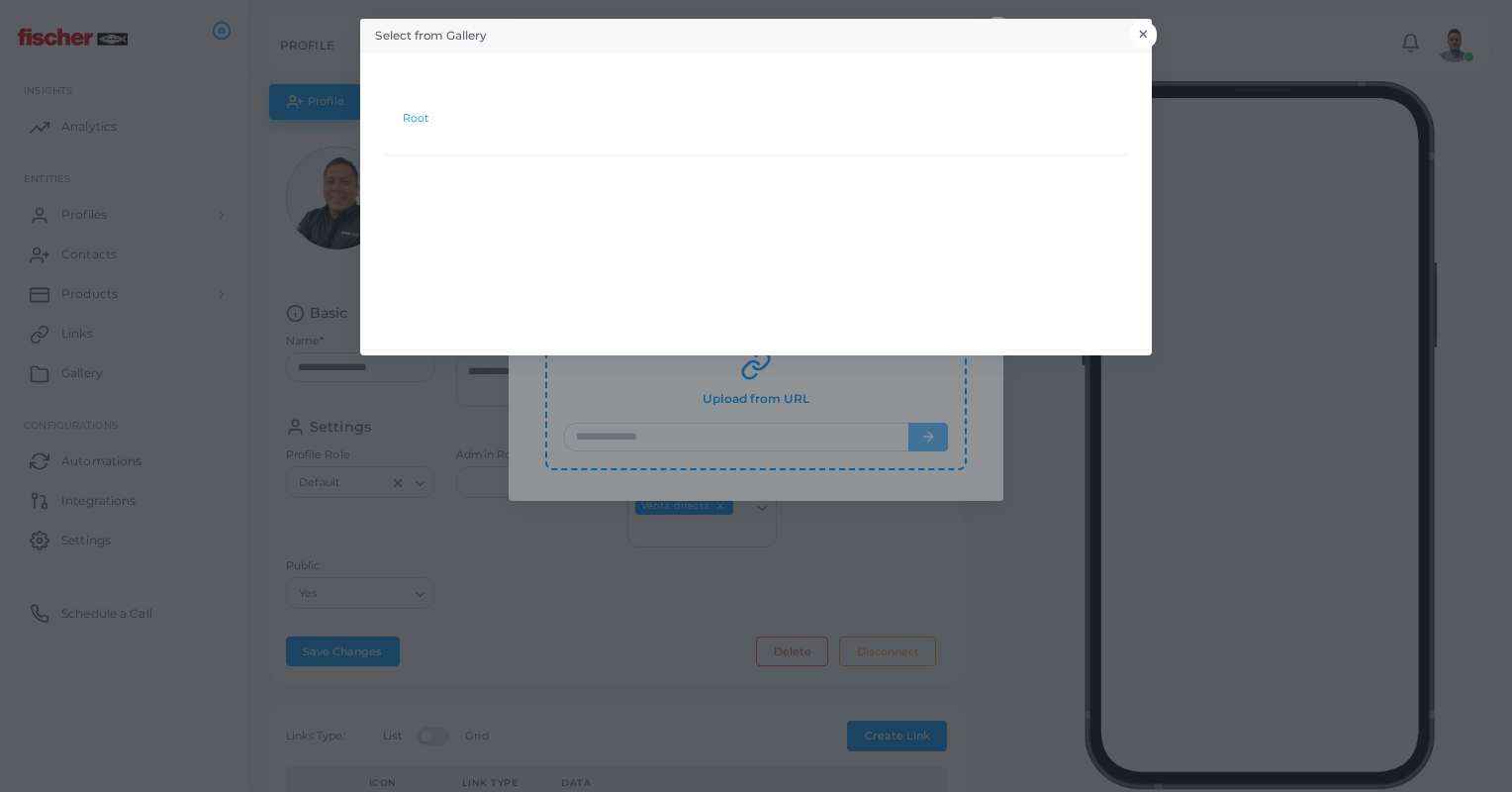 click on "×" at bounding box center [1143, 35] 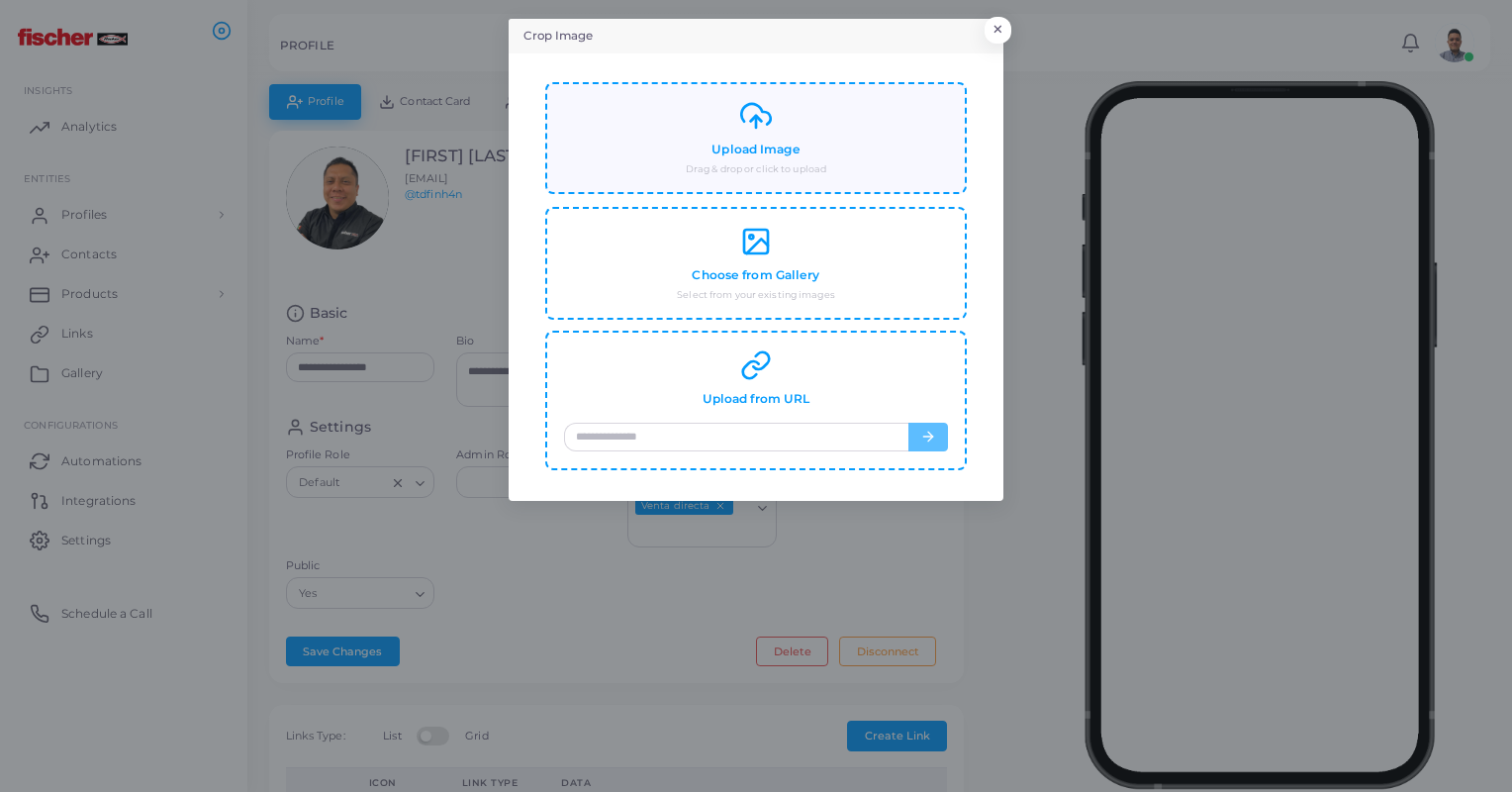 click on "Upload Image Drag & drop or click to upload" at bounding box center [756, 138] 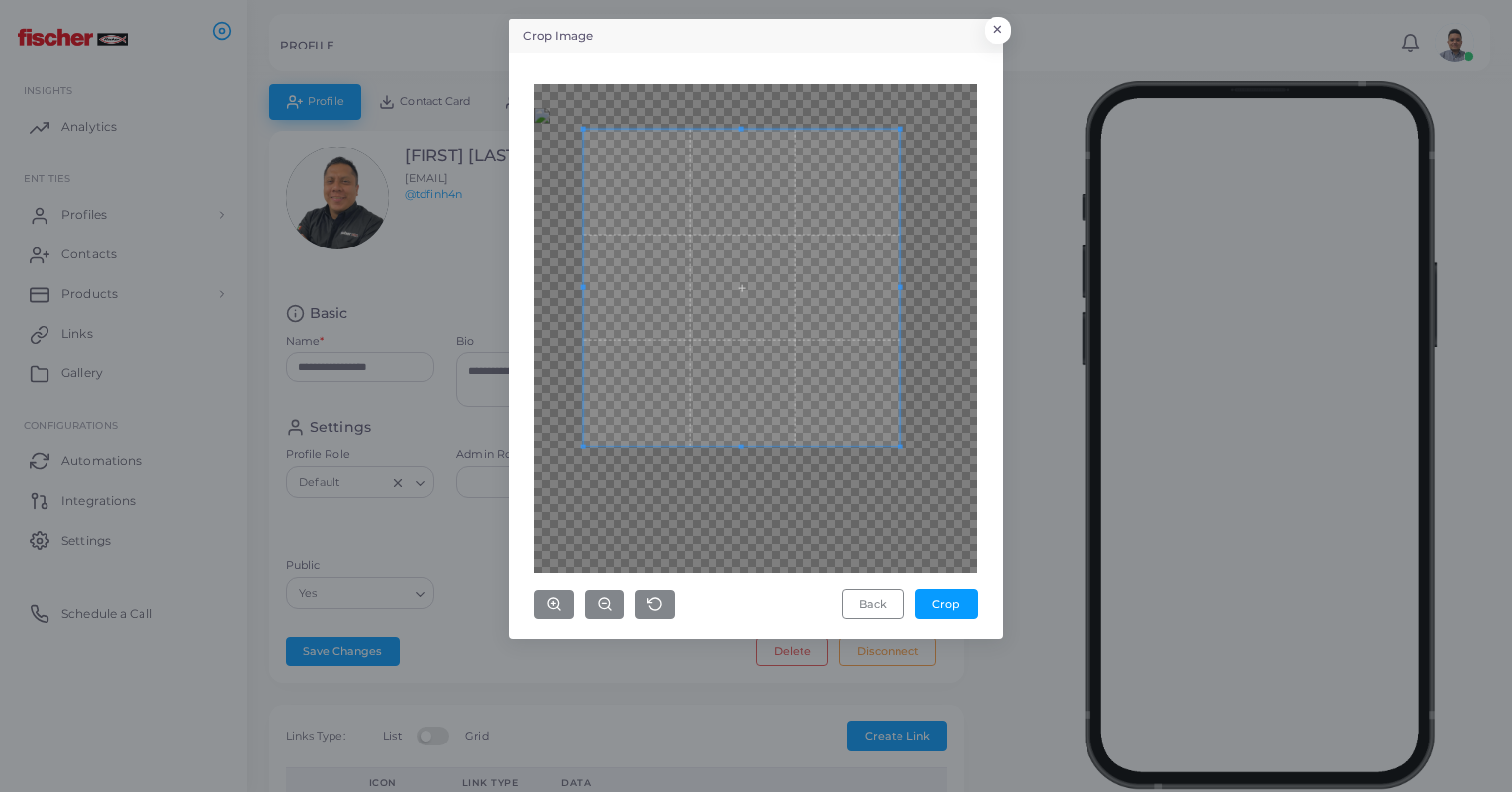 click at bounding box center [742, 287] 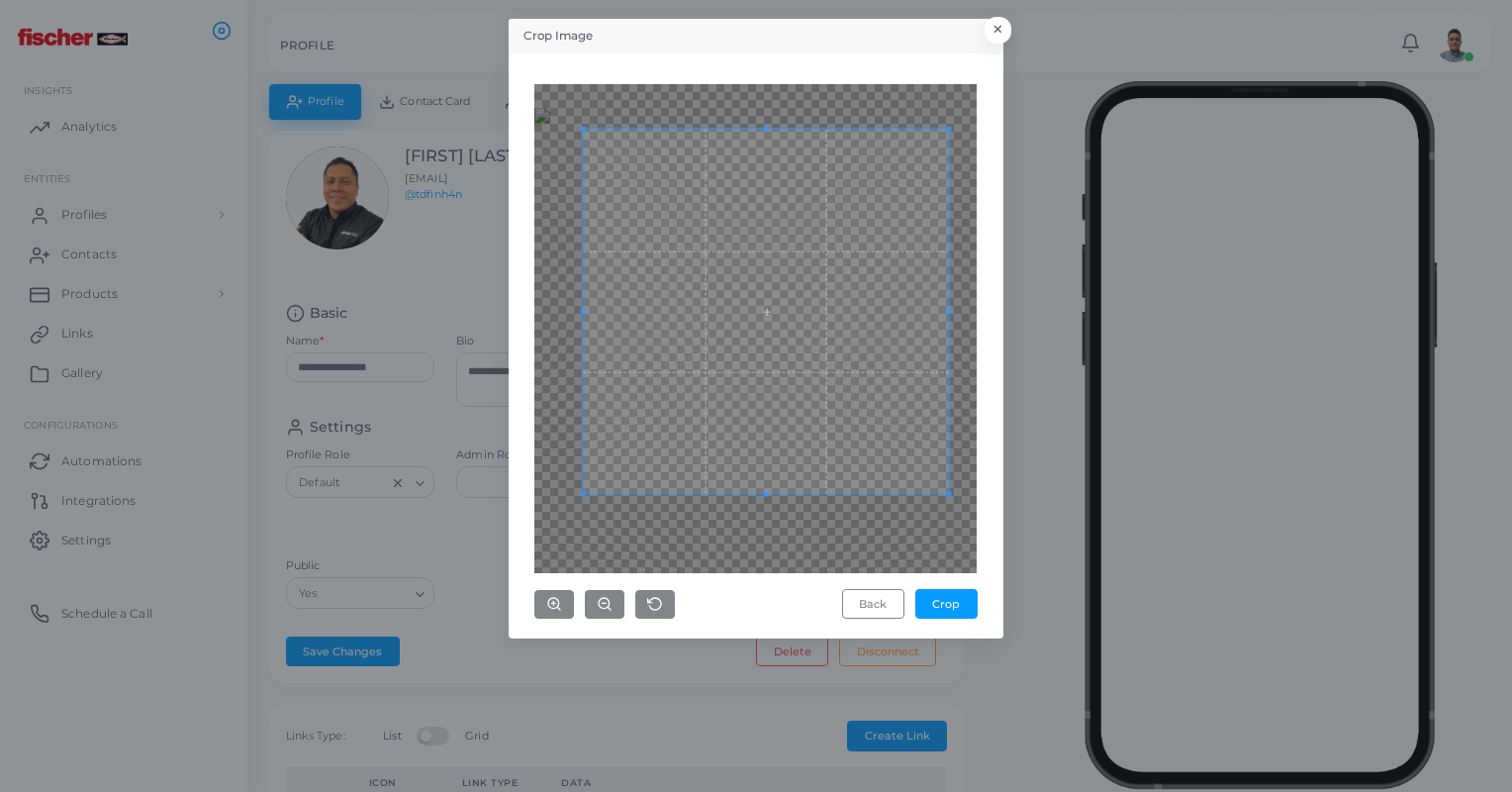 click at bounding box center (755, 329) 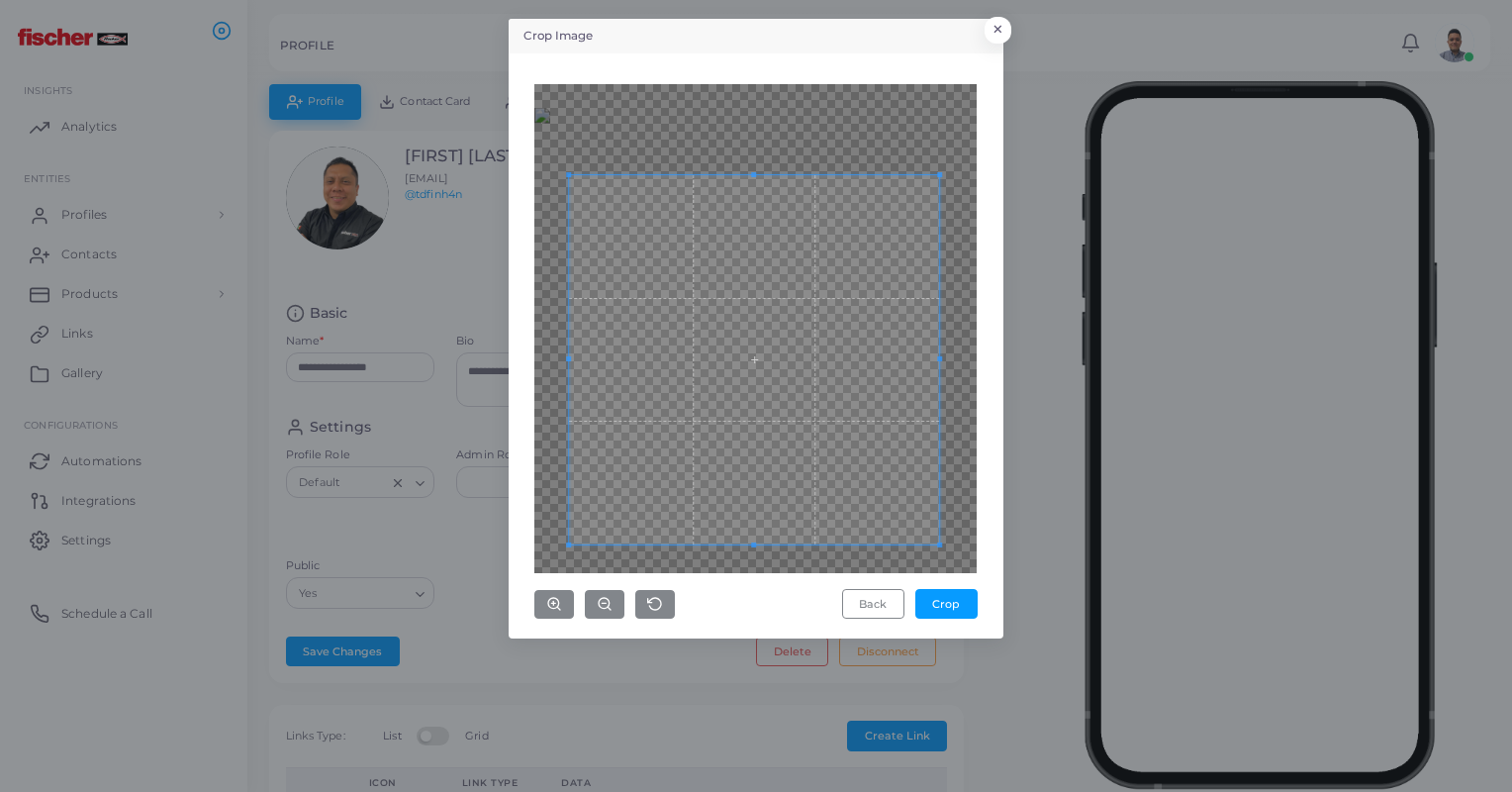 click at bounding box center [755, 360] 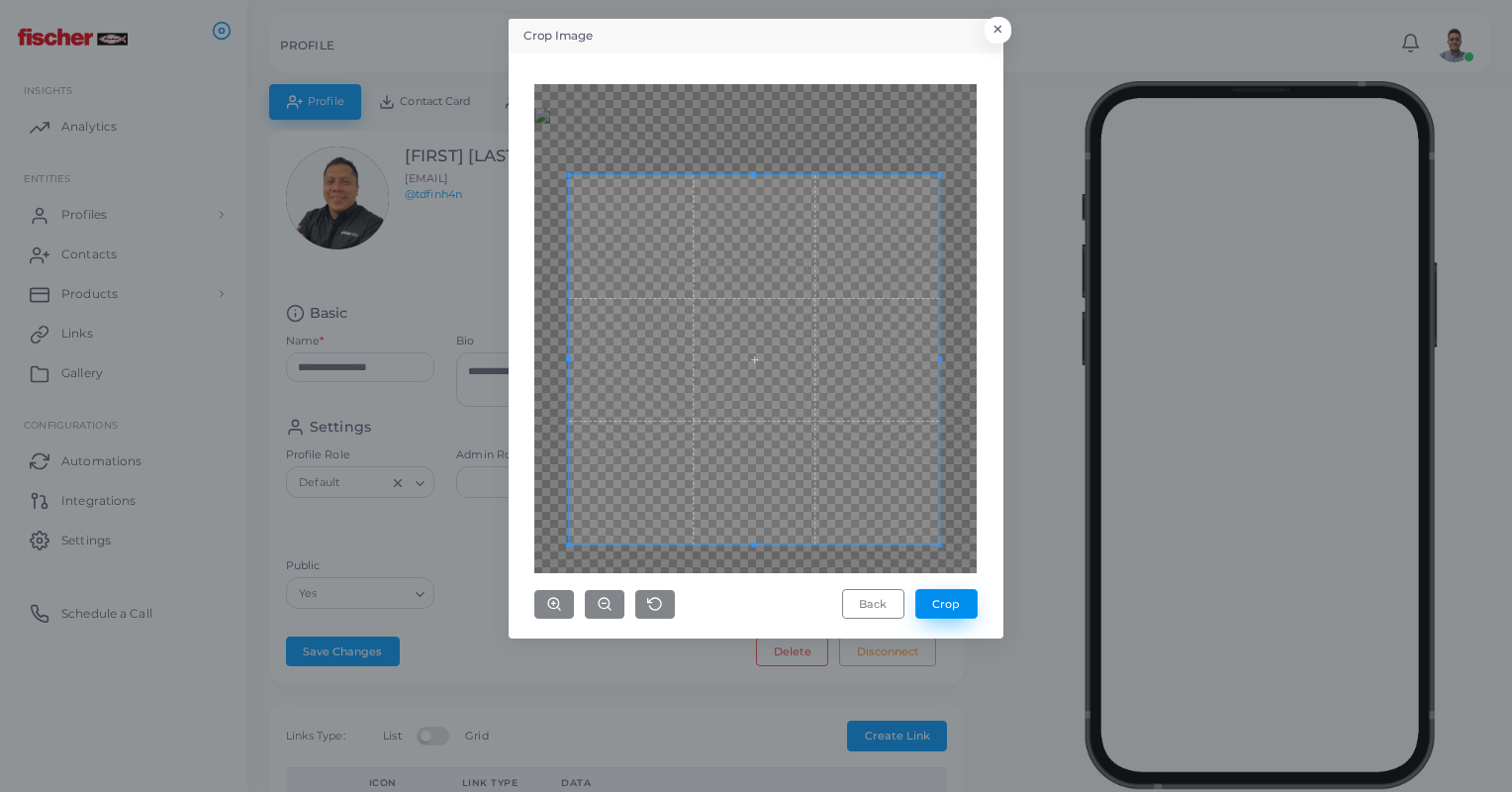 click on "Crop" at bounding box center [946, 604] 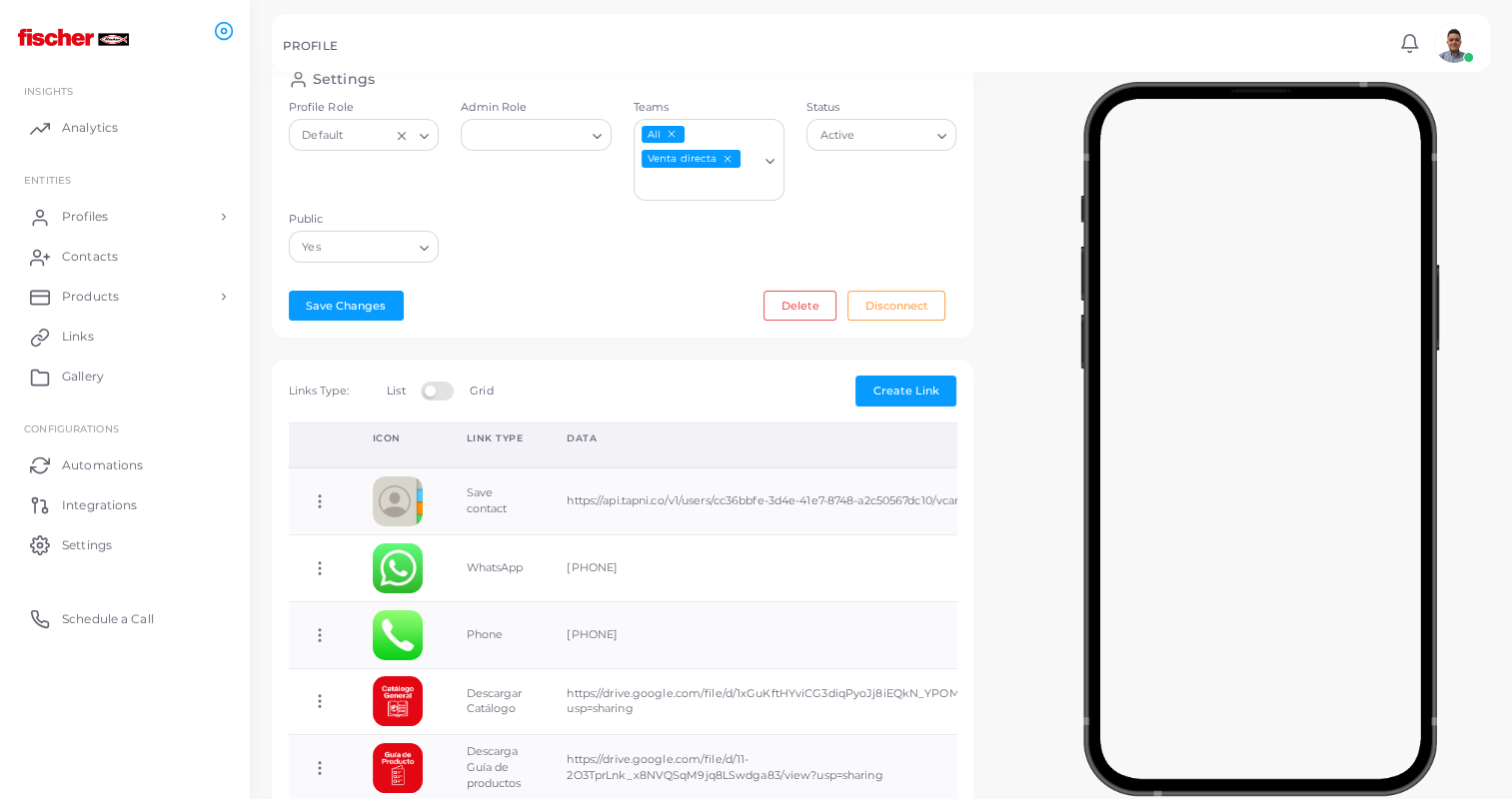 scroll, scrollTop: 400, scrollLeft: 0, axis: vertical 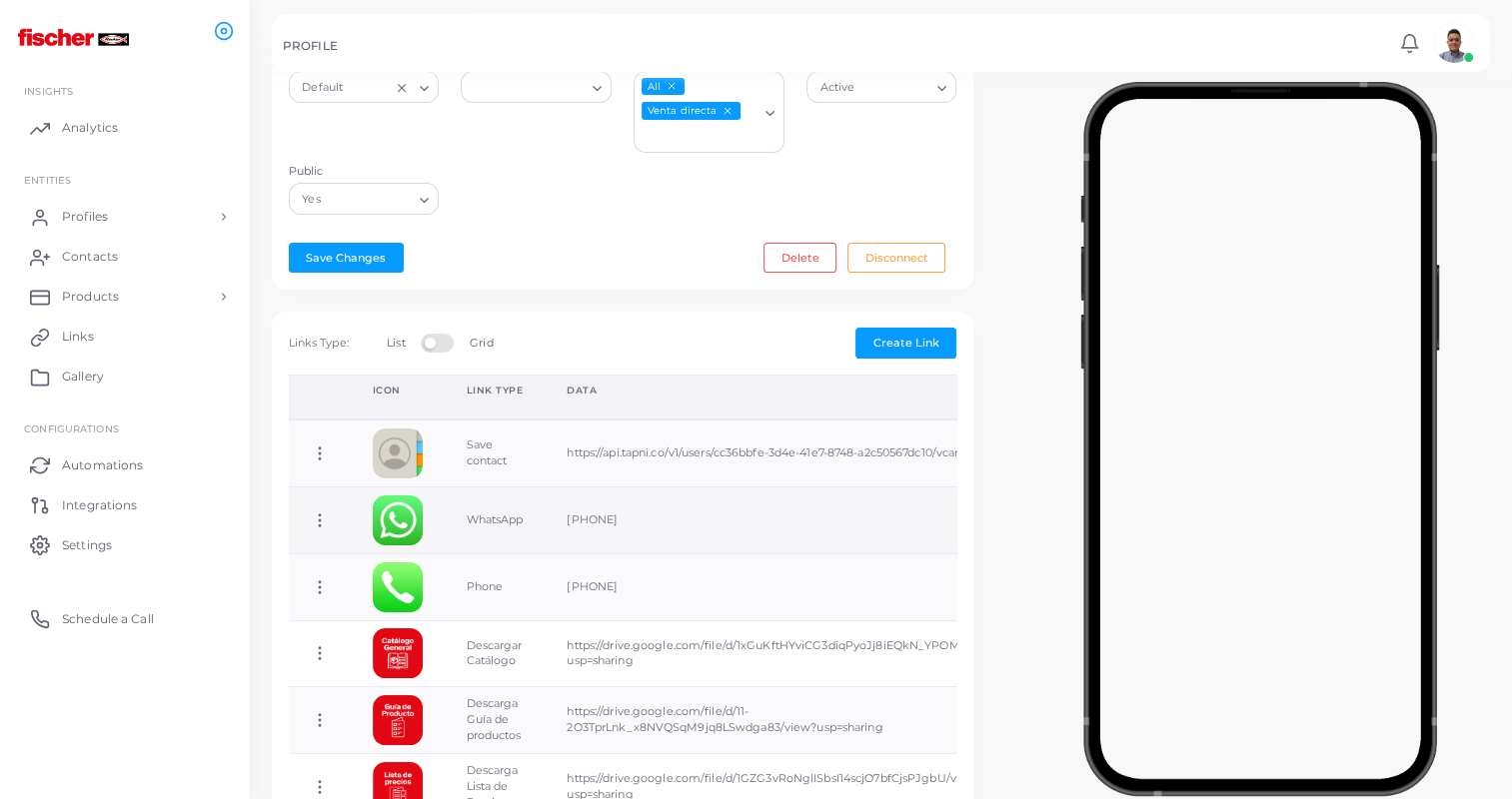 click 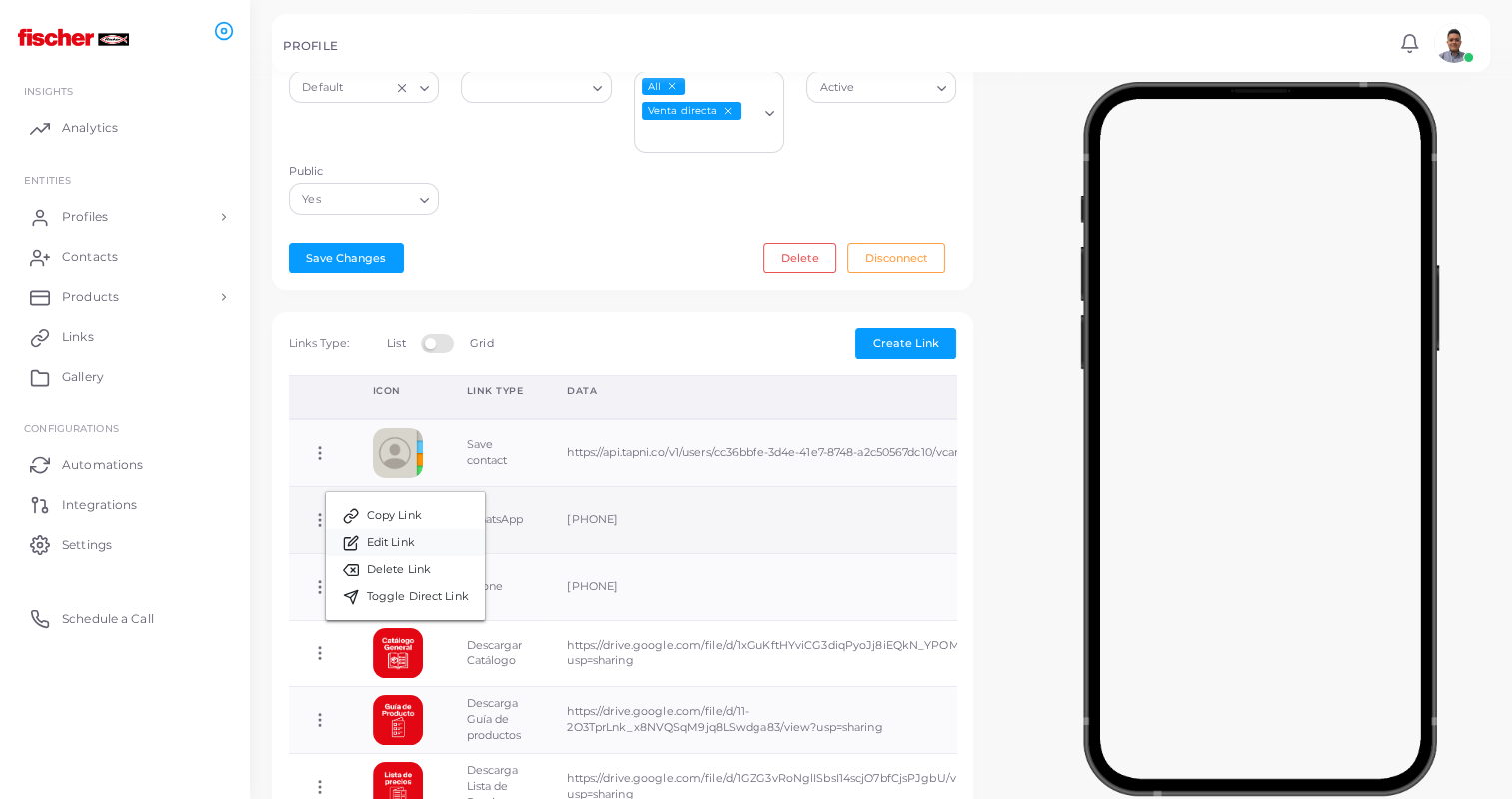 click on "Edit Link" at bounding box center (391, 543) 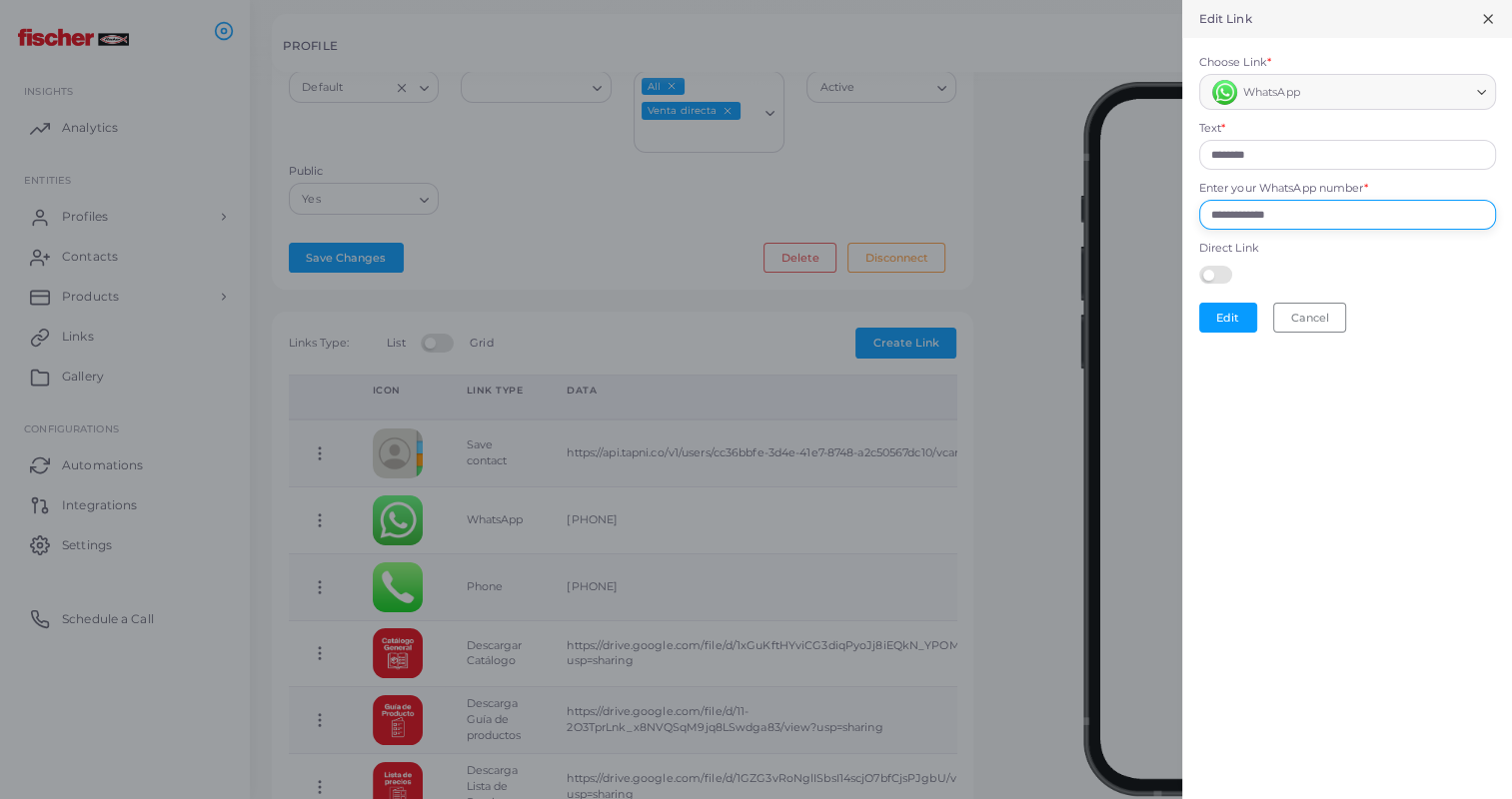 drag, startPoint x: 1319, startPoint y: 222, endPoint x: 1151, endPoint y: 225, distance: 168.02678 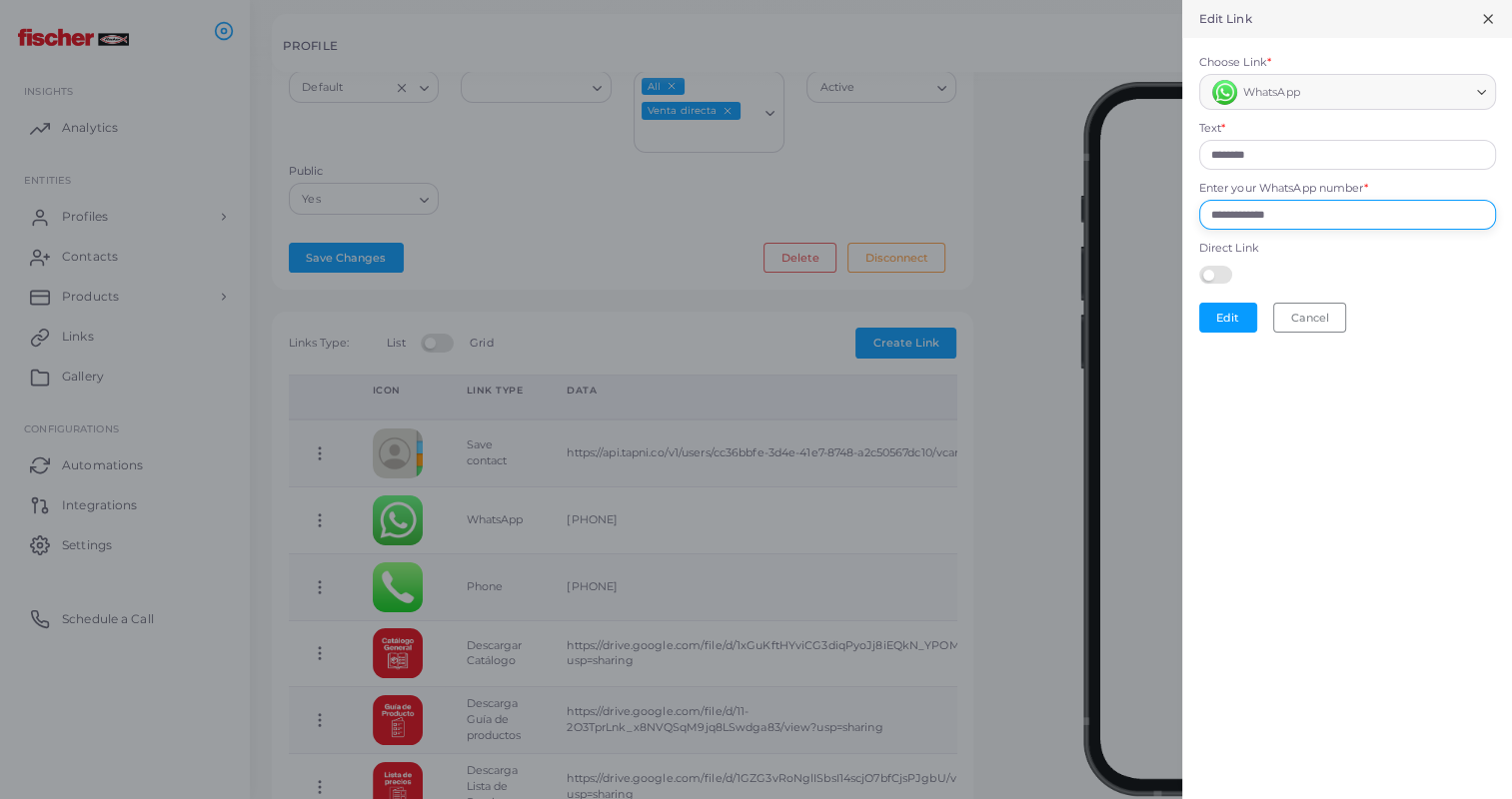 click on "**********" at bounding box center (756, 0) 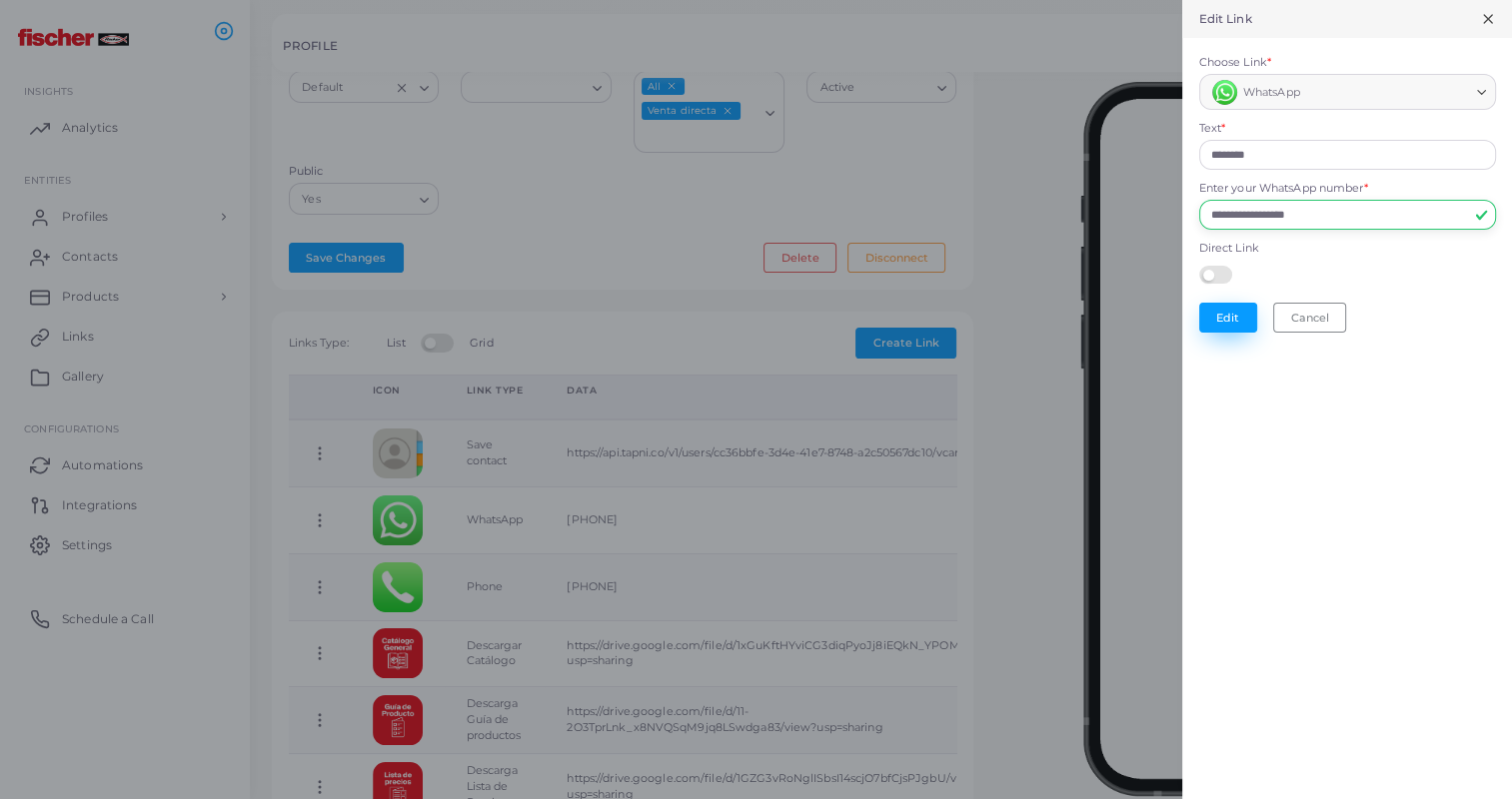 type on "**********" 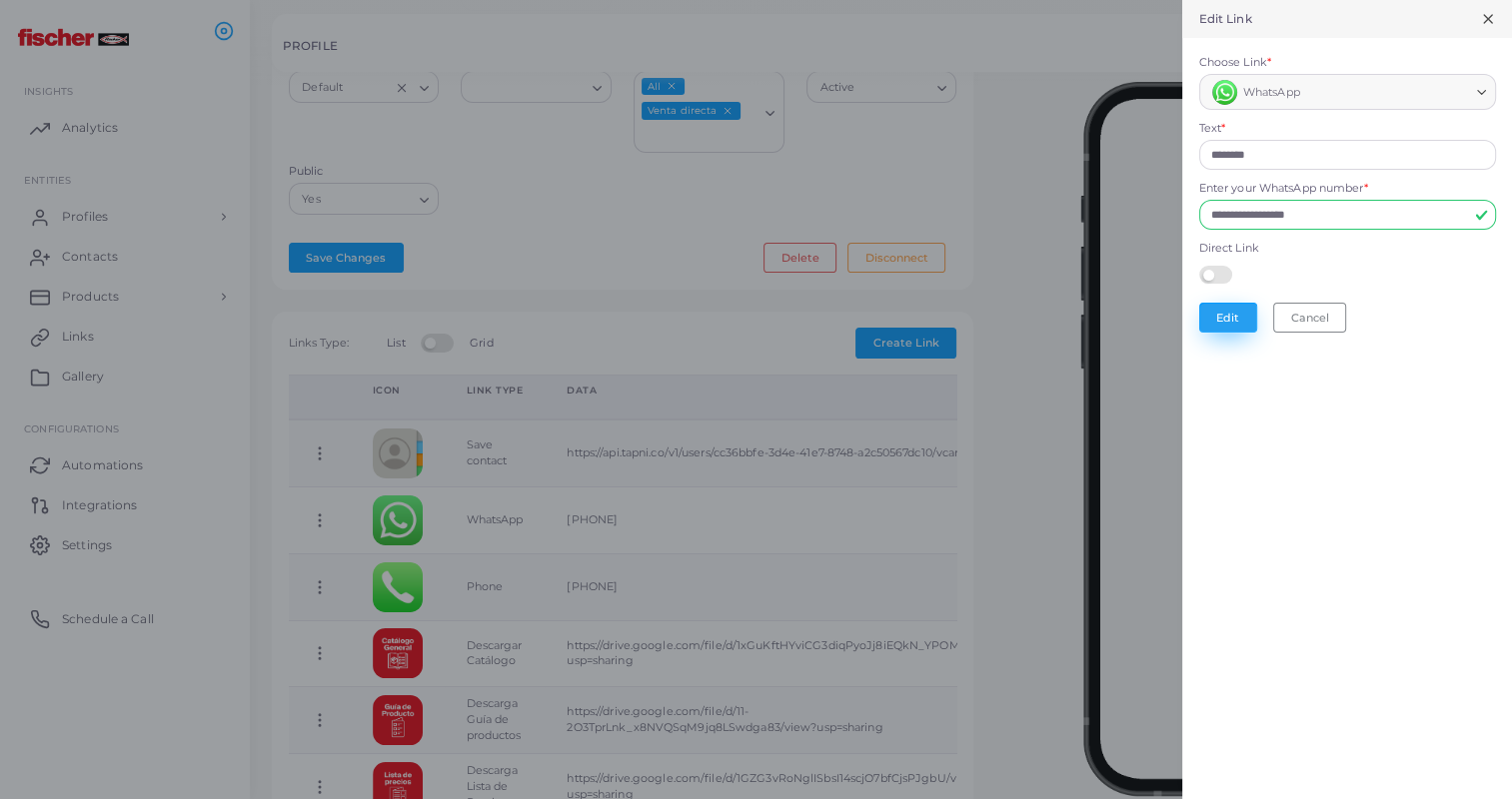 click on "Edit" at bounding box center [1228, 318] 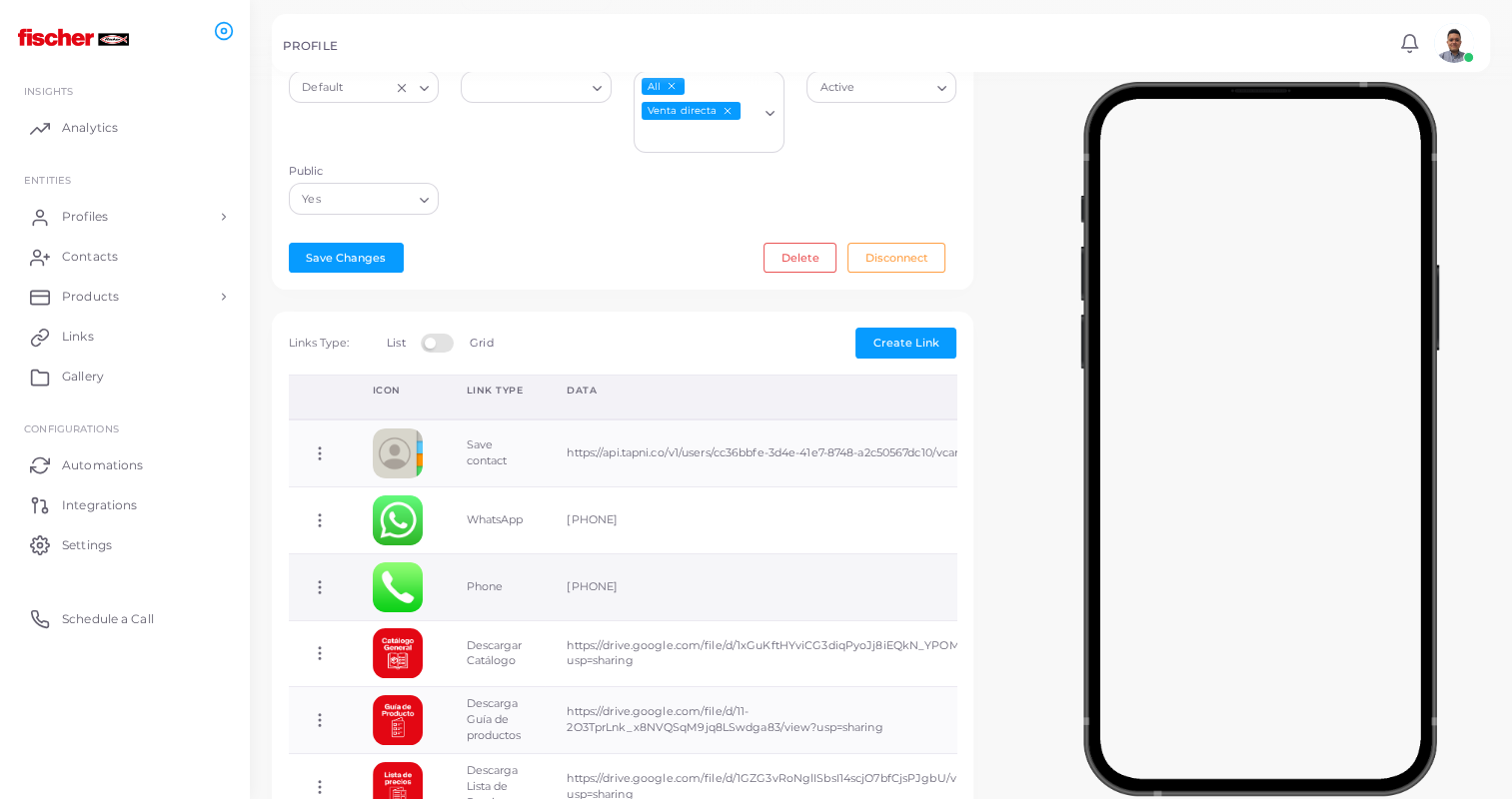click 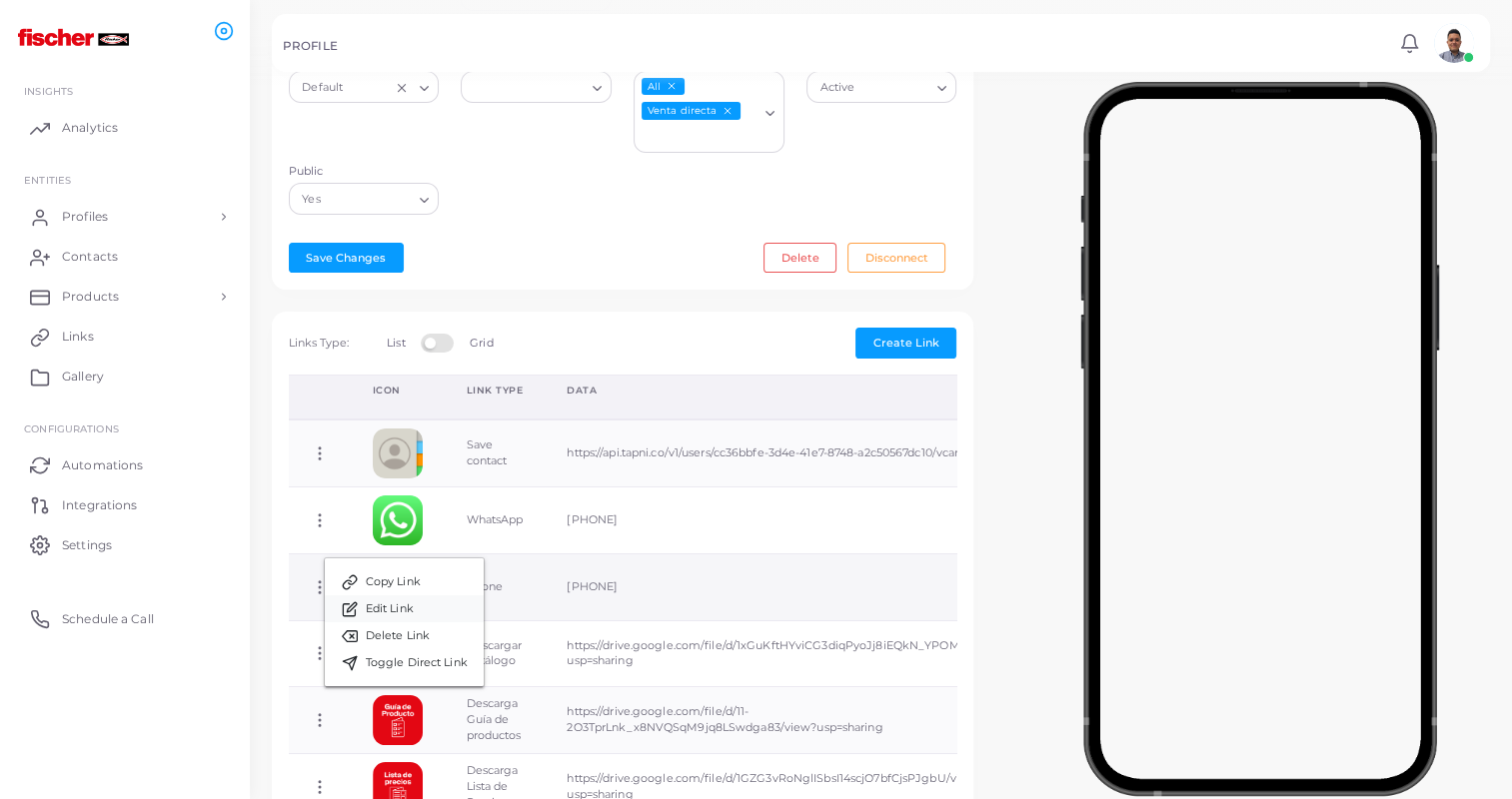 click on "Edit Link" at bounding box center (404, 608) 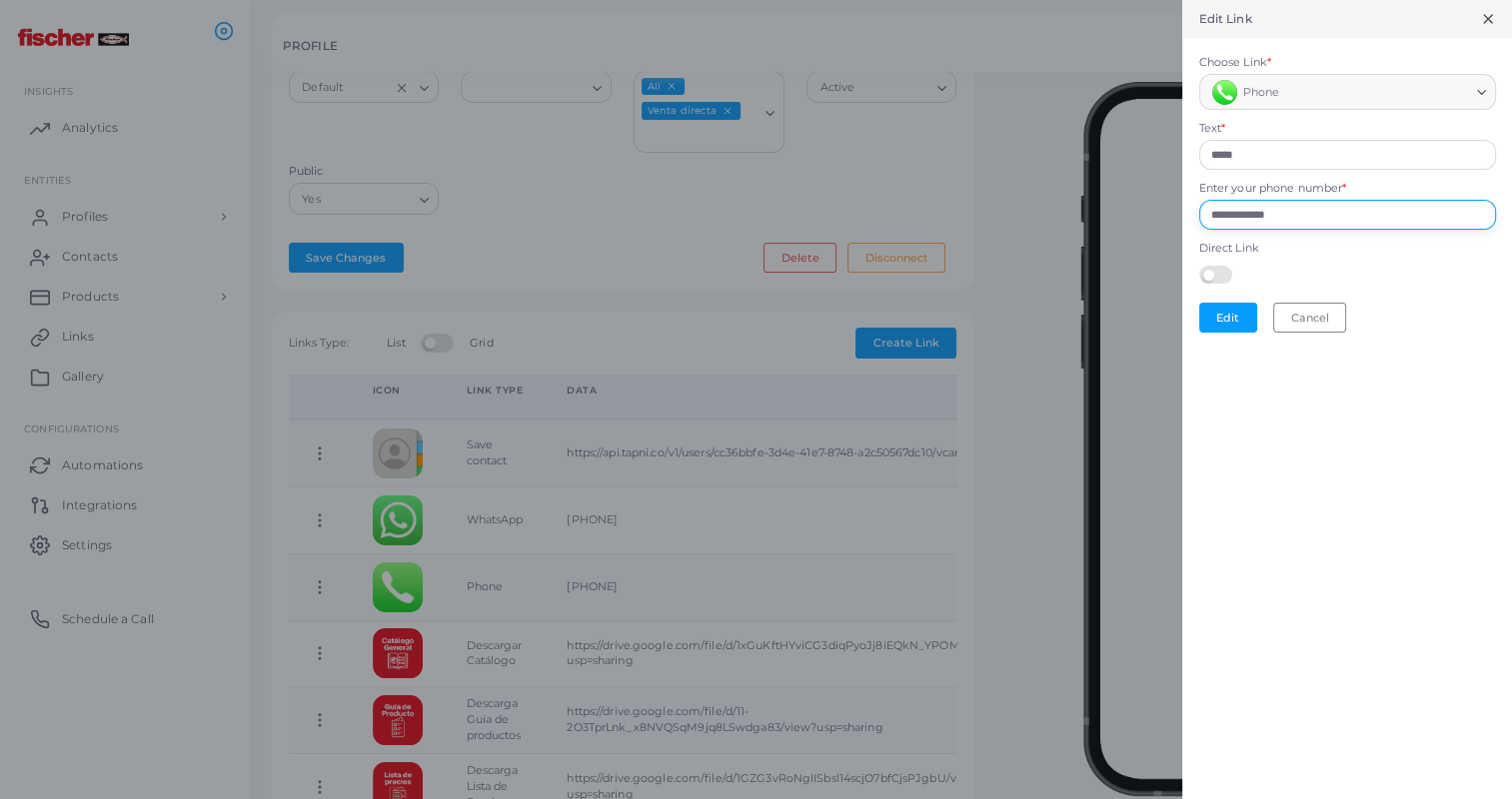 drag, startPoint x: 1299, startPoint y: 214, endPoint x: 1107, endPoint y: 226, distance: 192.37463 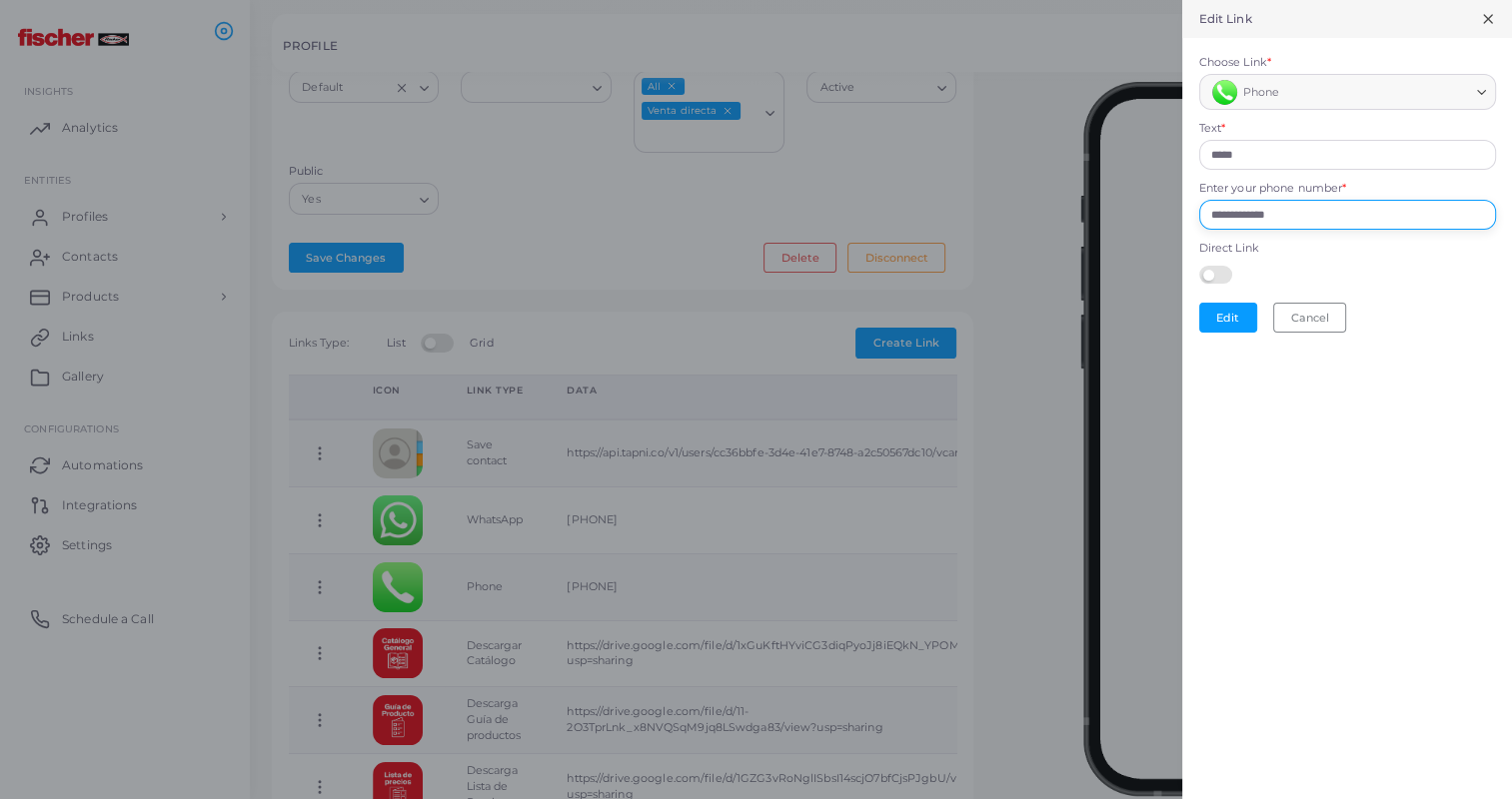 click on "**********" at bounding box center [756, 0] 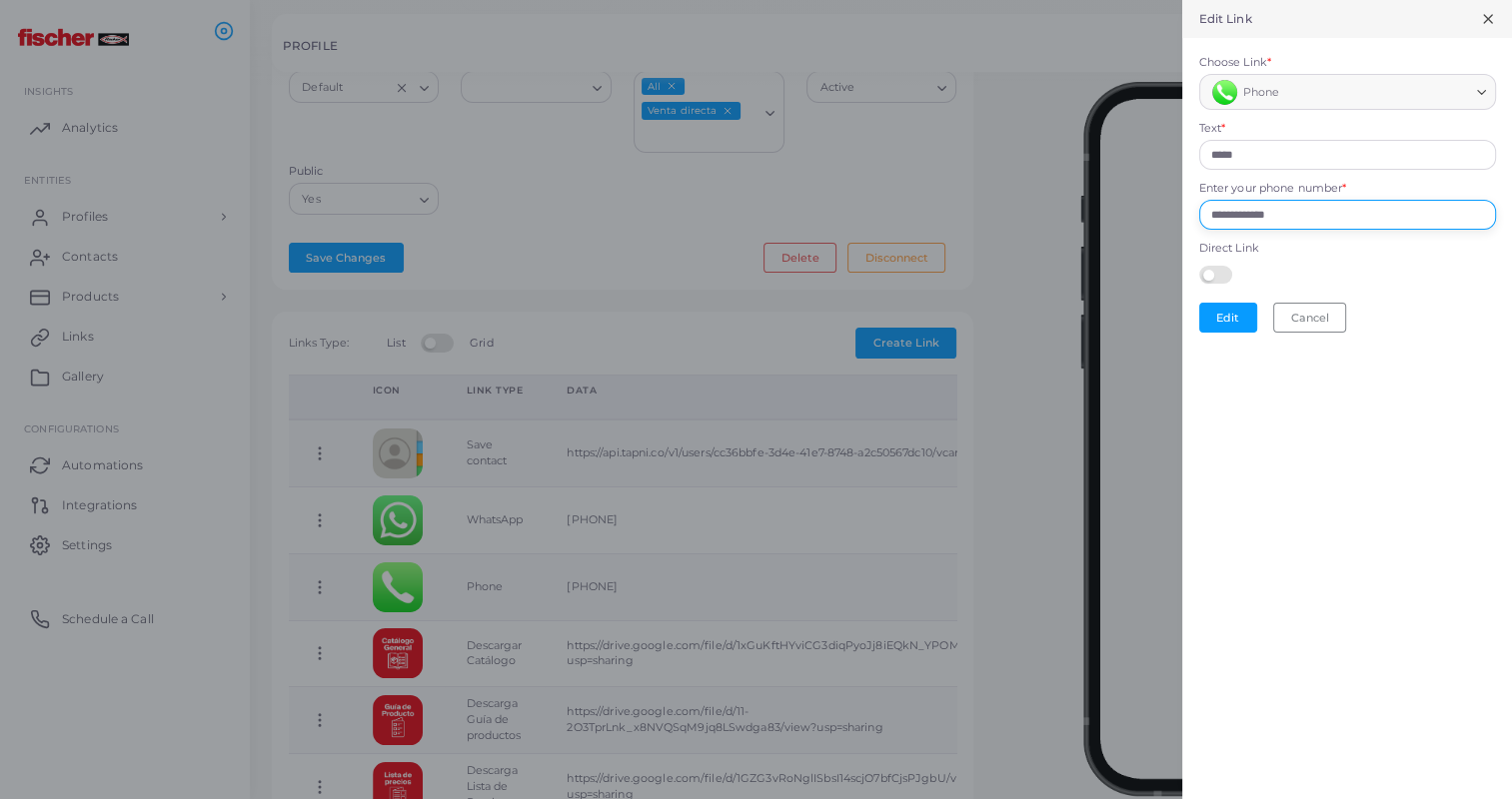 paste on "*****" 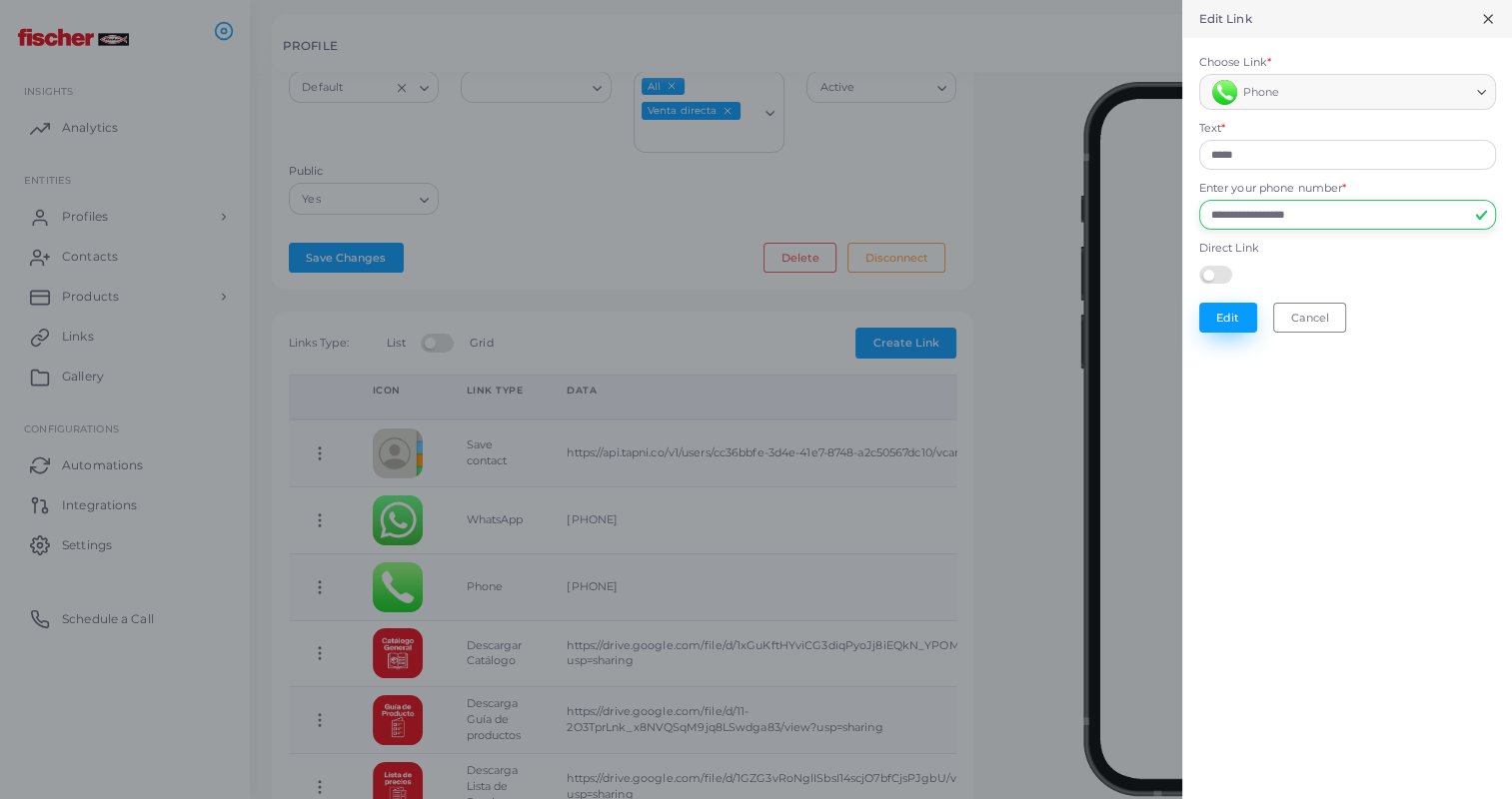 type on "**********" 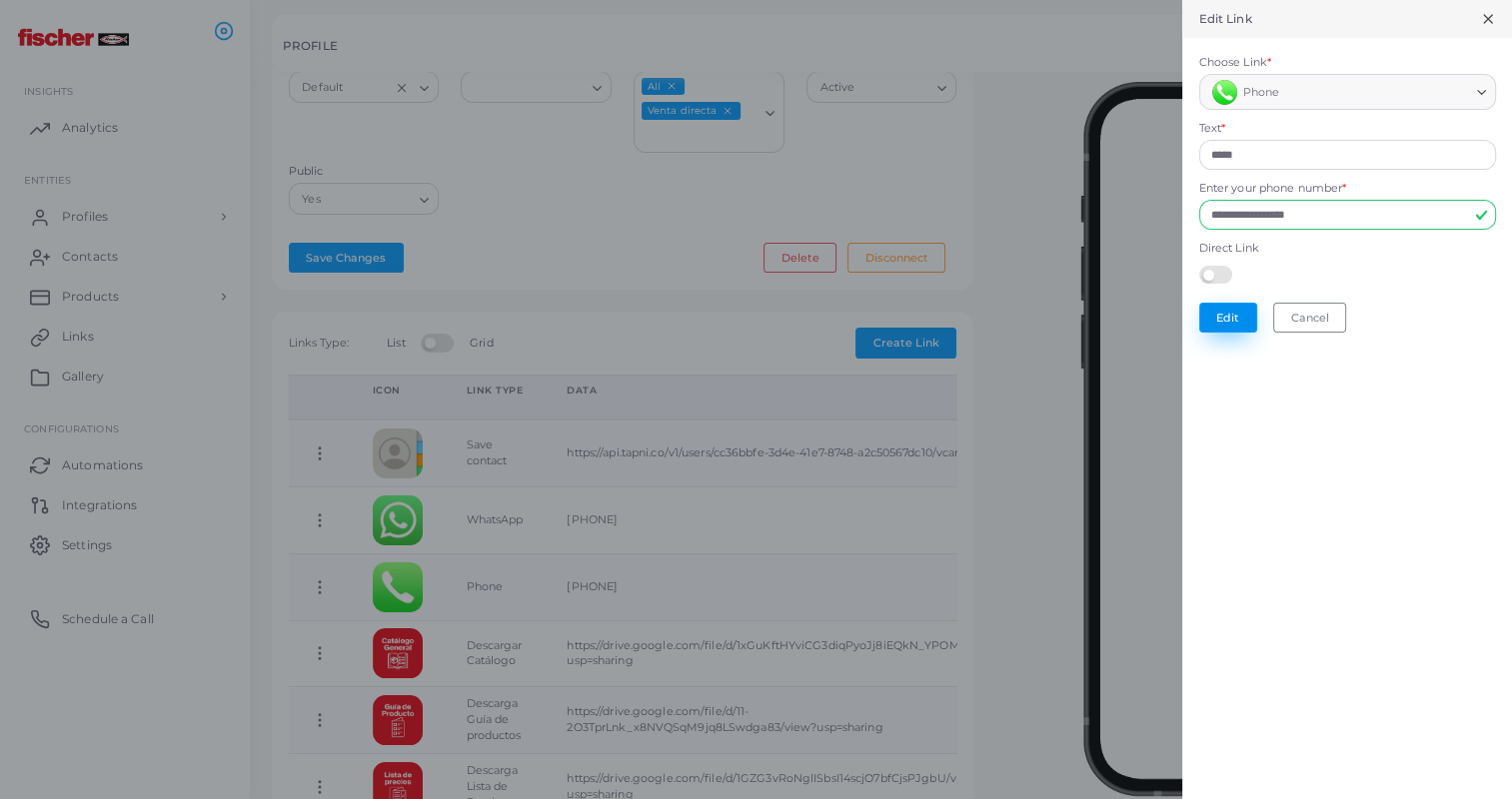 click on "Edit" at bounding box center [1228, 318] 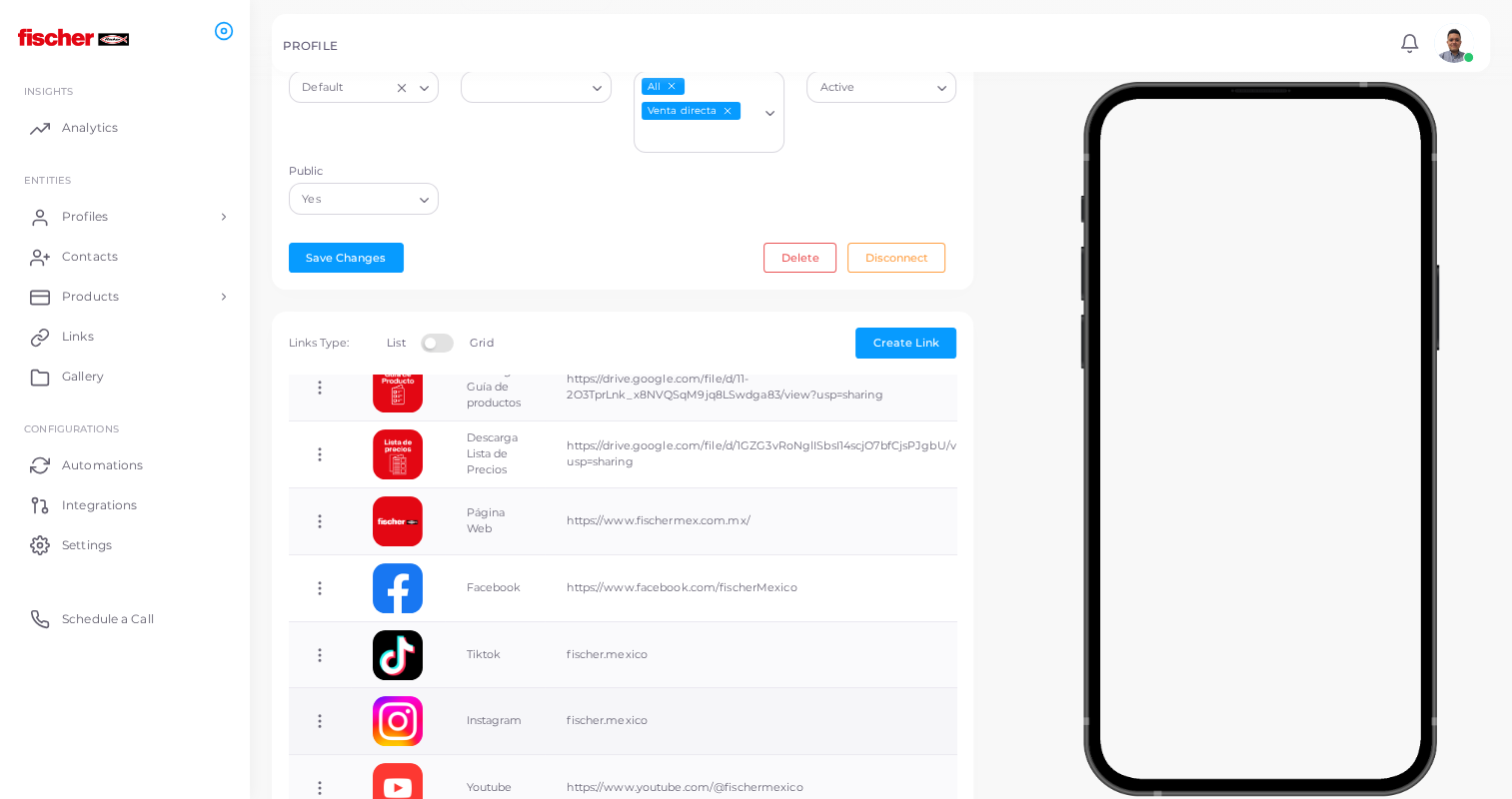 scroll, scrollTop: 345, scrollLeft: 0, axis: vertical 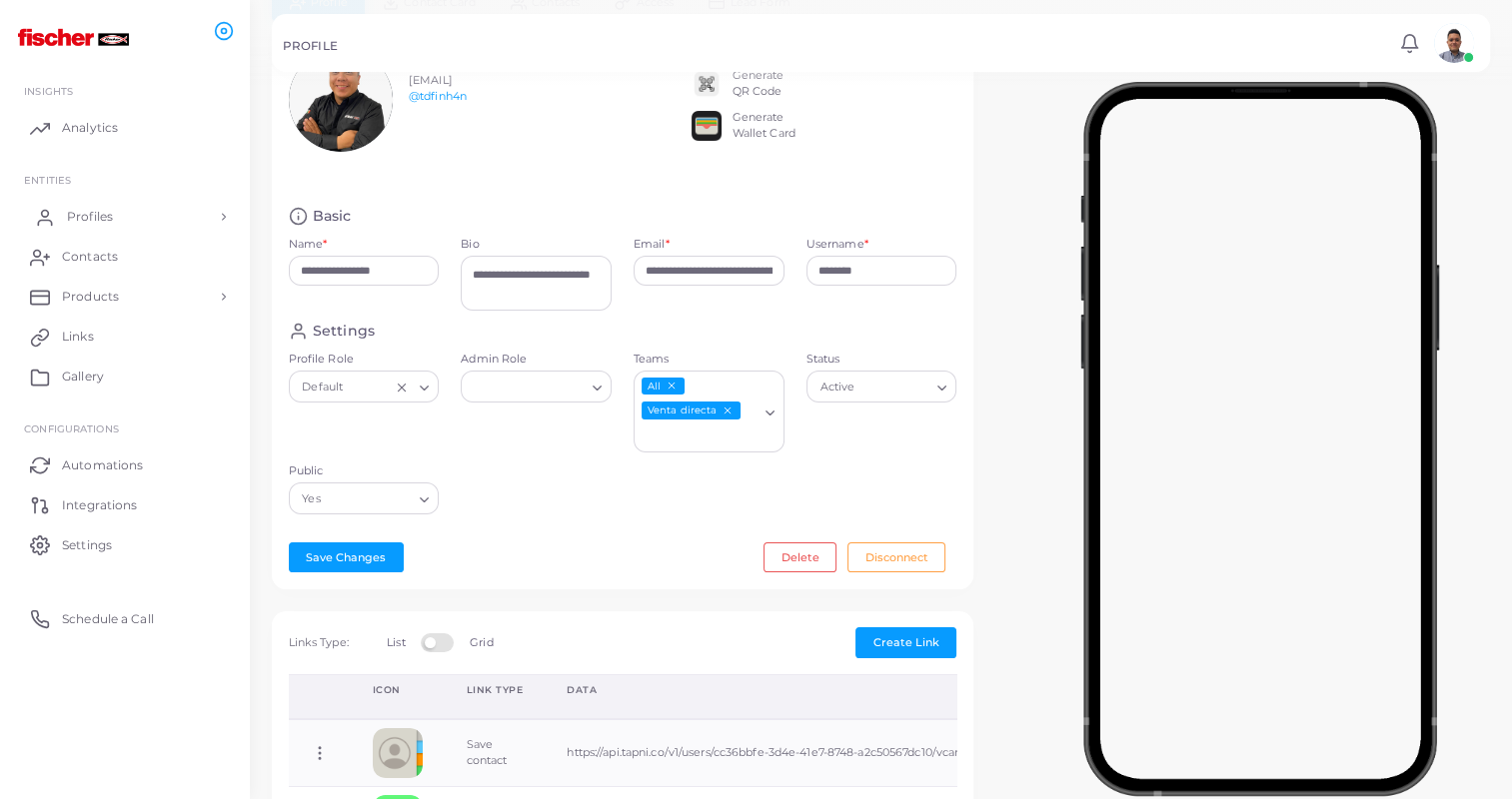 click on "Profiles" at bounding box center (125, 217) 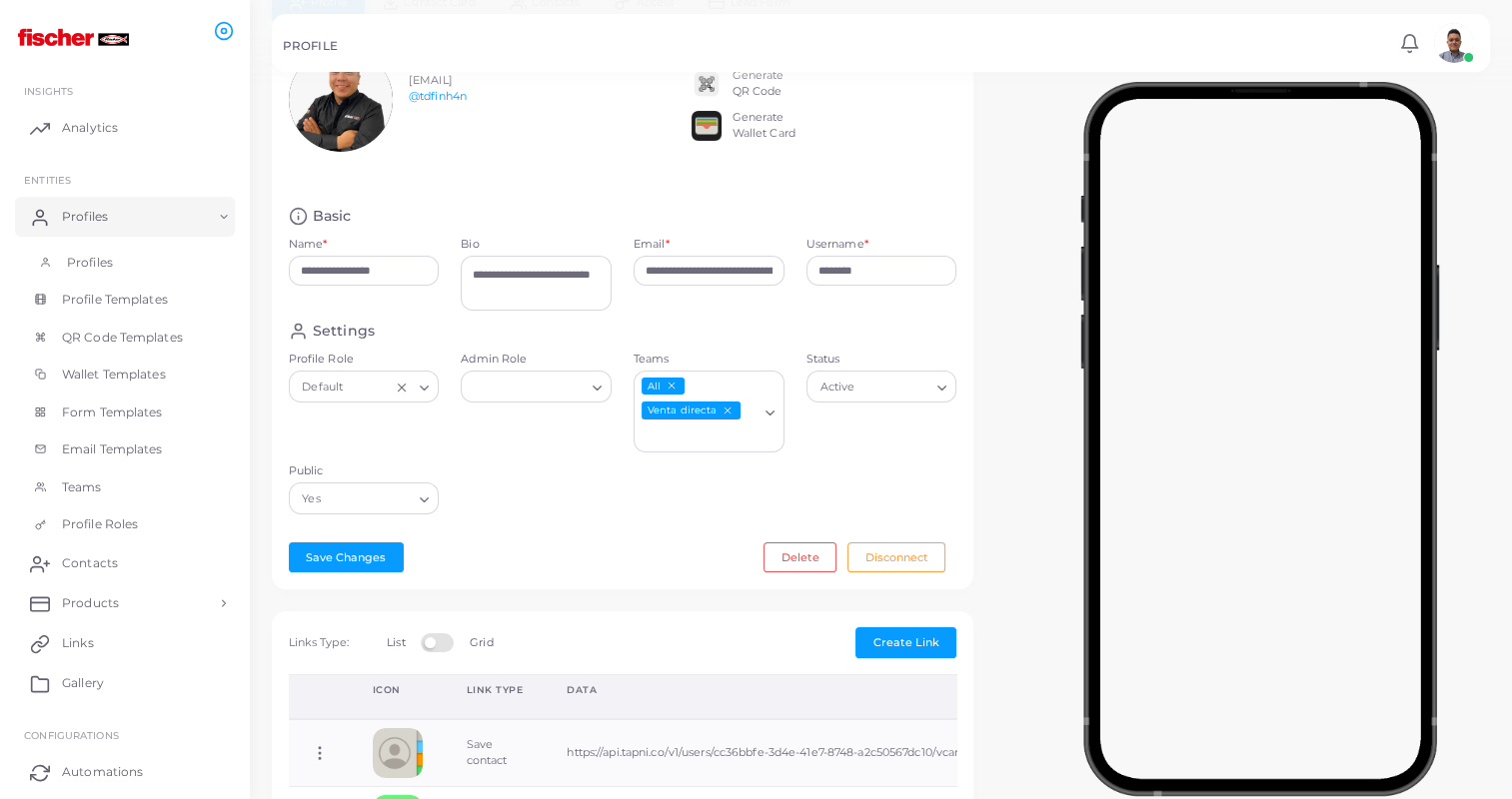 click on "Profiles" at bounding box center (90, 263) 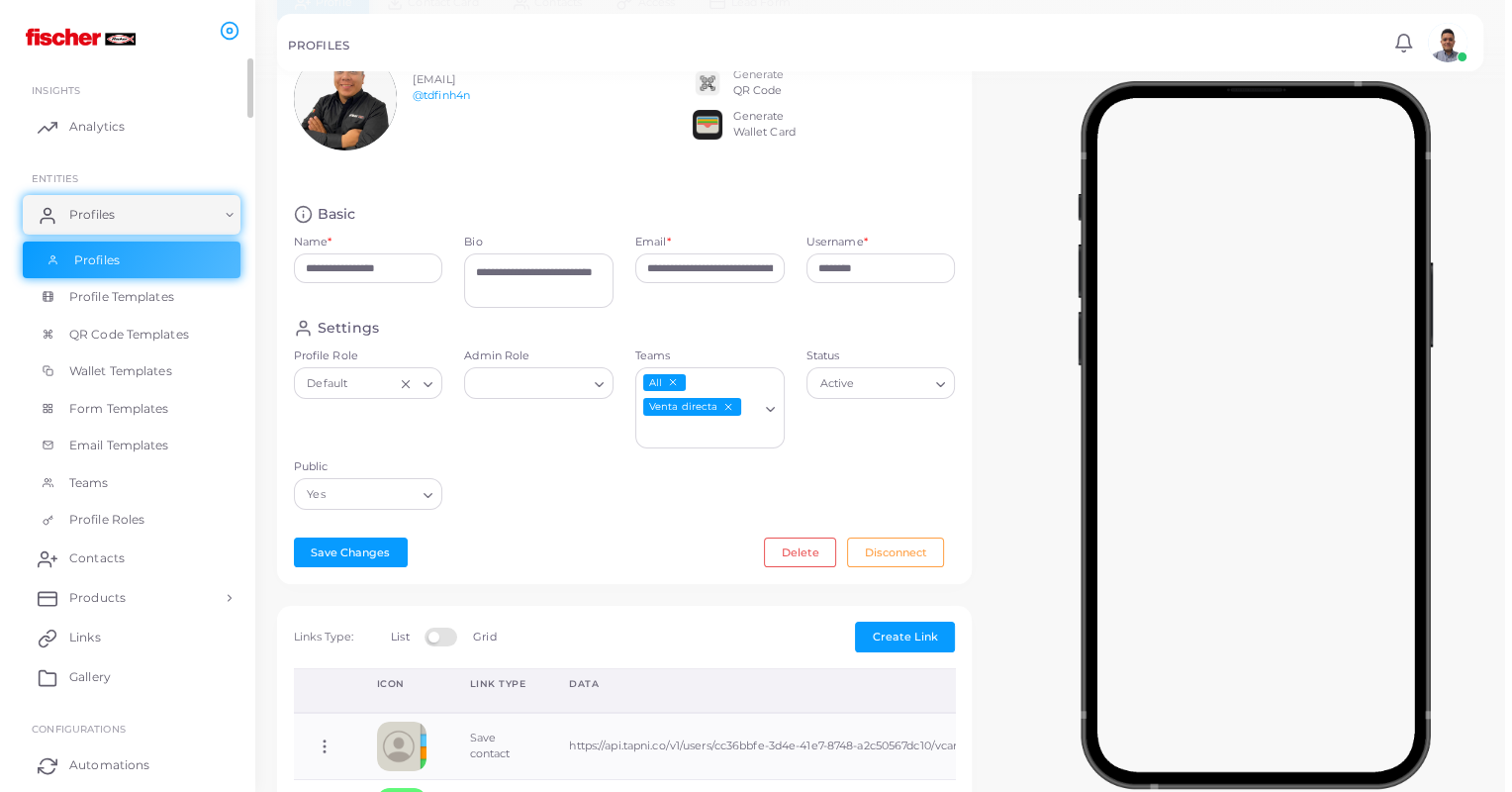 scroll, scrollTop: 0, scrollLeft: 0, axis: both 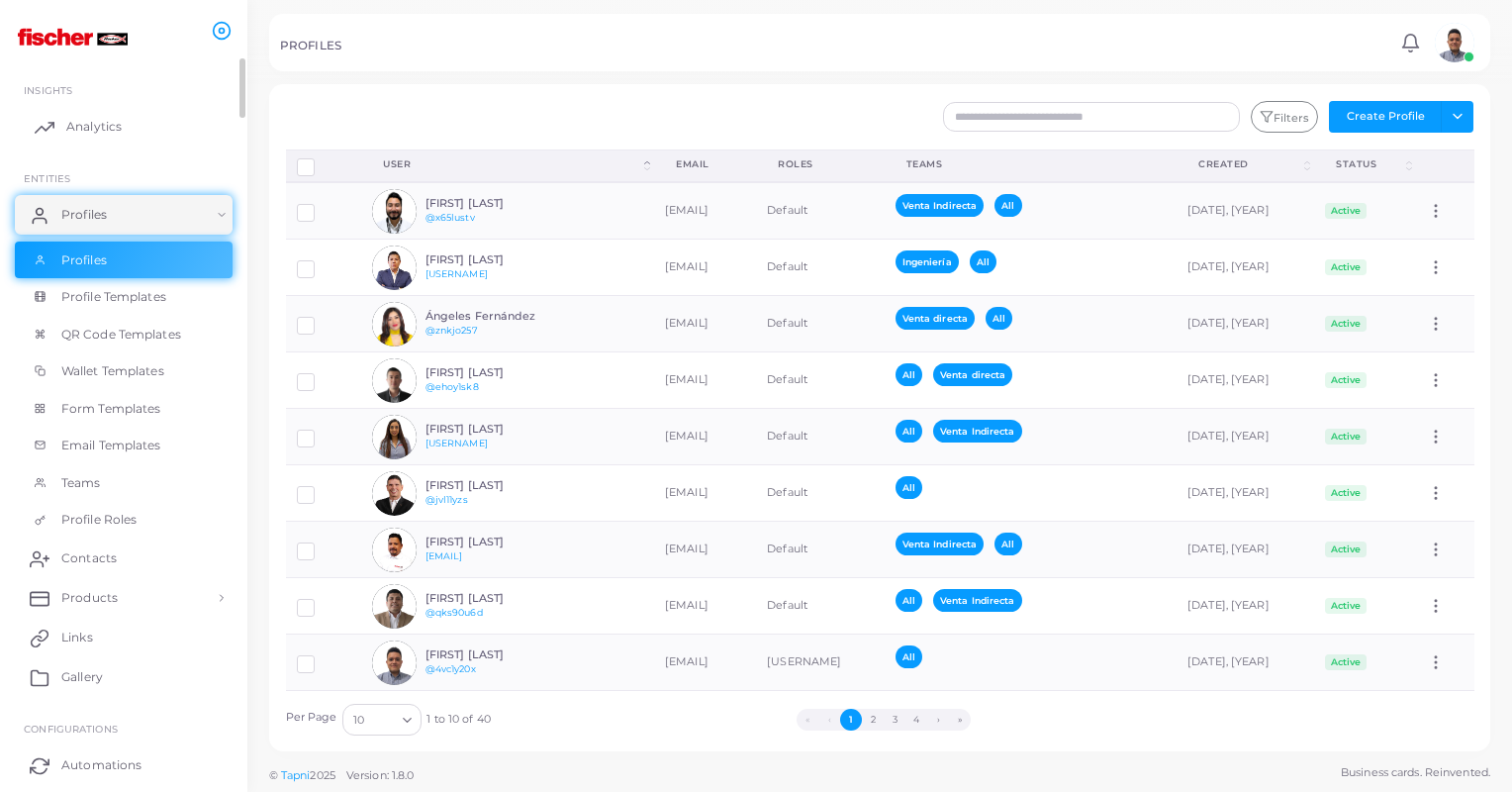 click on "Analytics" at bounding box center (124, 127) 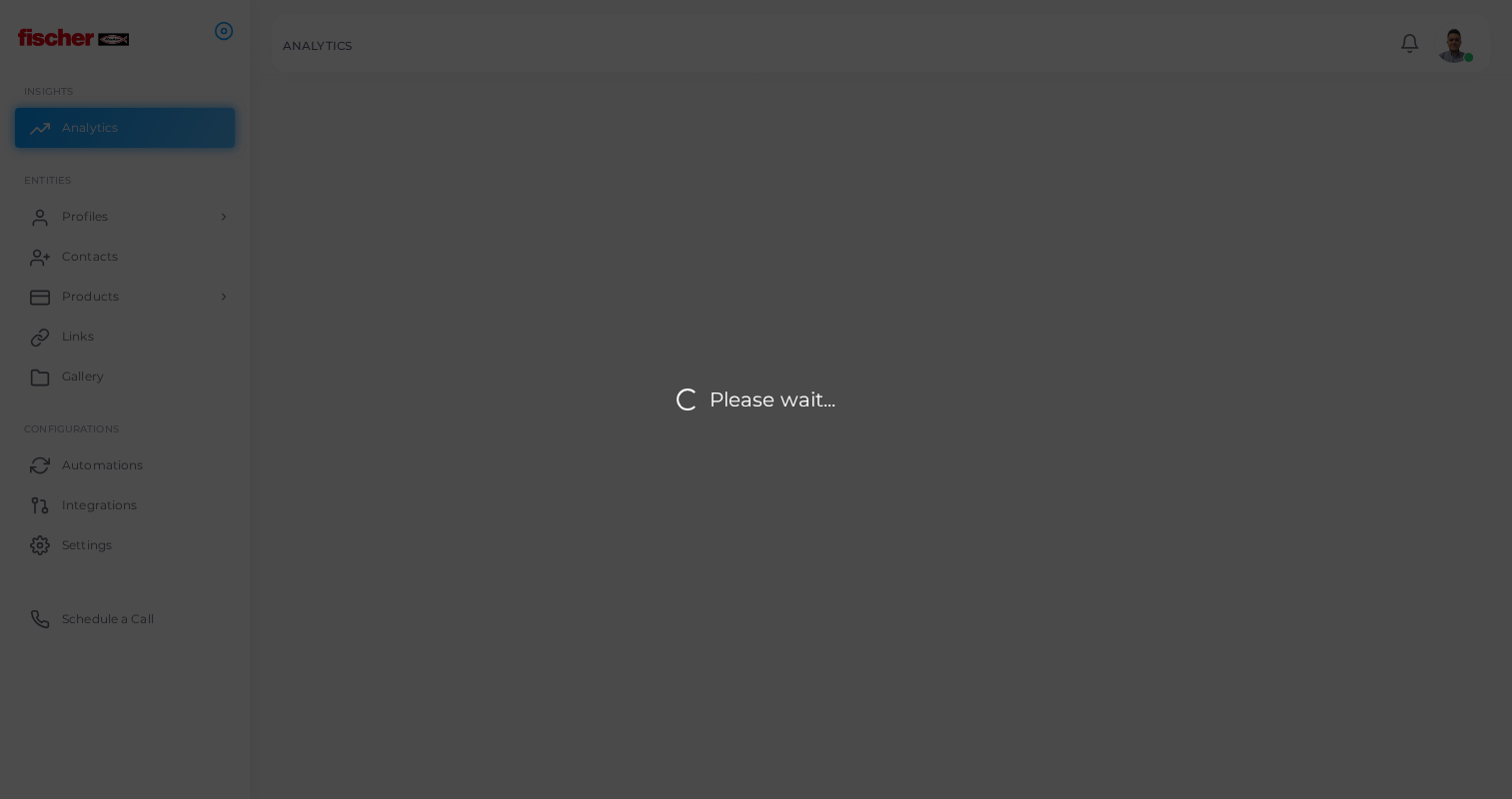 scroll, scrollTop: 16, scrollLeft: 16, axis: both 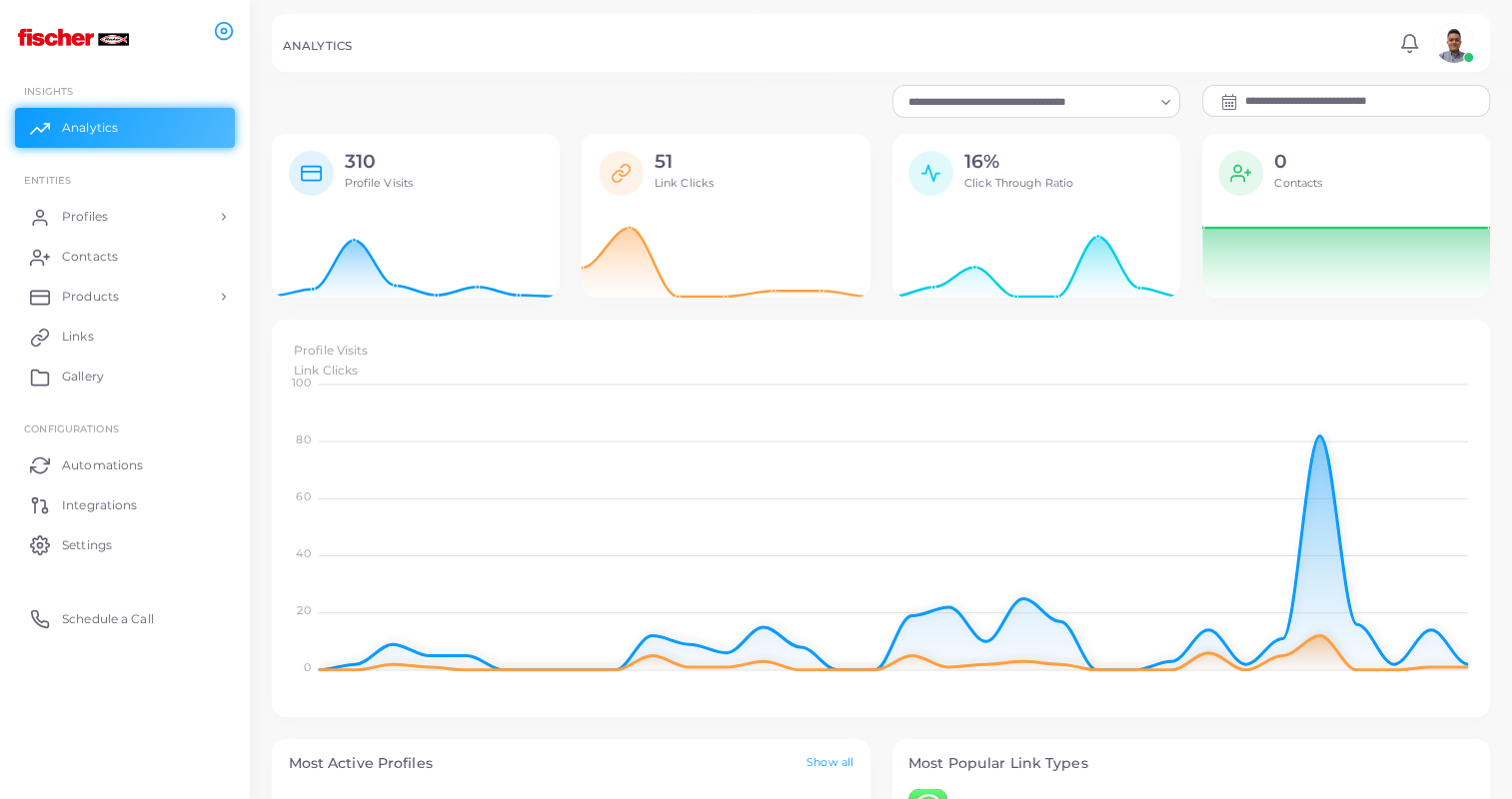 click at bounding box center (1229, 102) 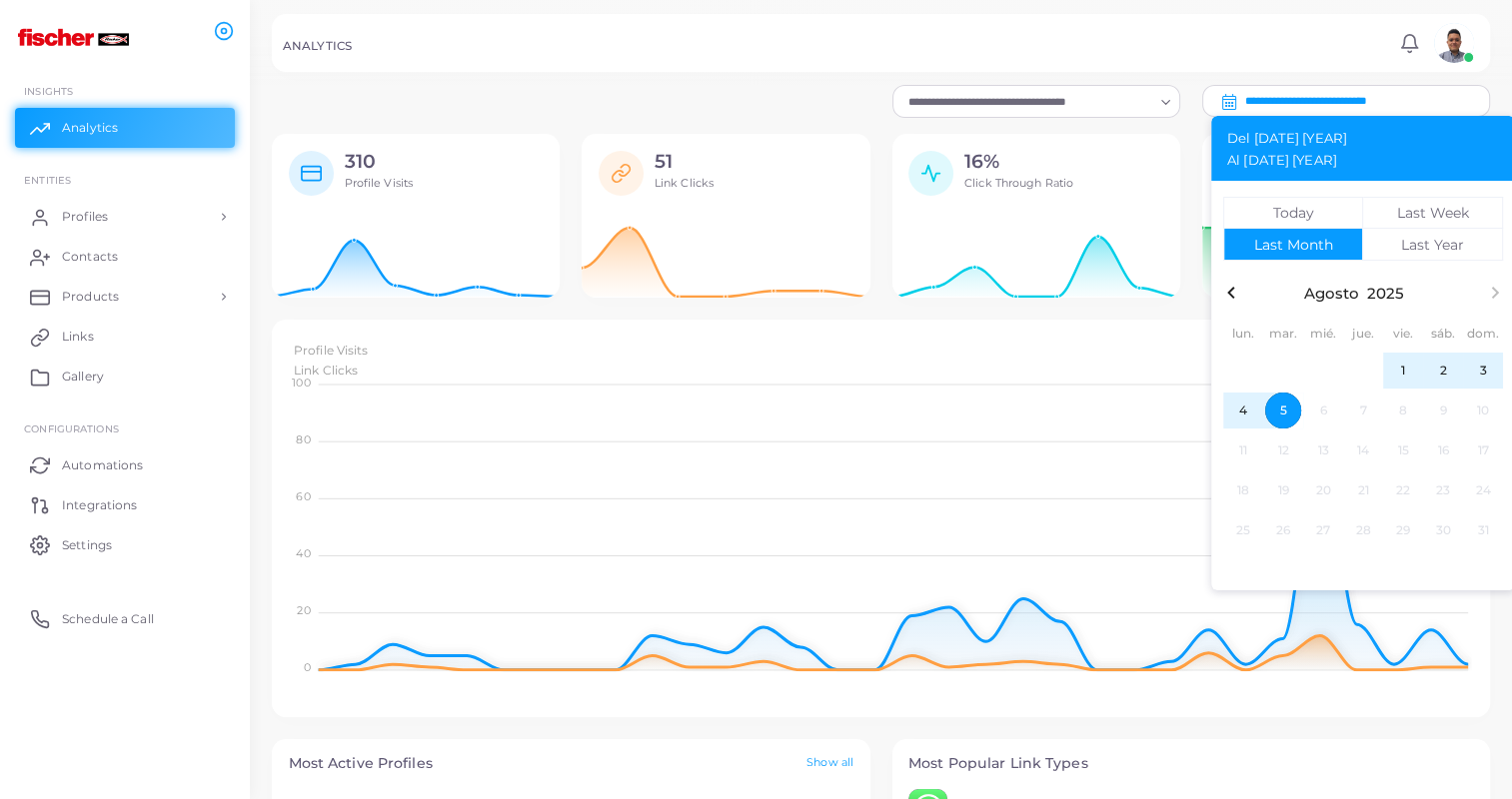 click 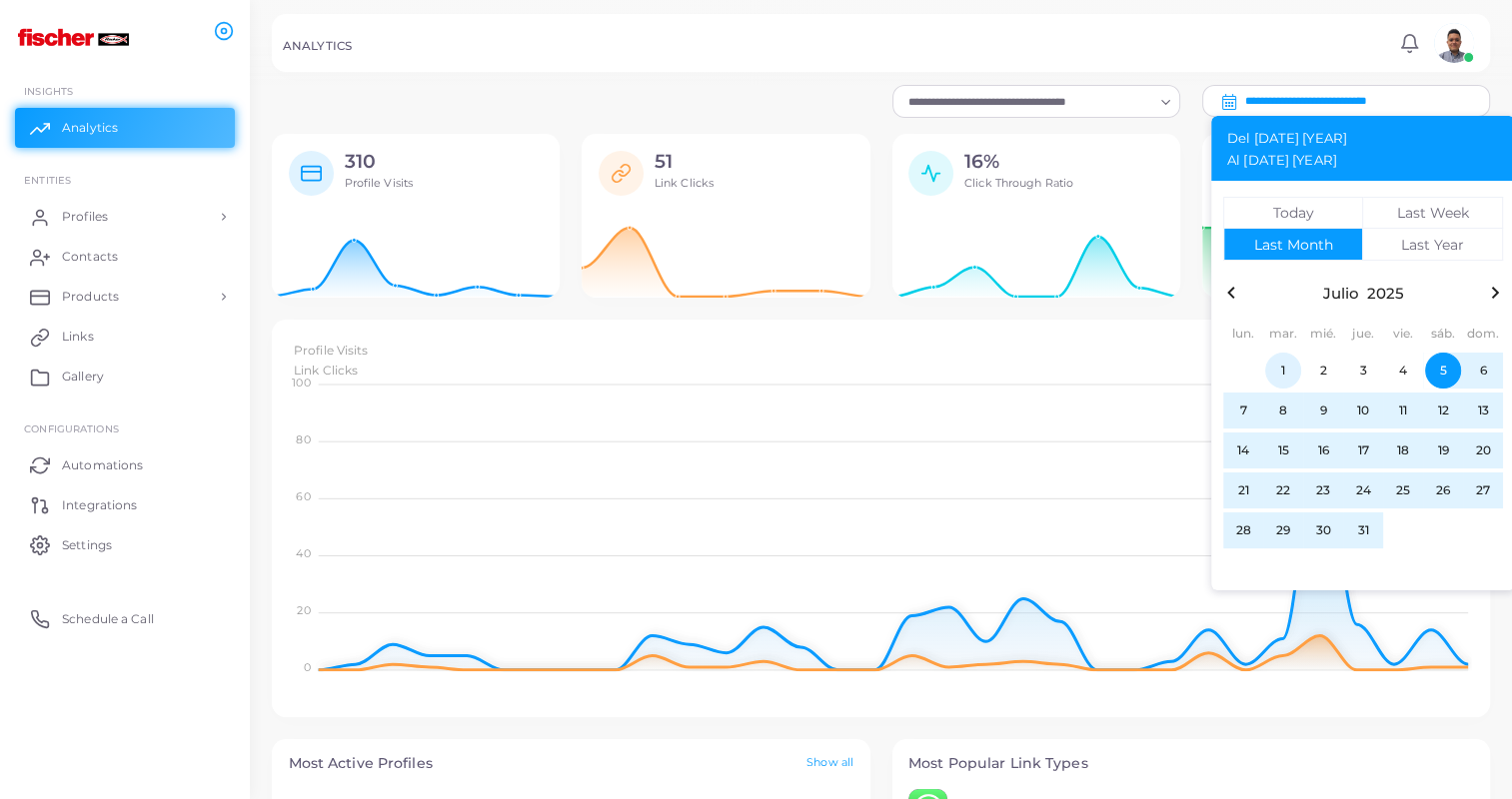 click on "1" at bounding box center (1283, 371) 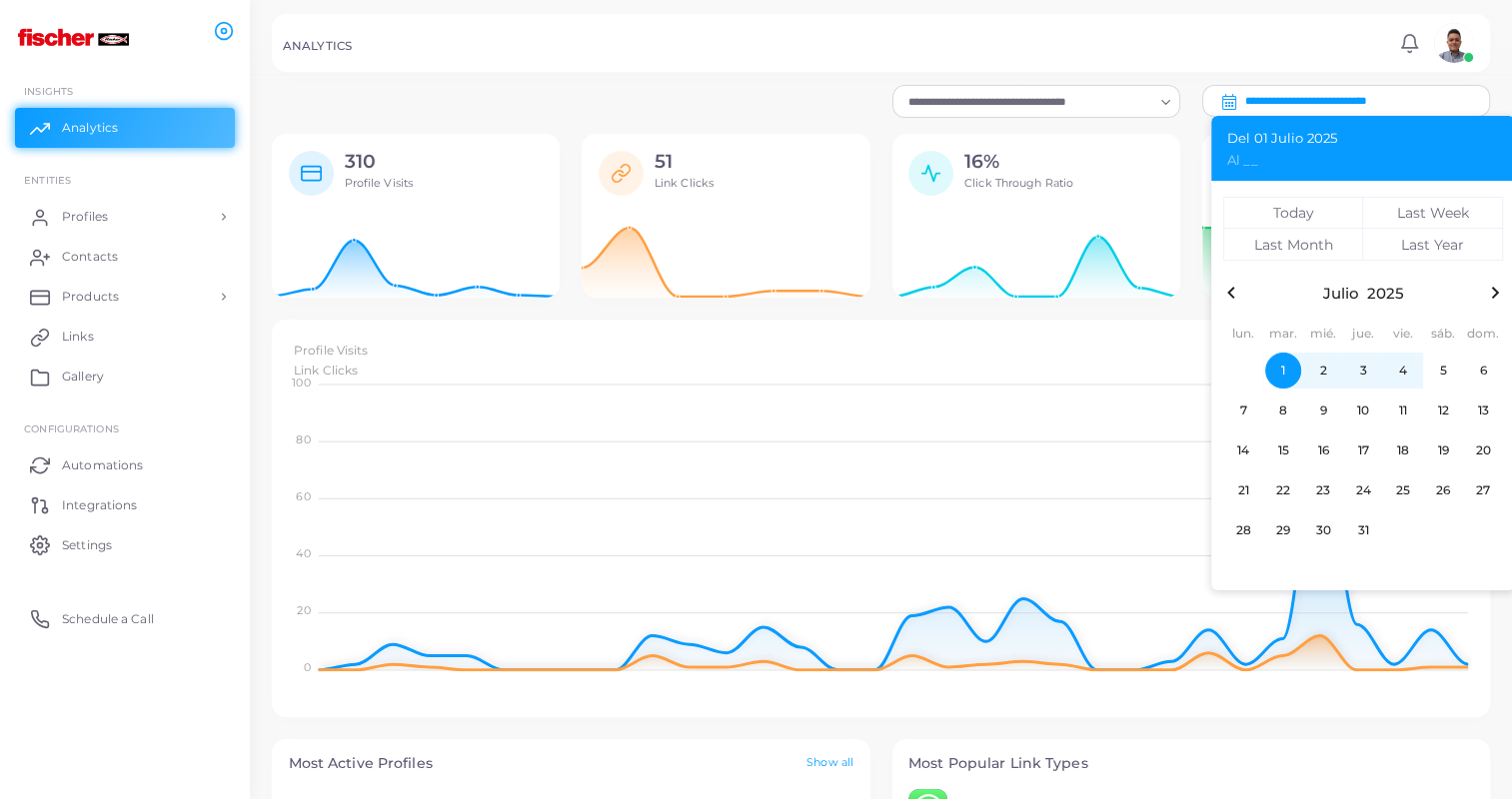 click 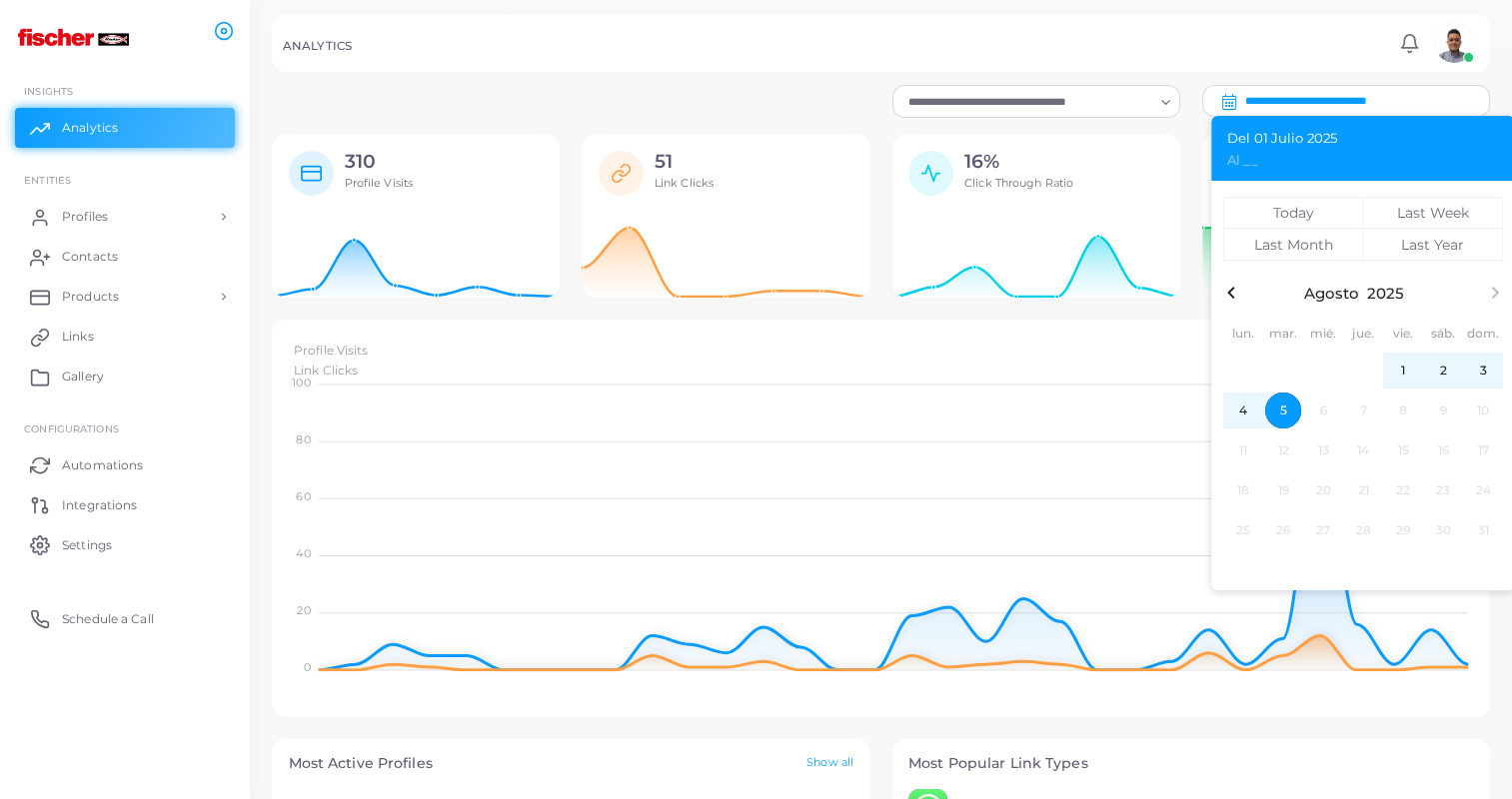 click on "5" at bounding box center [1283, 410] 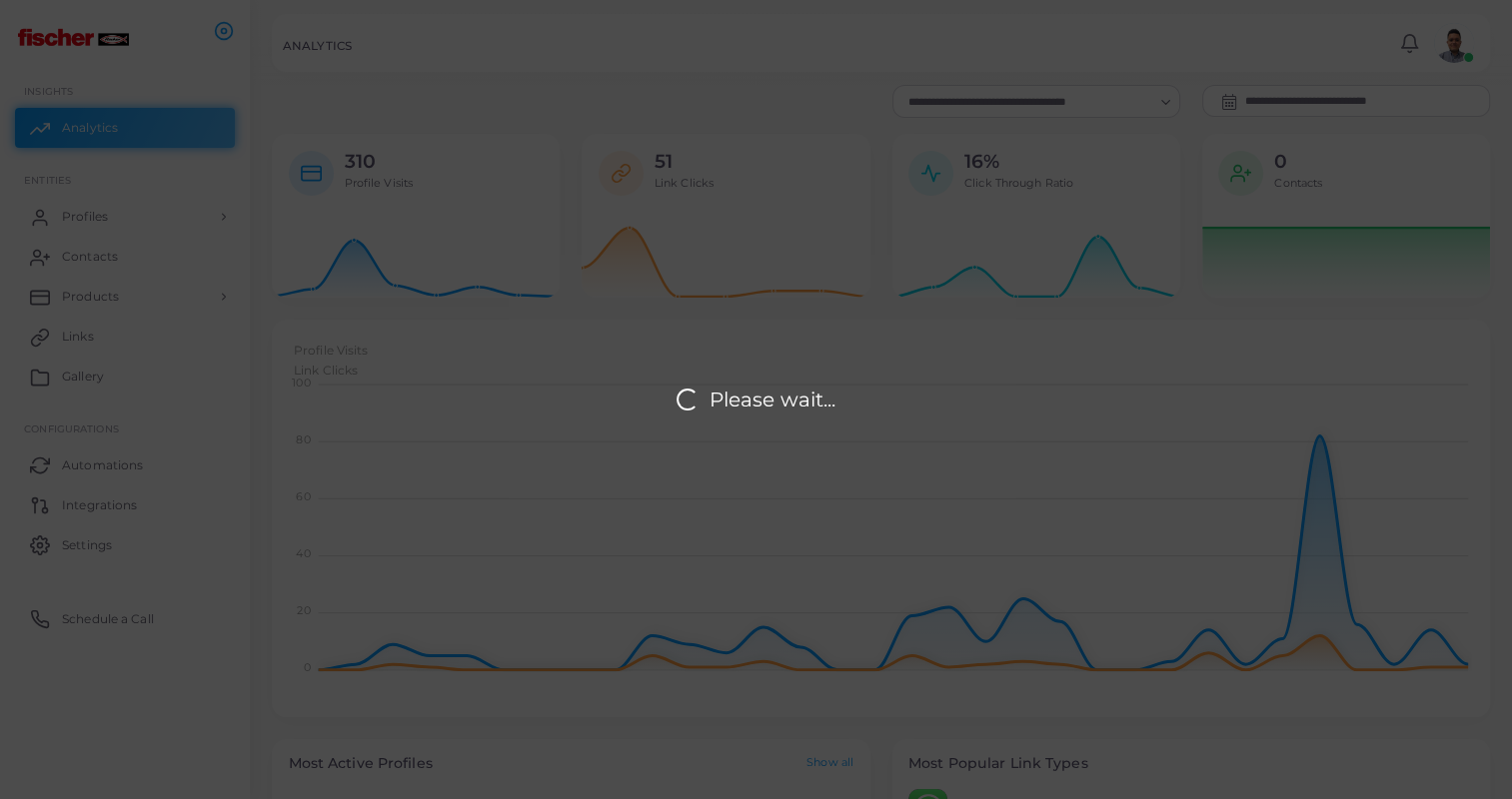 scroll, scrollTop: 16, scrollLeft: 16, axis: both 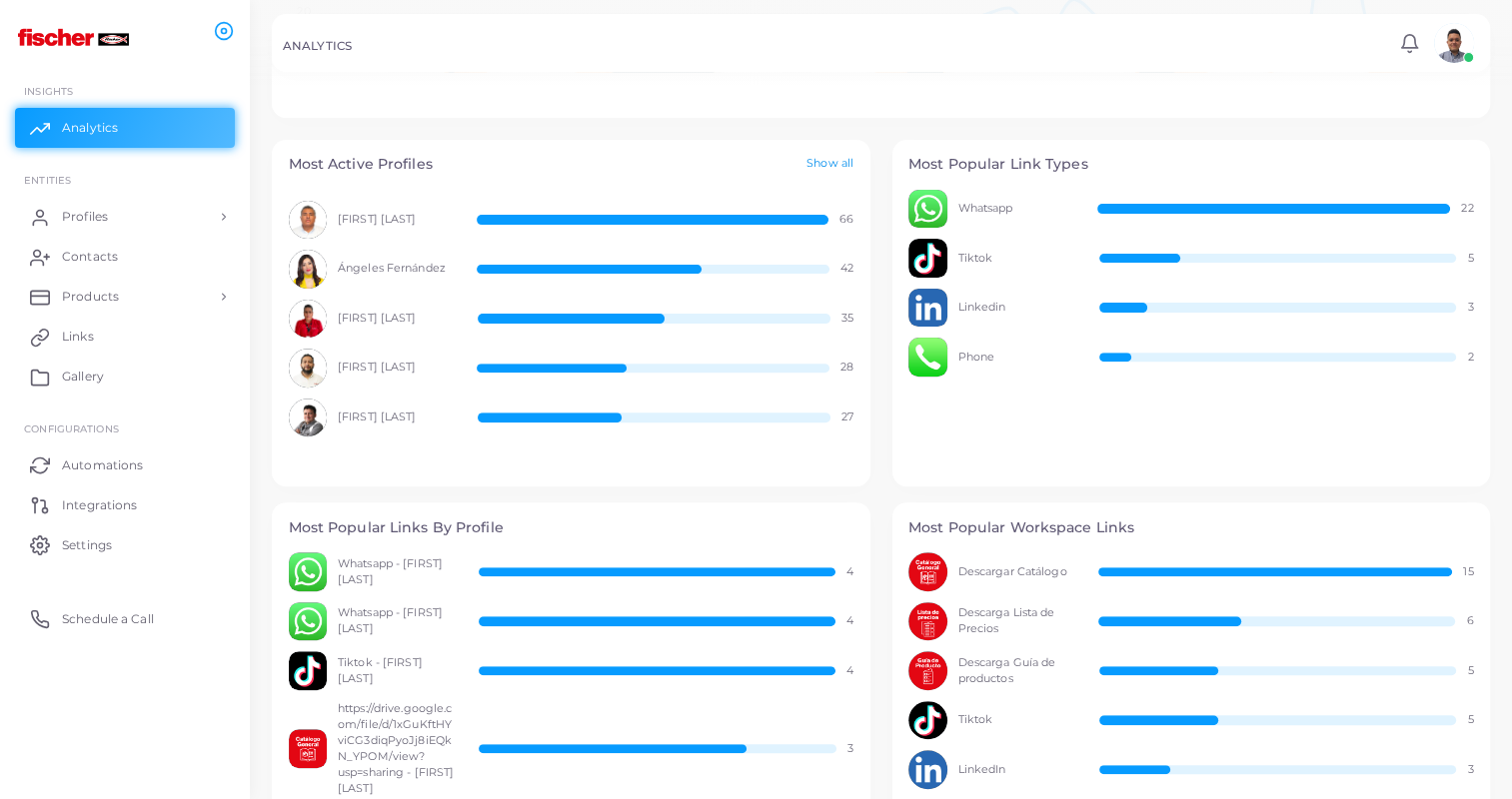click on "Show all" at bounding box center (829, 164) 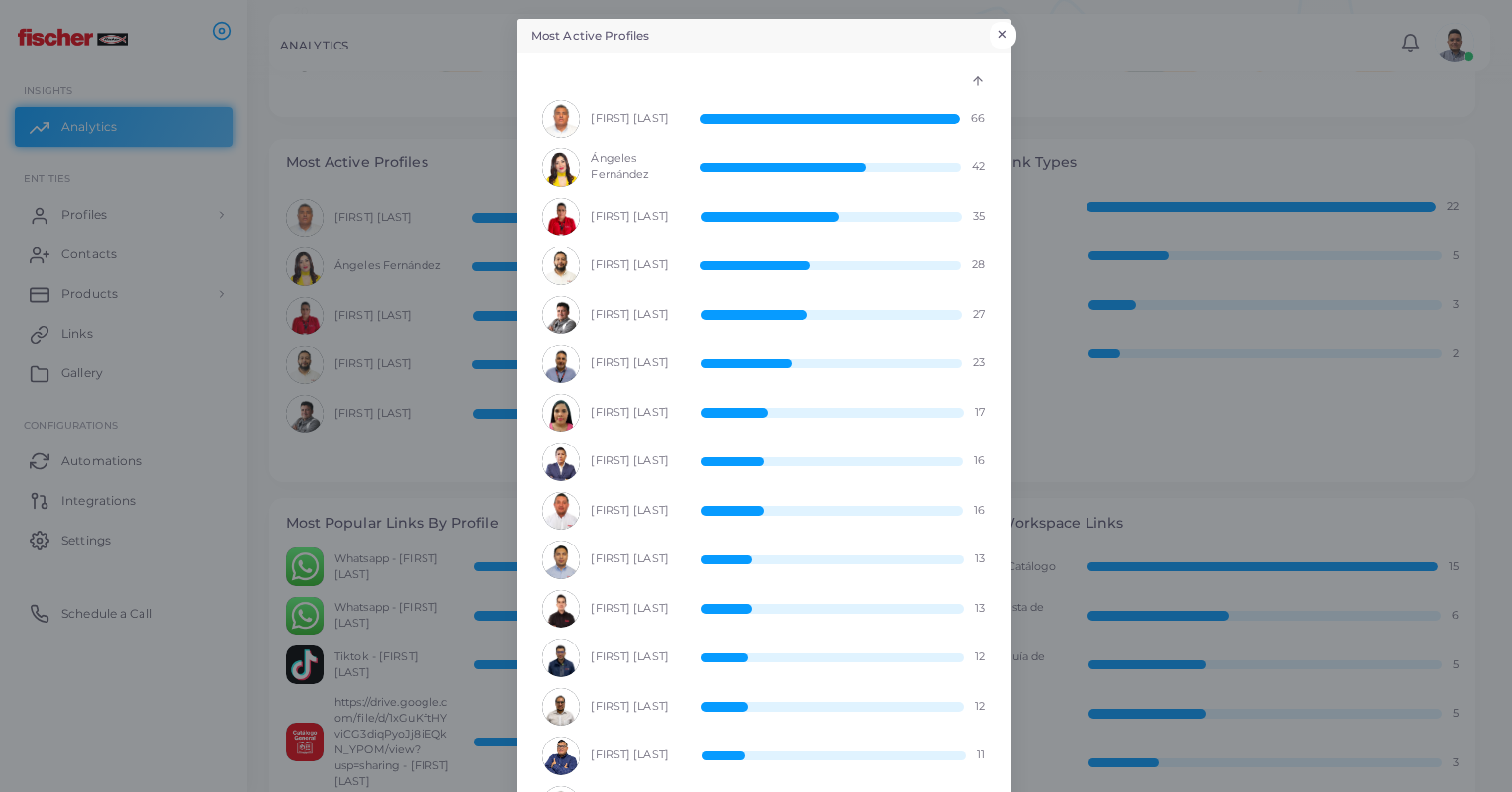 click on "×" at bounding box center [1002, 35] 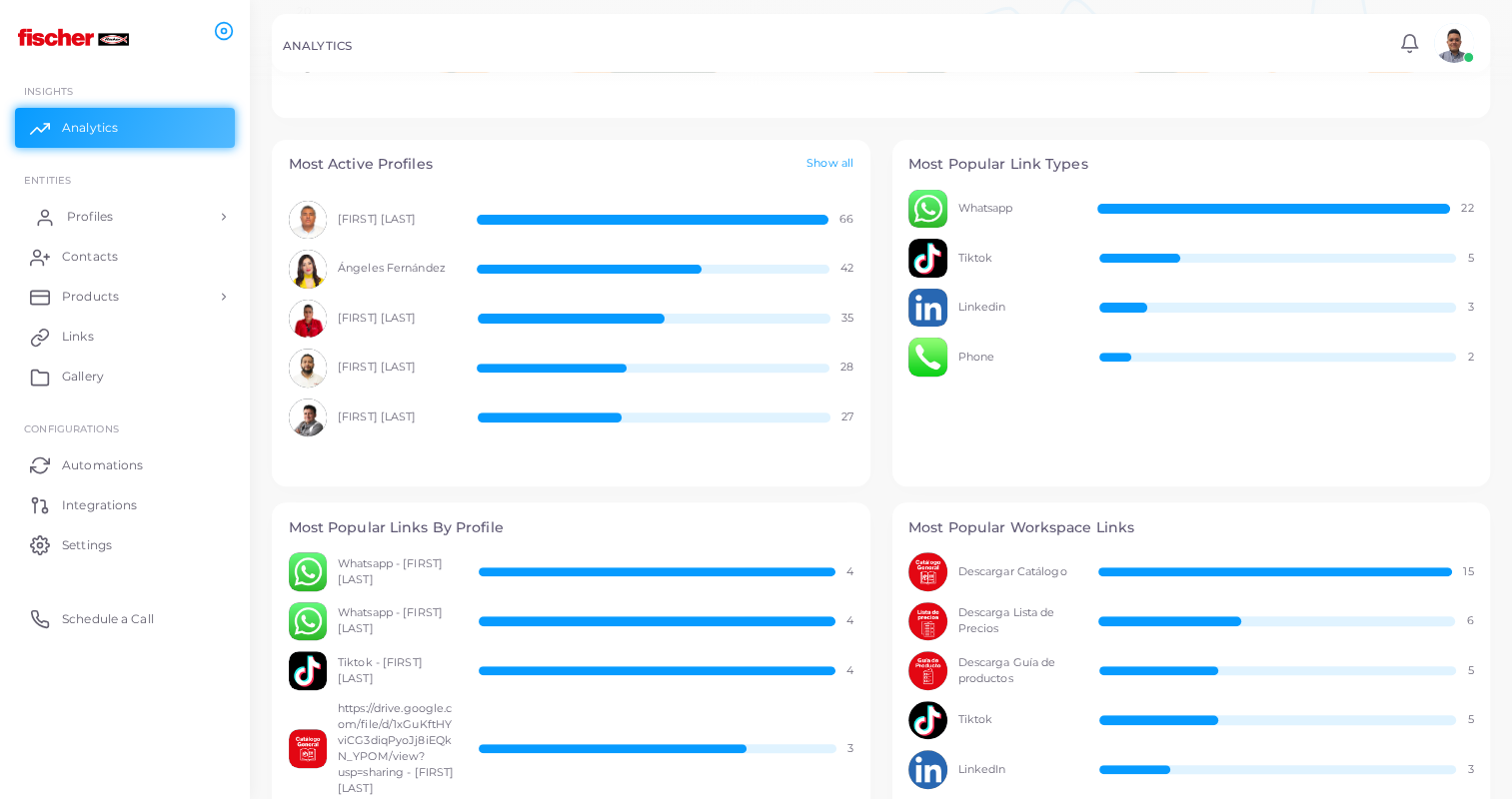 click on "Profiles" at bounding box center [125, 217] 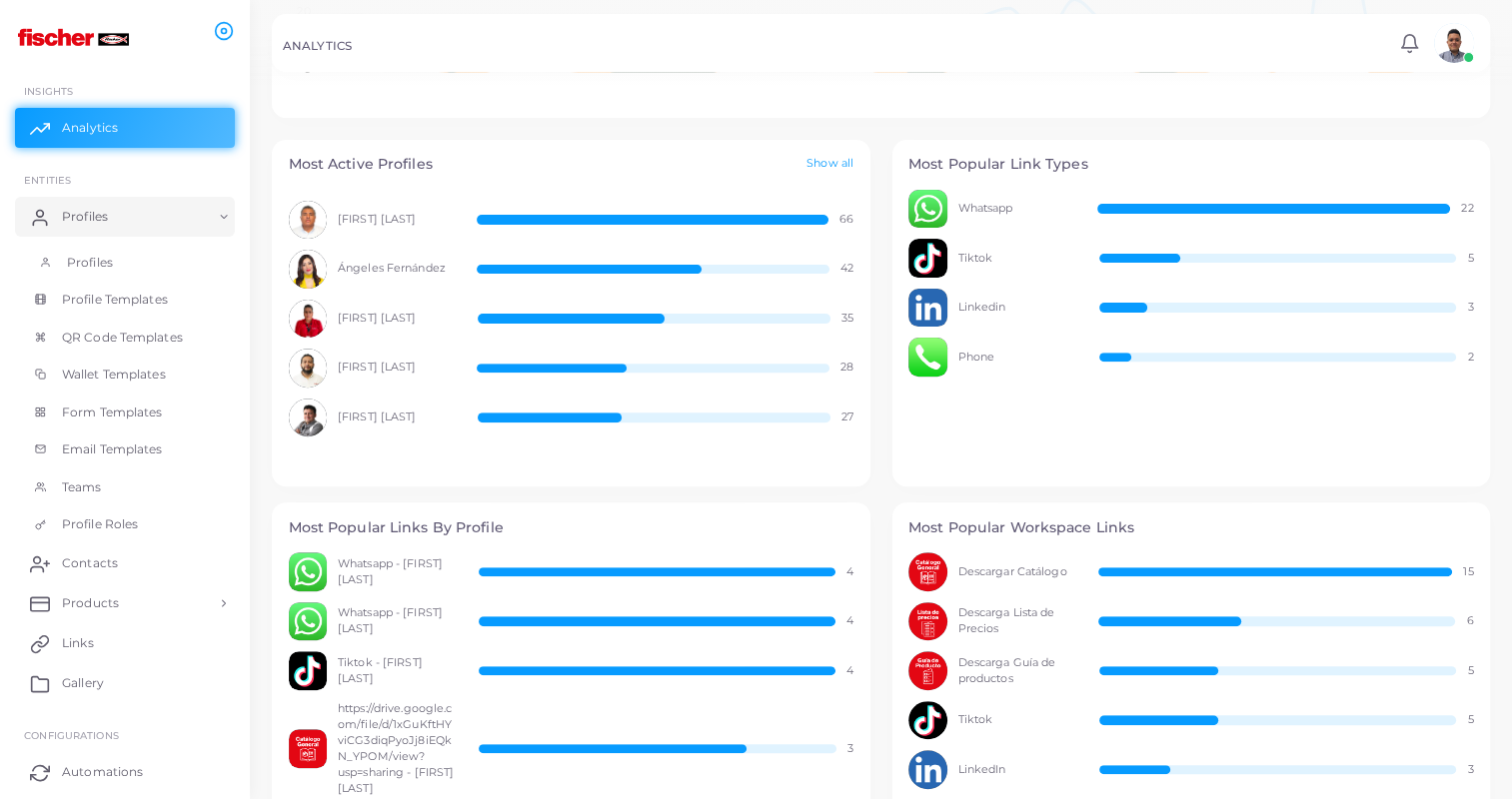 click on "Profiles" at bounding box center (90, 263) 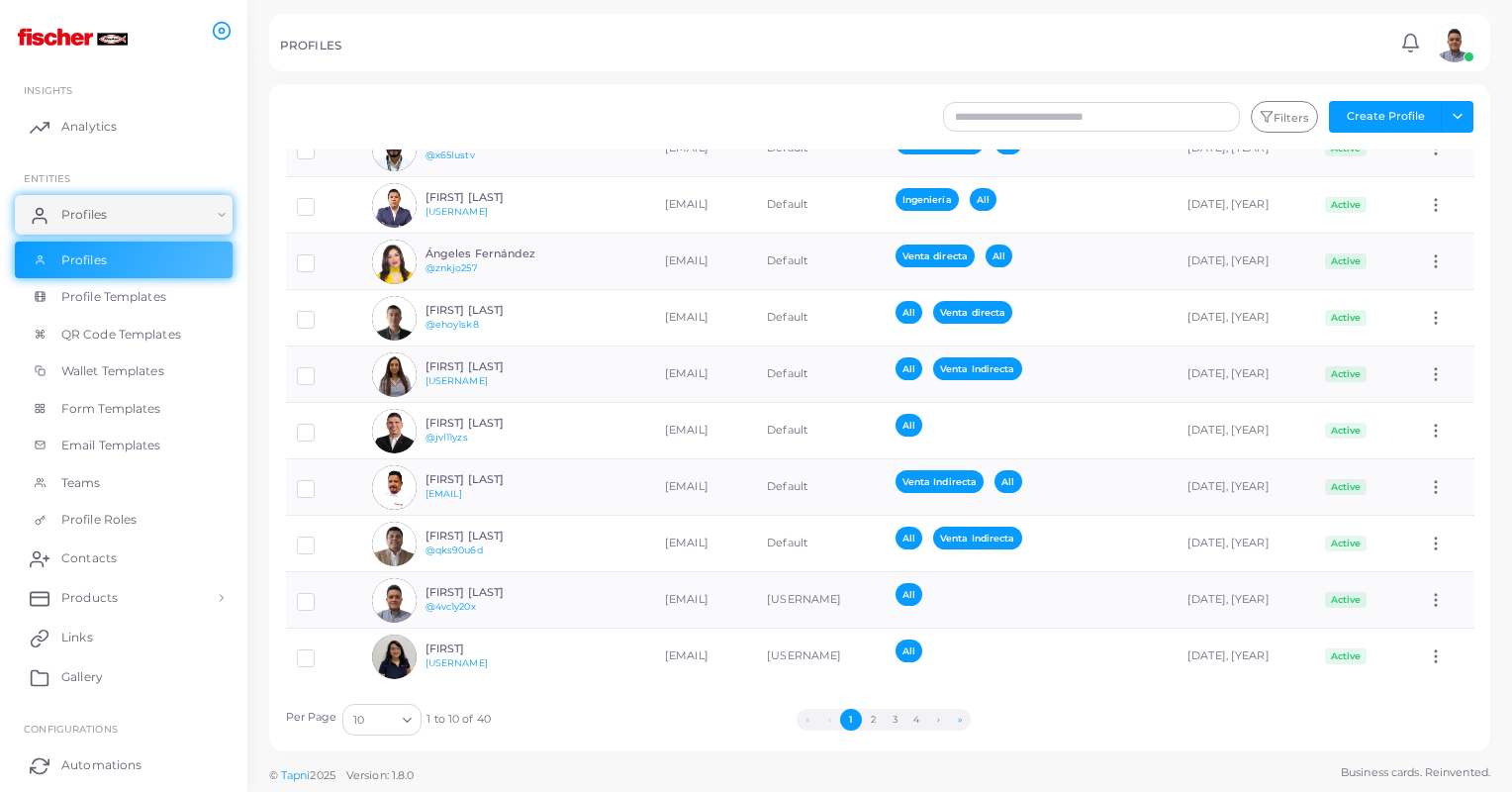 click on "»" at bounding box center [960, 720] 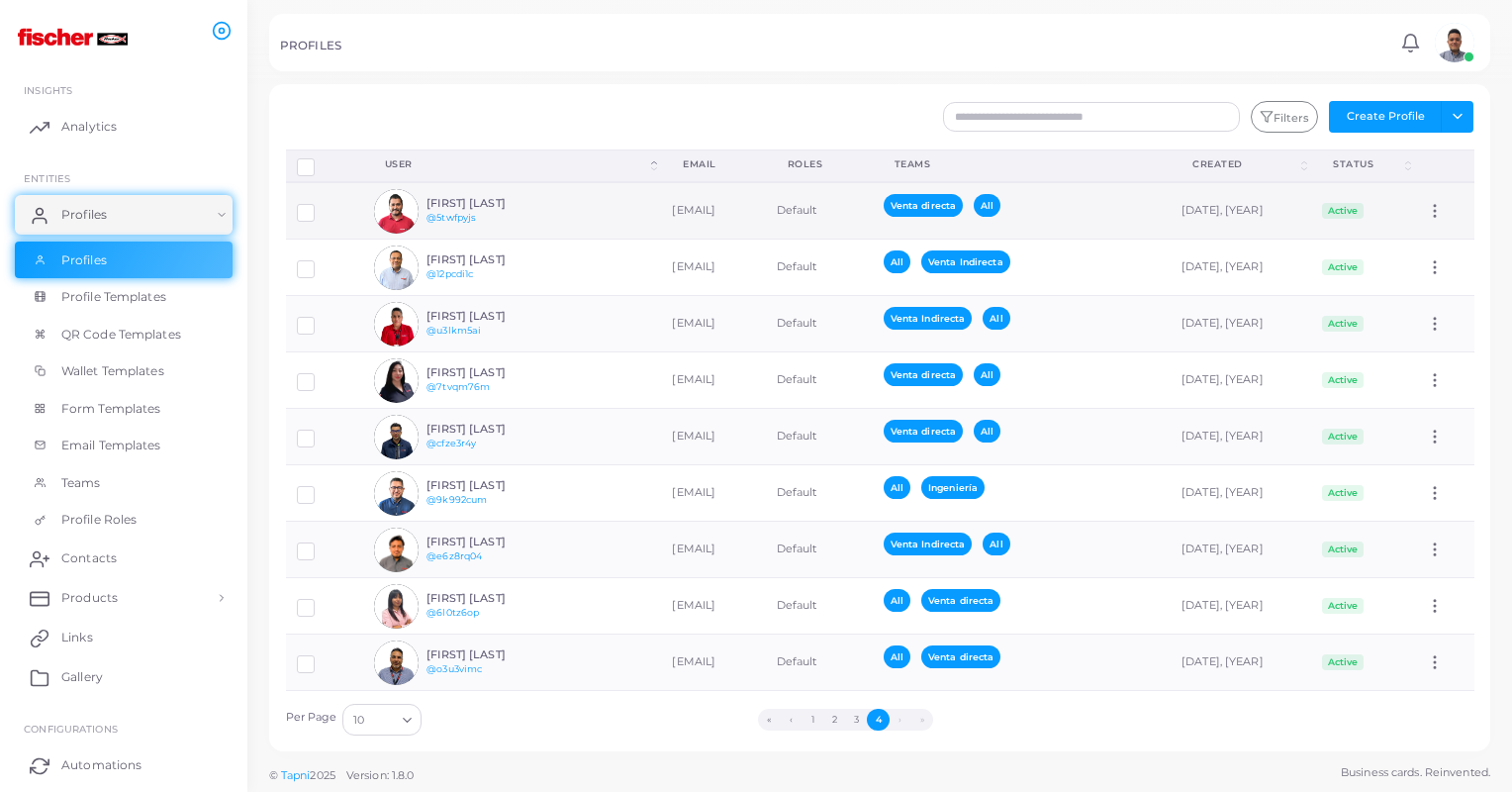 click 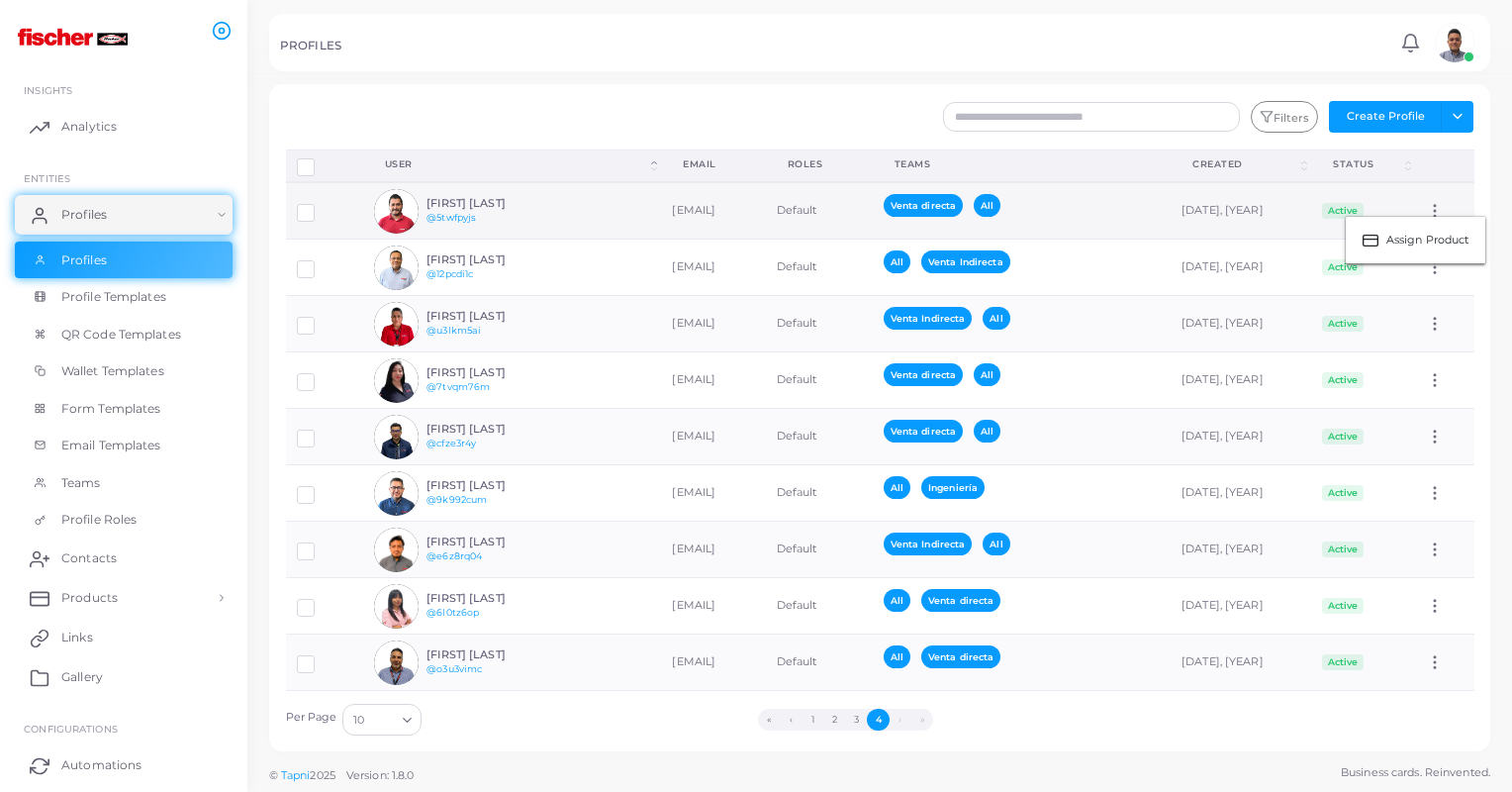 click at bounding box center (325, 211) 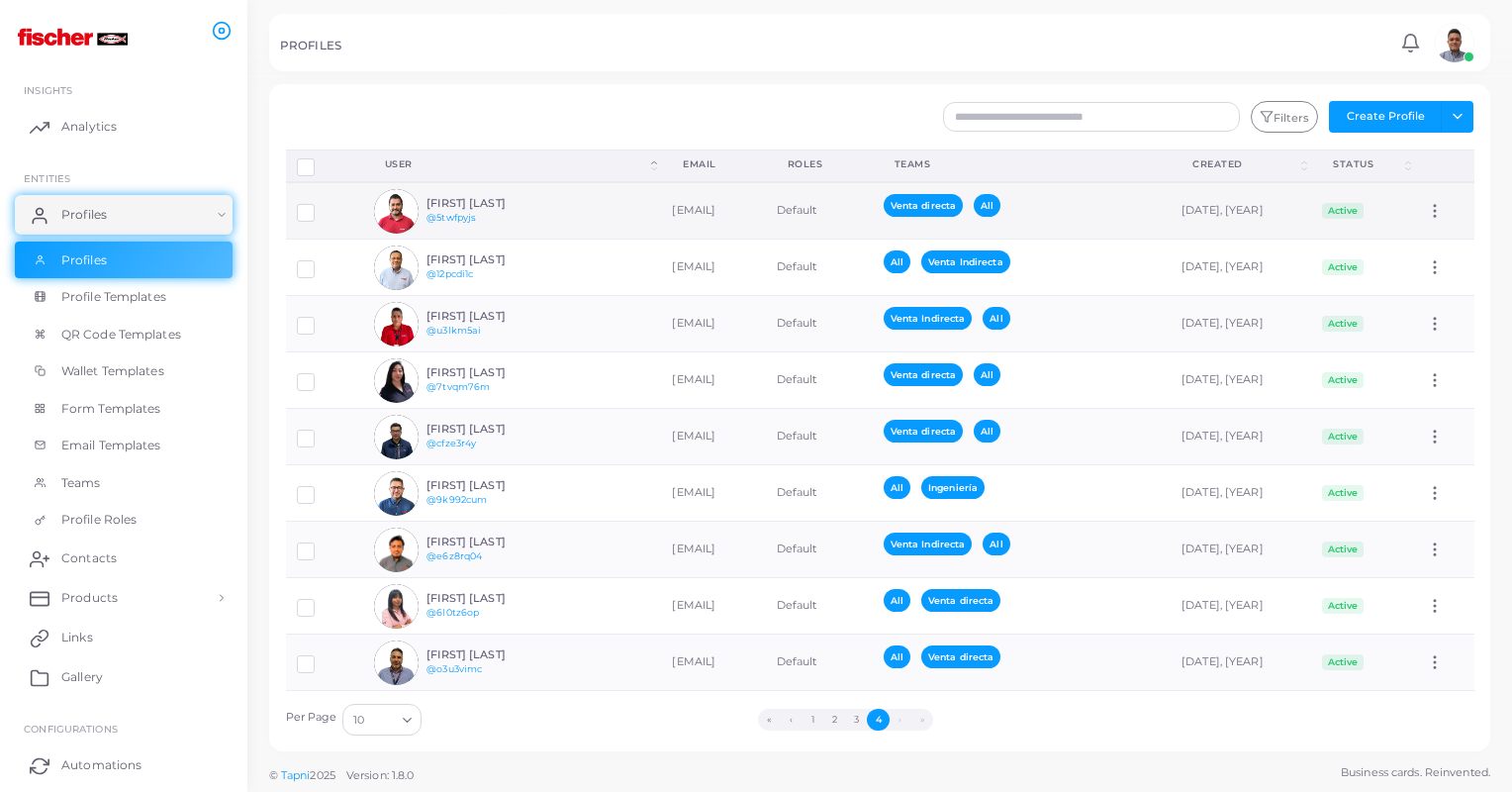 click at bounding box center [325, 211] 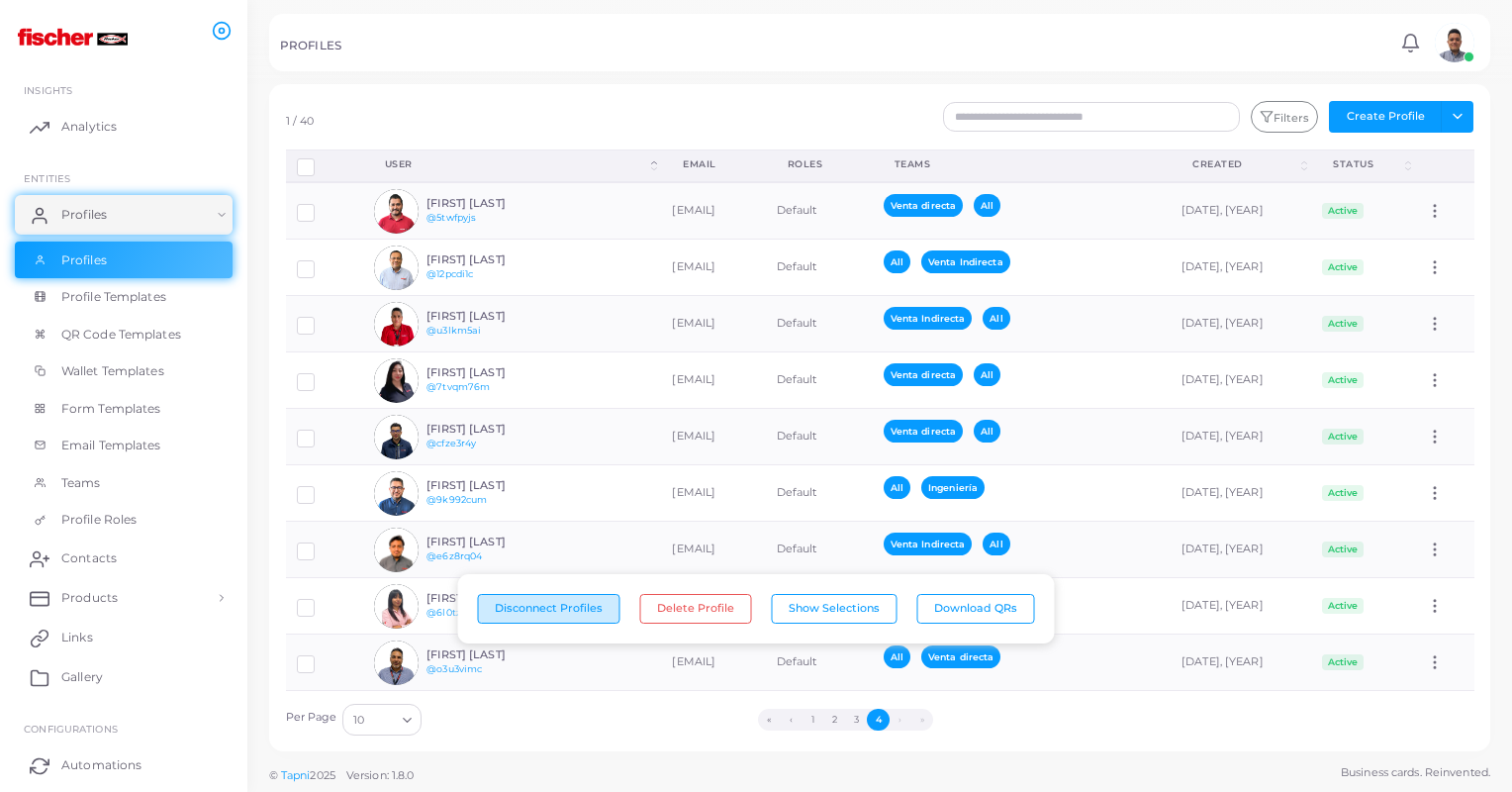 click on "Disconnect Profiles" at bounding box center [549, 609] 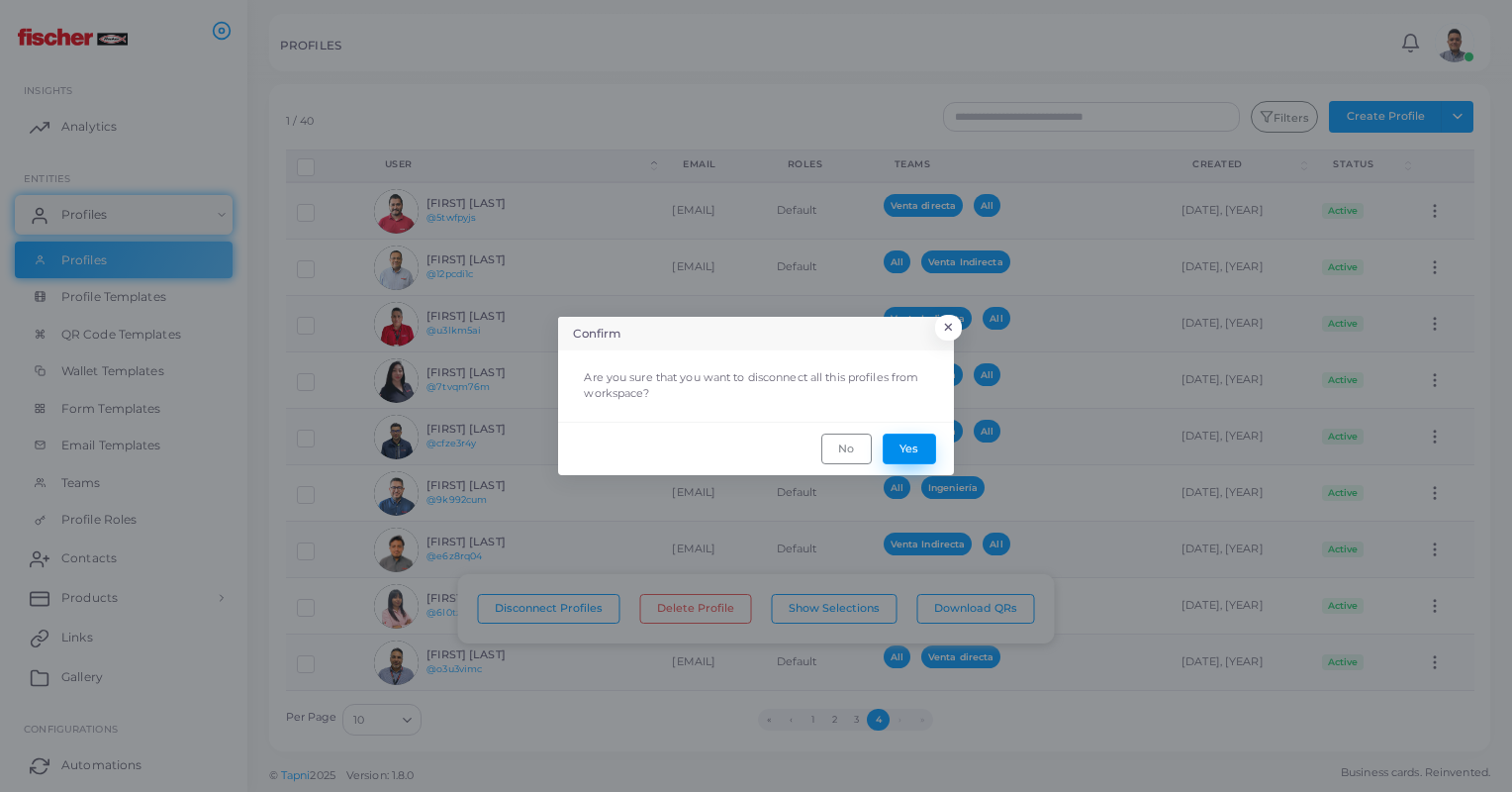 click on "Yes" at bounding box center (909, 448) 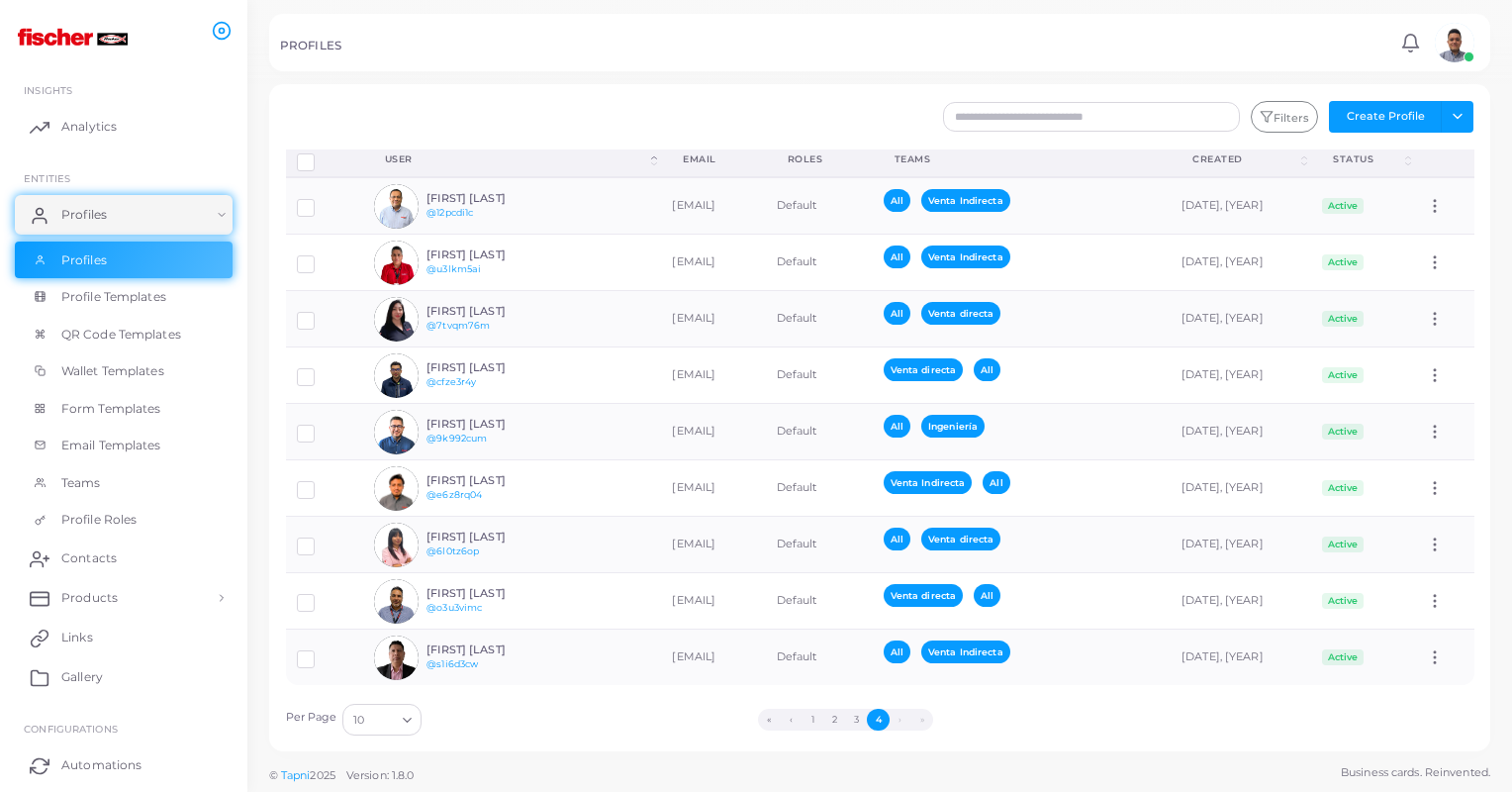 scroll, scrollTop: 6, scrollLeft: 0, axis: vertical 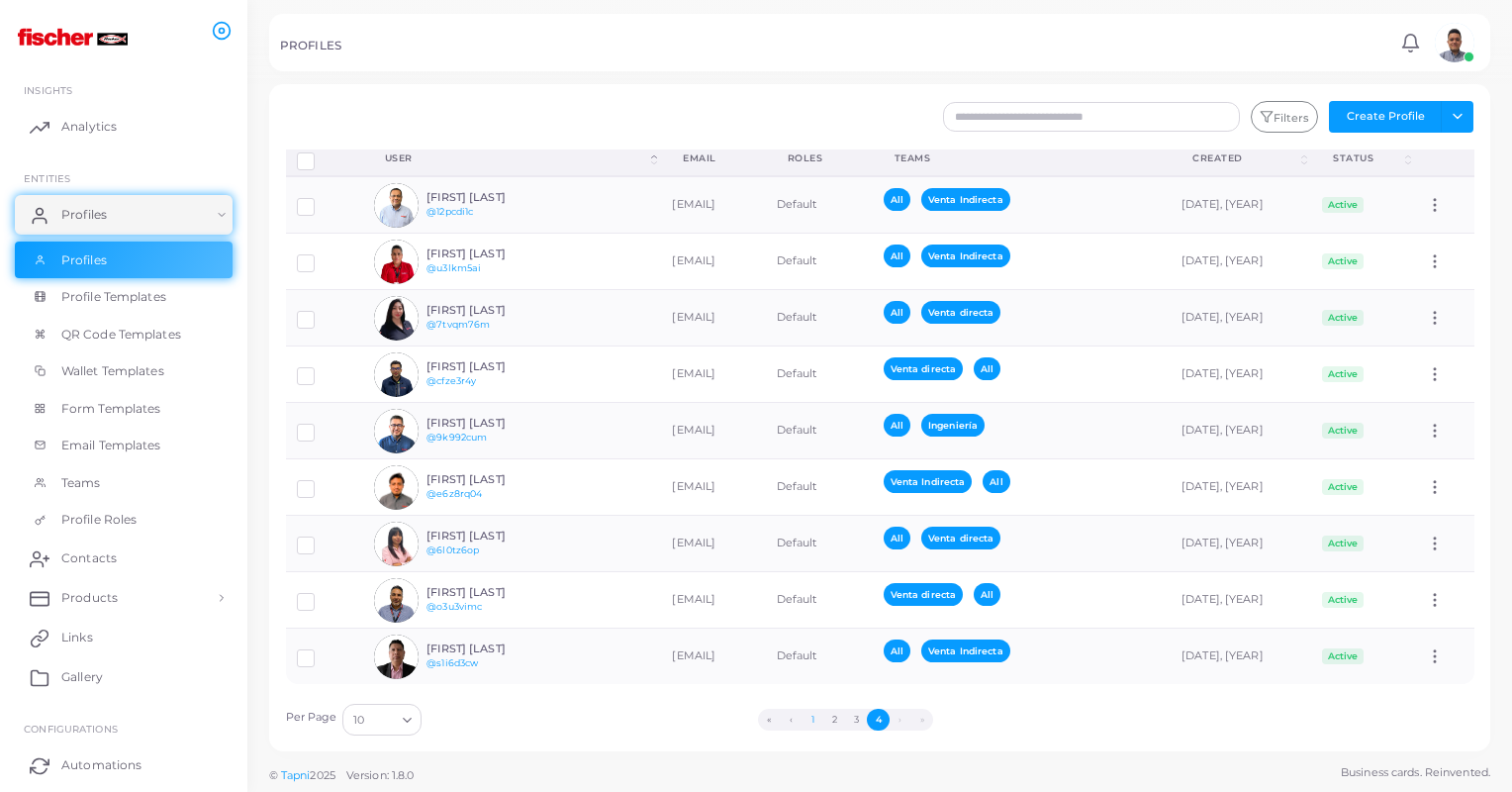 click on "1" at bounding box center [812, 720] 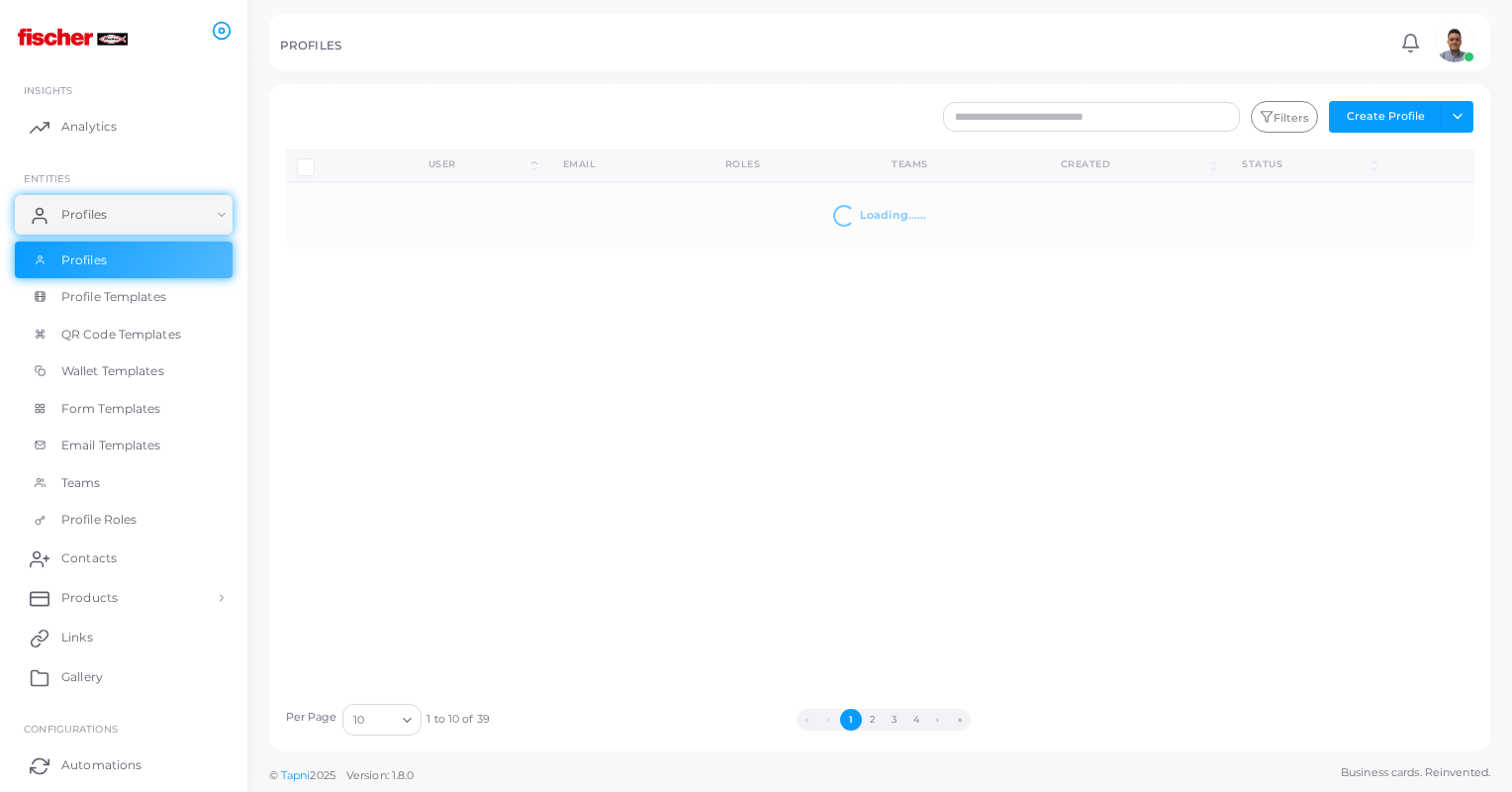 scroll, scrollTop: 0, scrollLeft: 0, axis: both 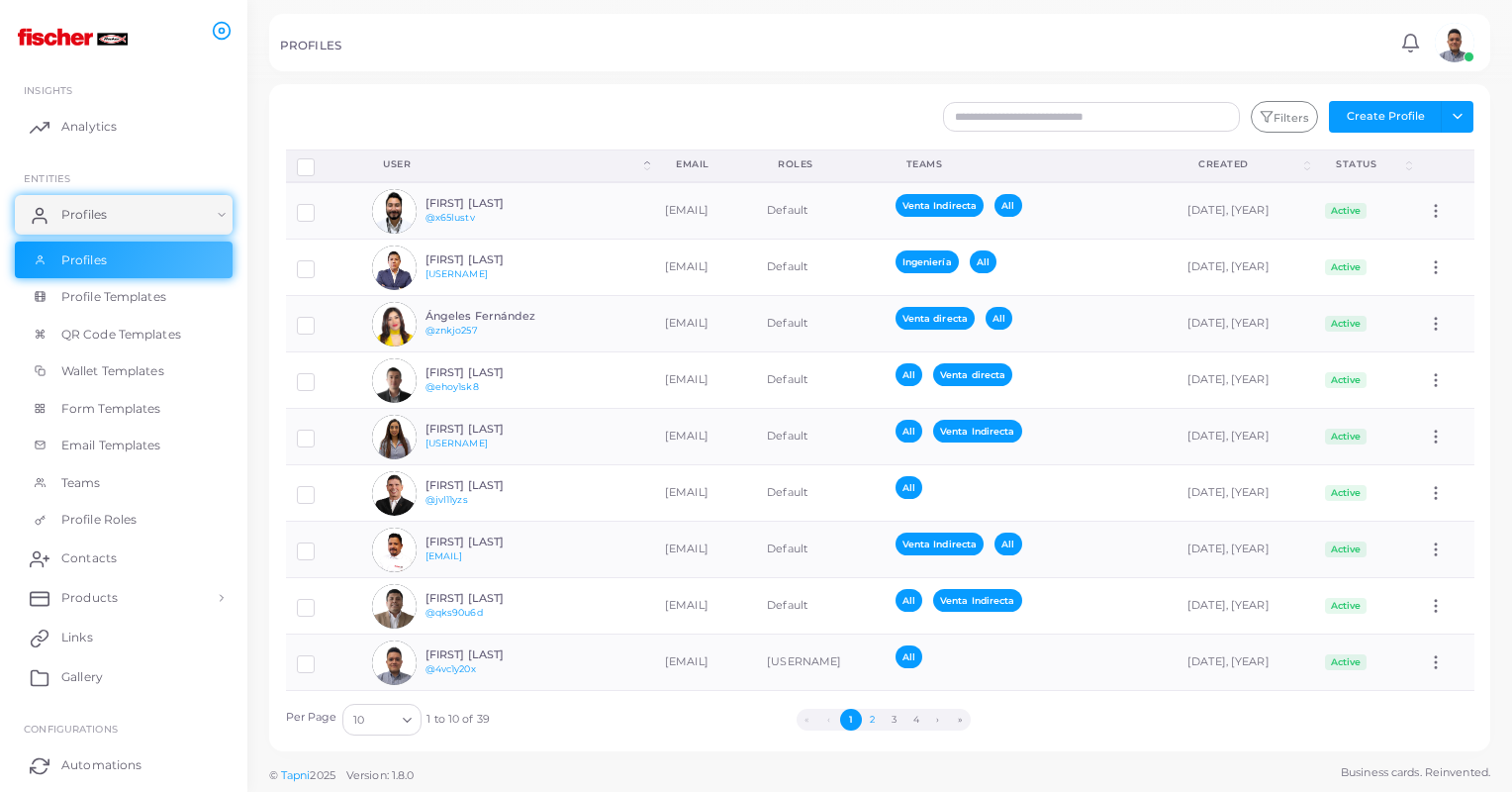 click on "2" at bounding box center [873, 720] 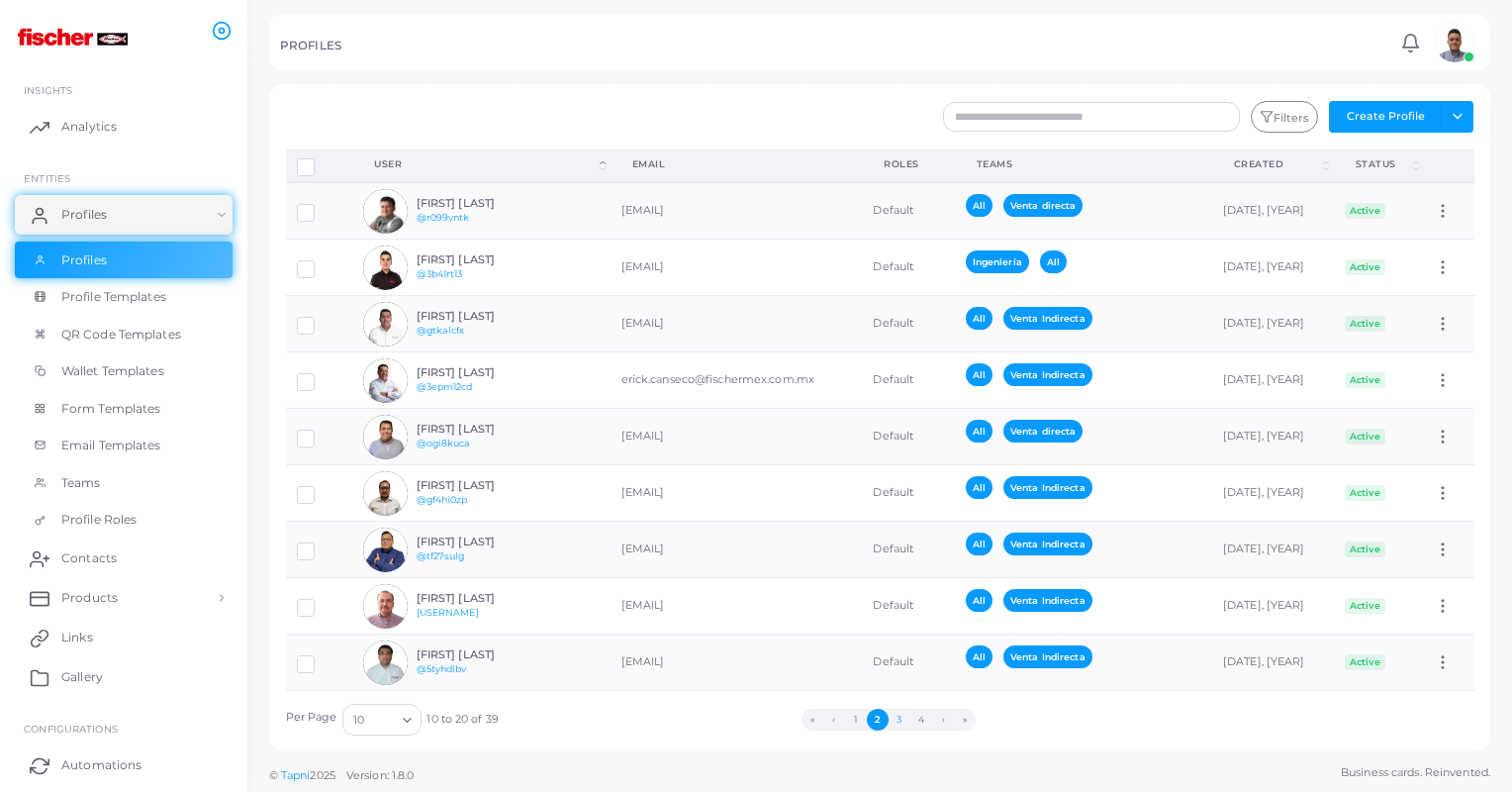 click on "3" at bounding box center (899, 720) 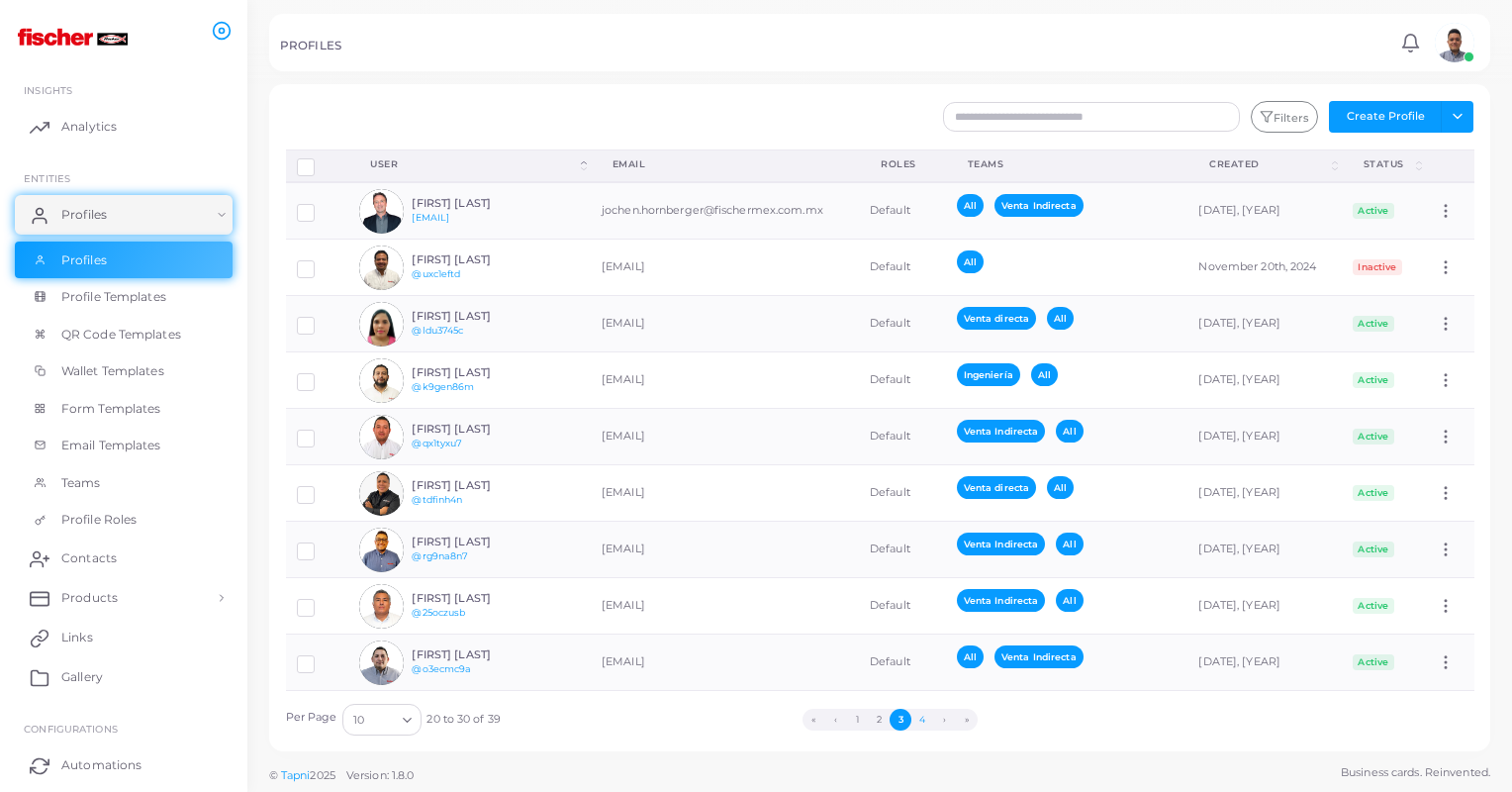 click on "4" at bounding box center (922, 720) 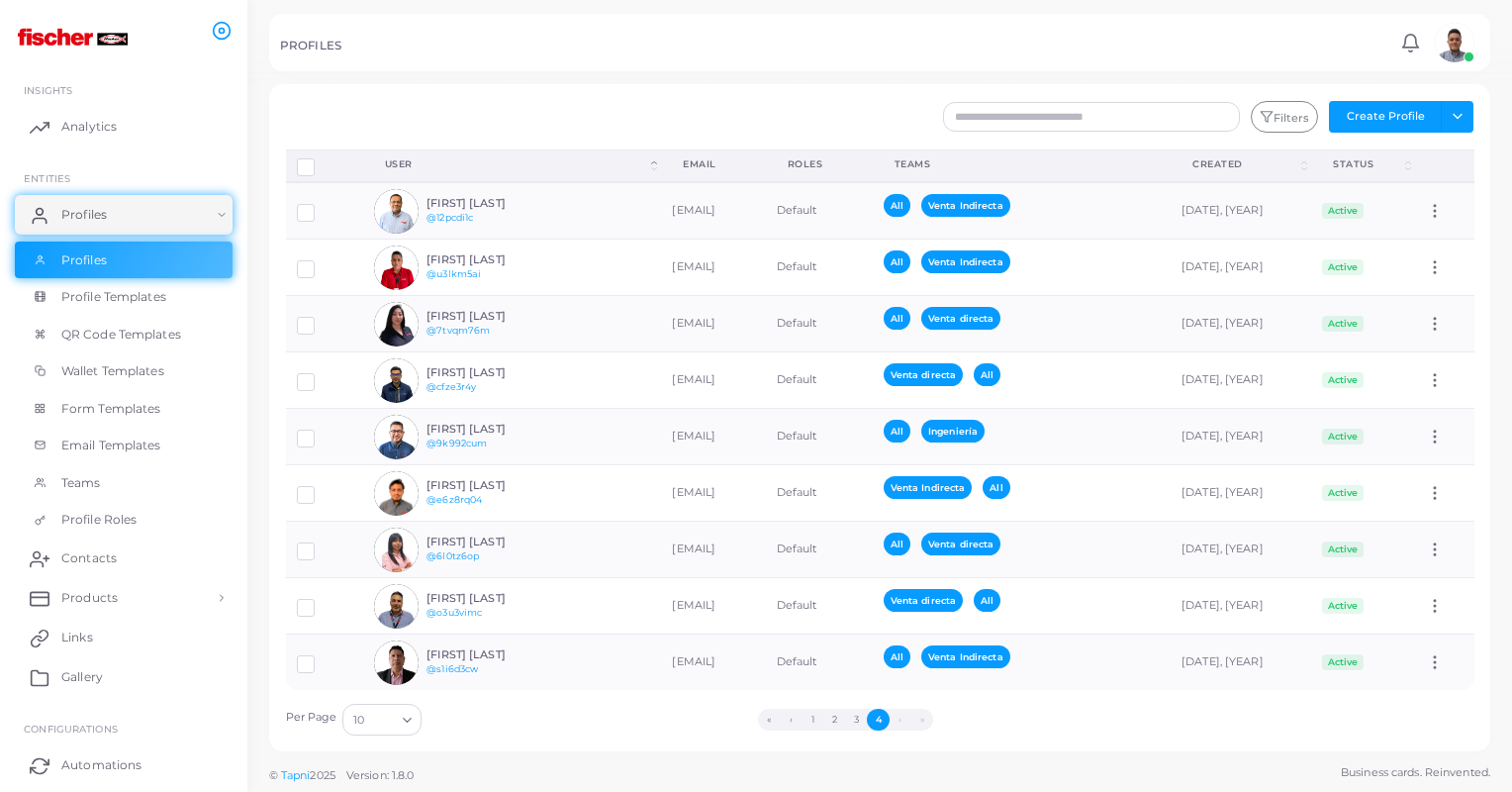 click on "»" at bounding box center (922, 720) 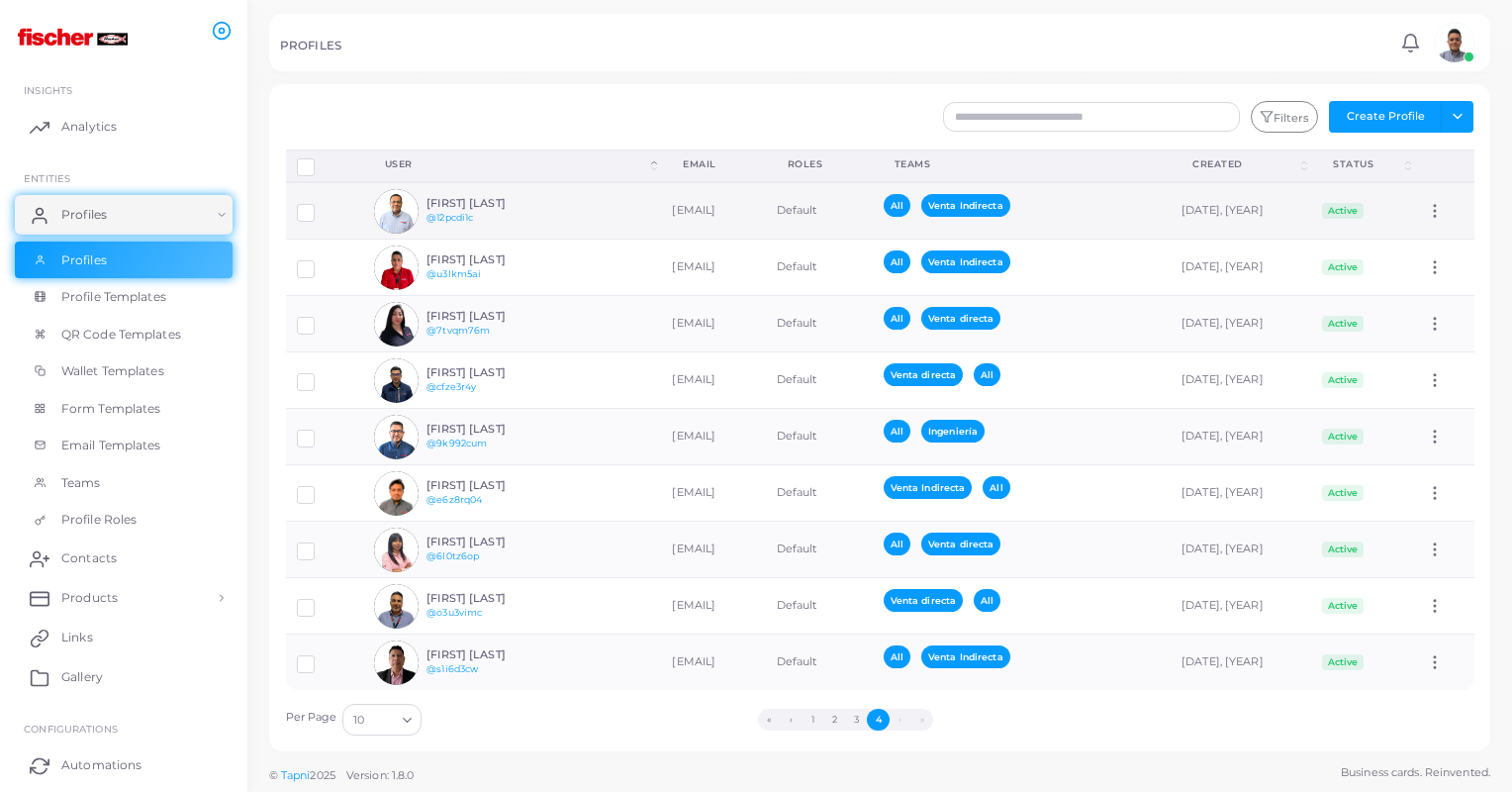 scroll, scrollTop: 0, scrollLeft: 0, axis: both 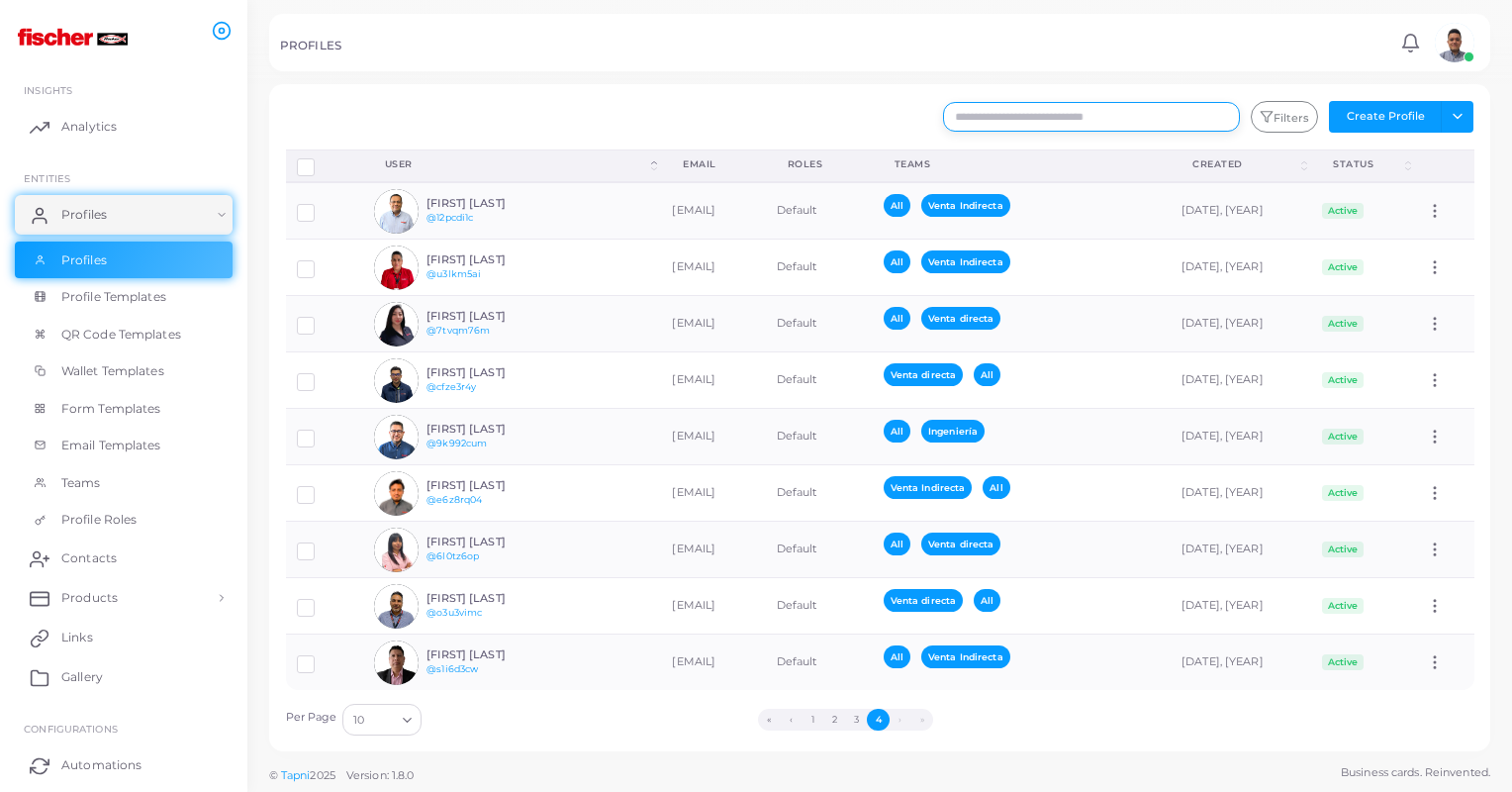 click at bounding box center (1091, 117) 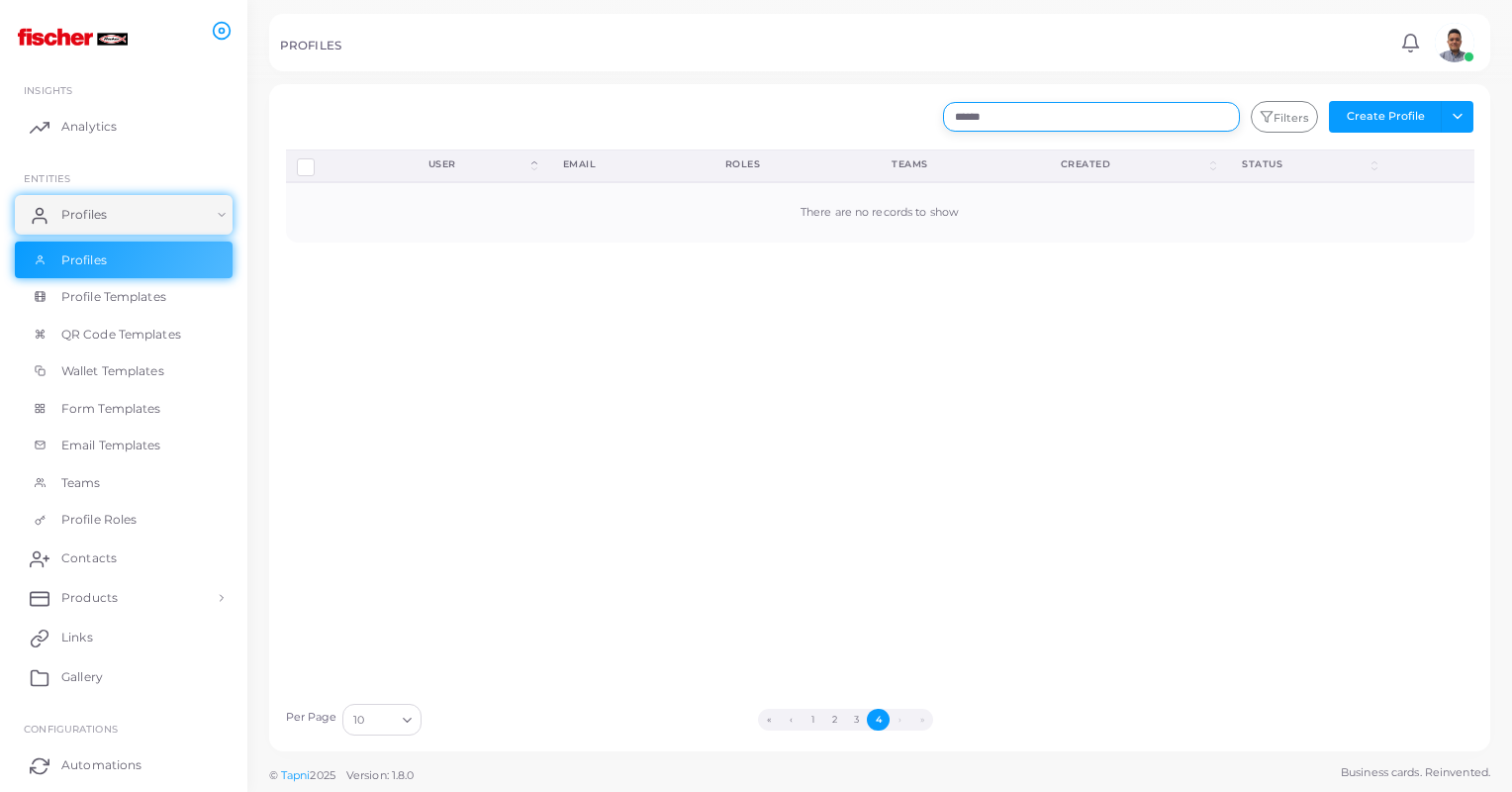 type on "******" 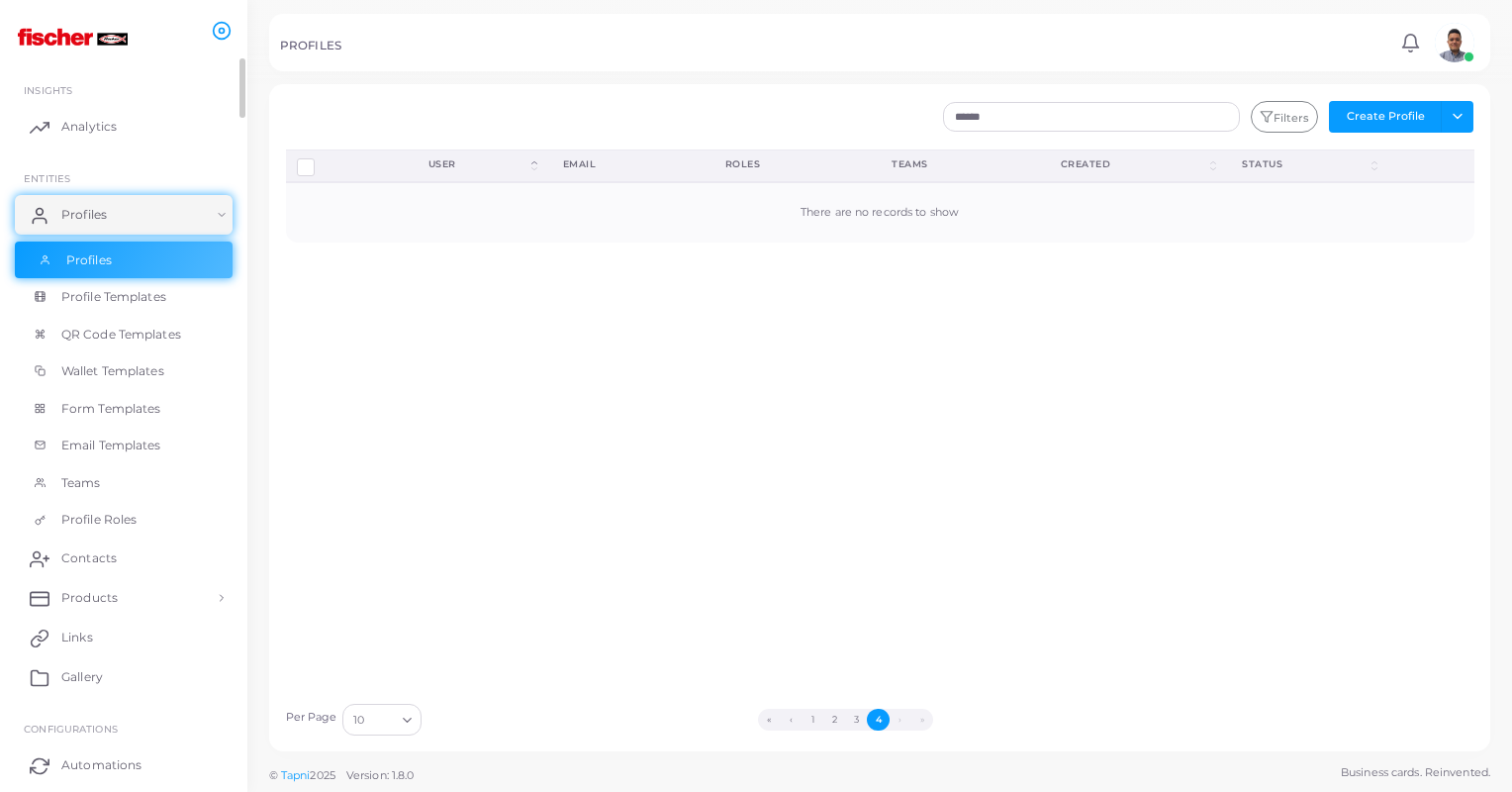 click on "Profiles" at bounding box center (124, 260) 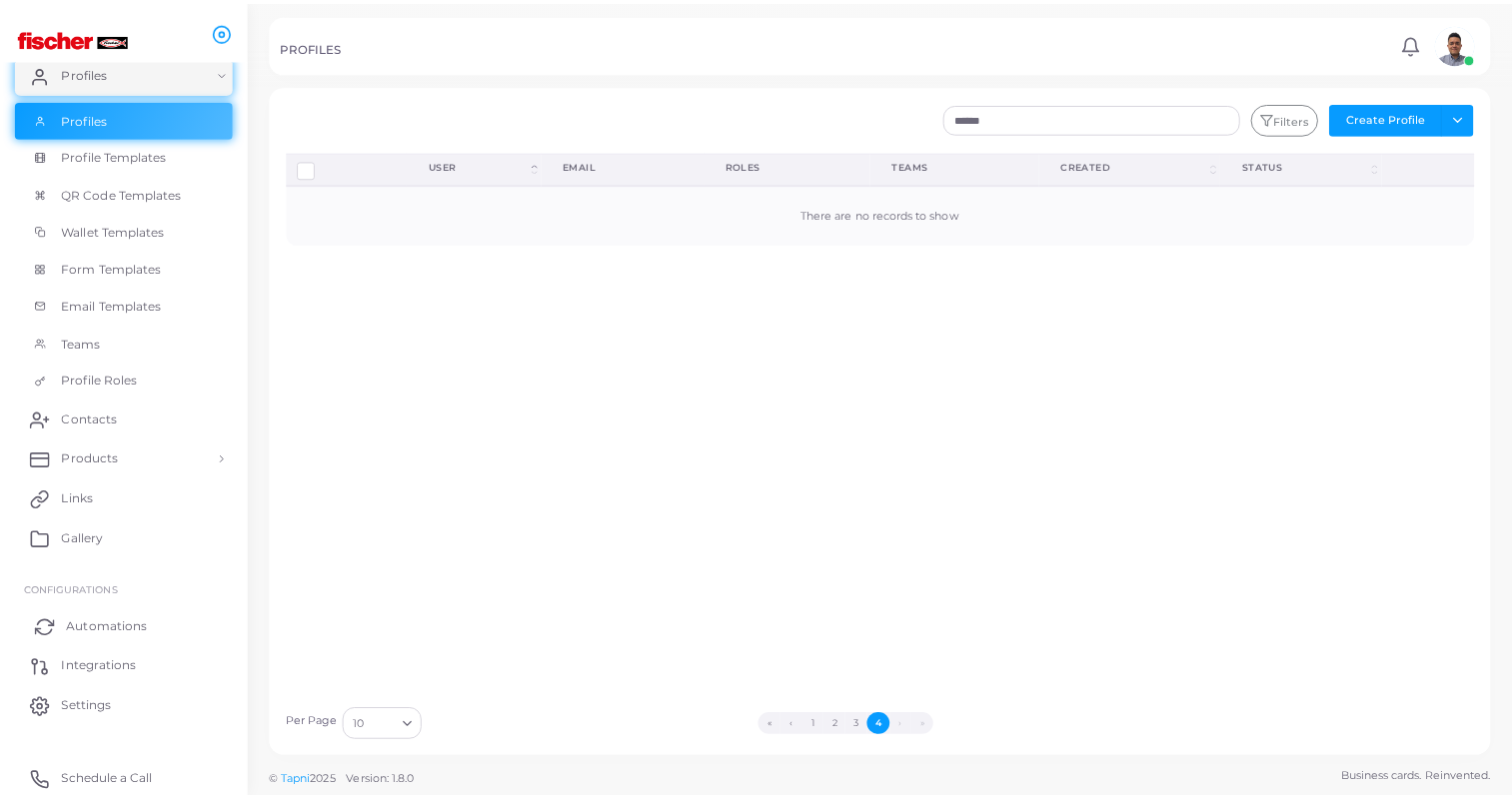 scroll, scrollTop: 0, scrollLeft: 0, axis: both 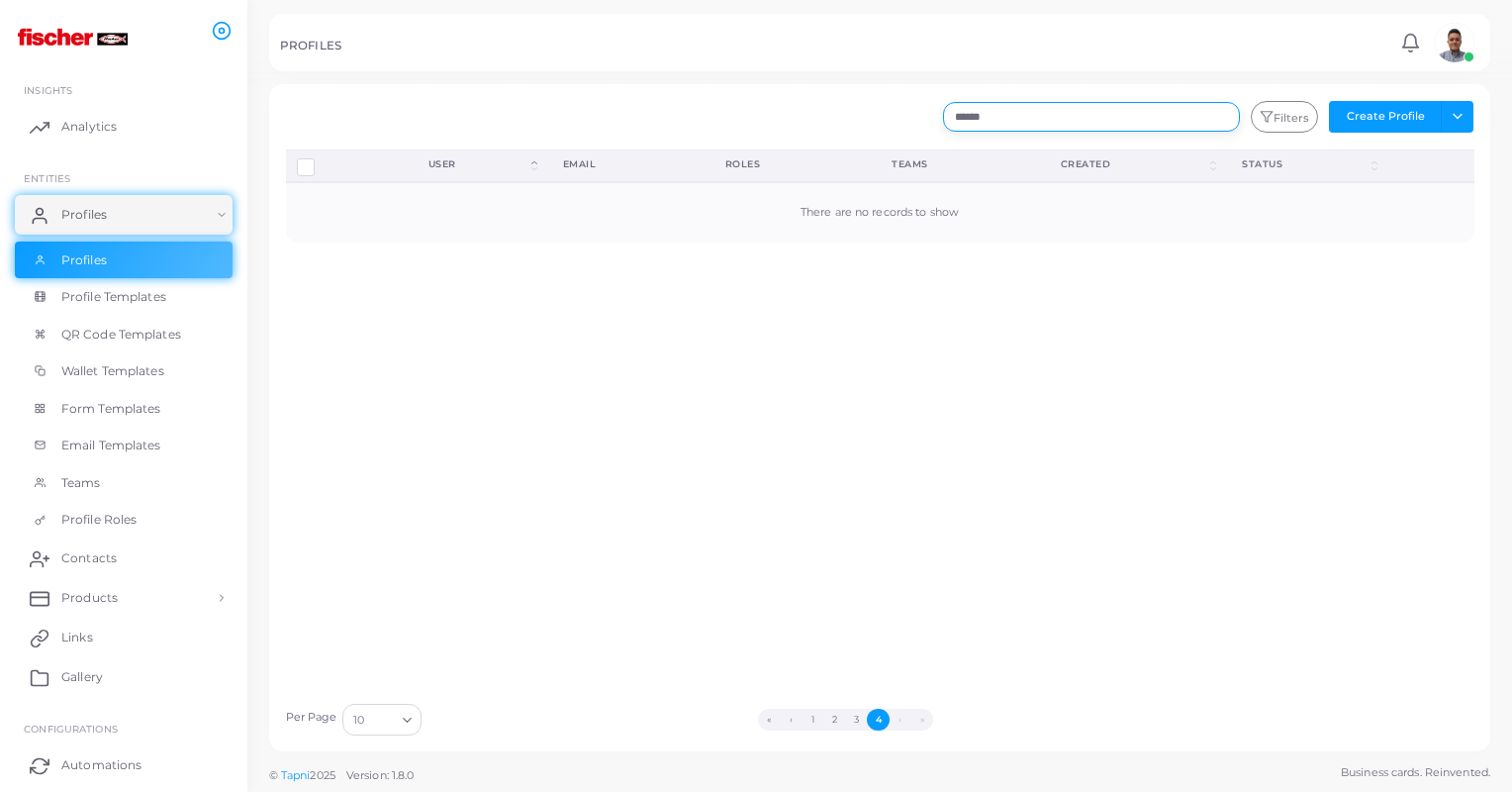 drag, startPoint x: 1055, startPoint y: 120, endPoint x: 891, endPoint y: 114, distance: 164.1097 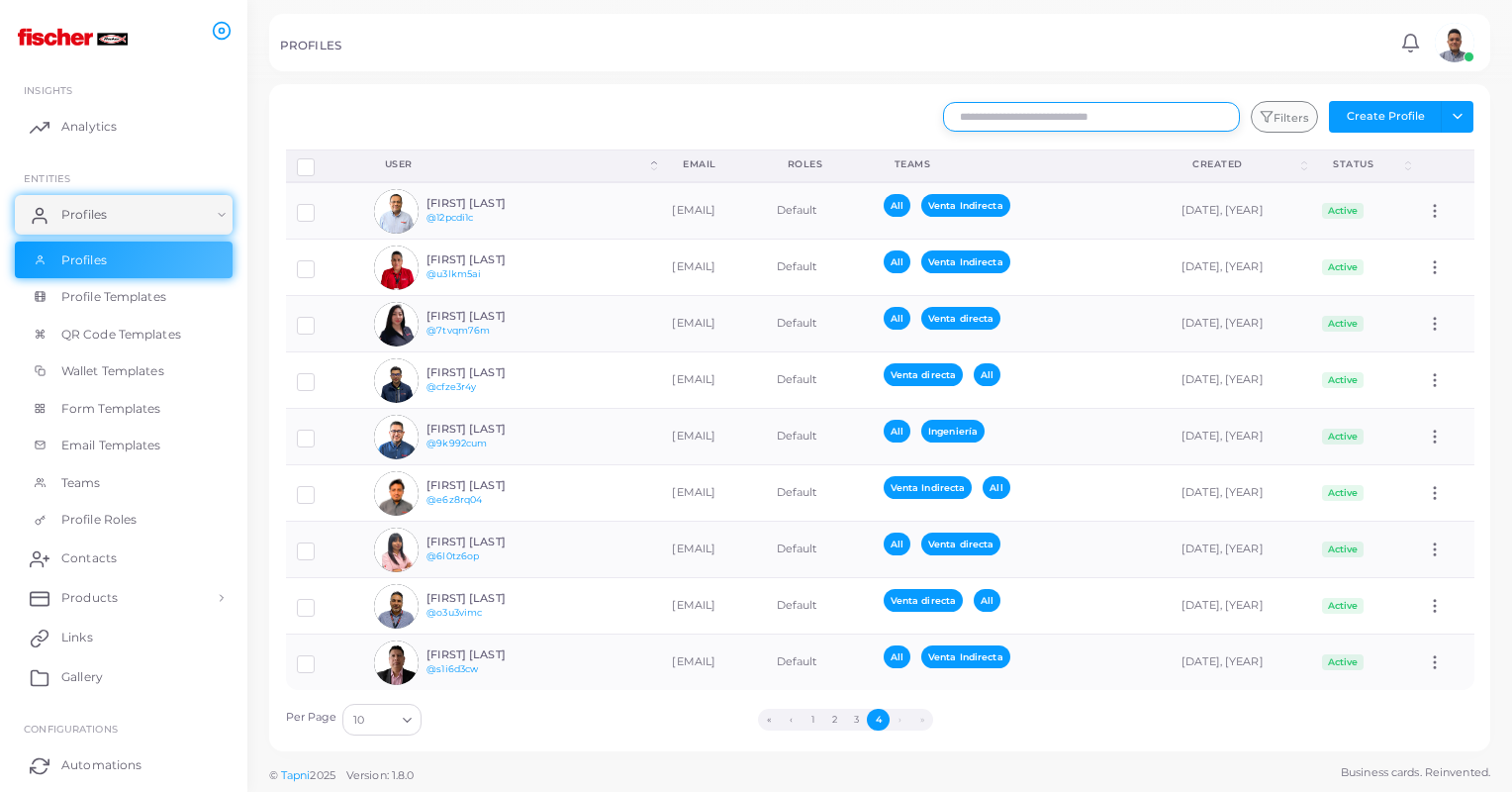 type 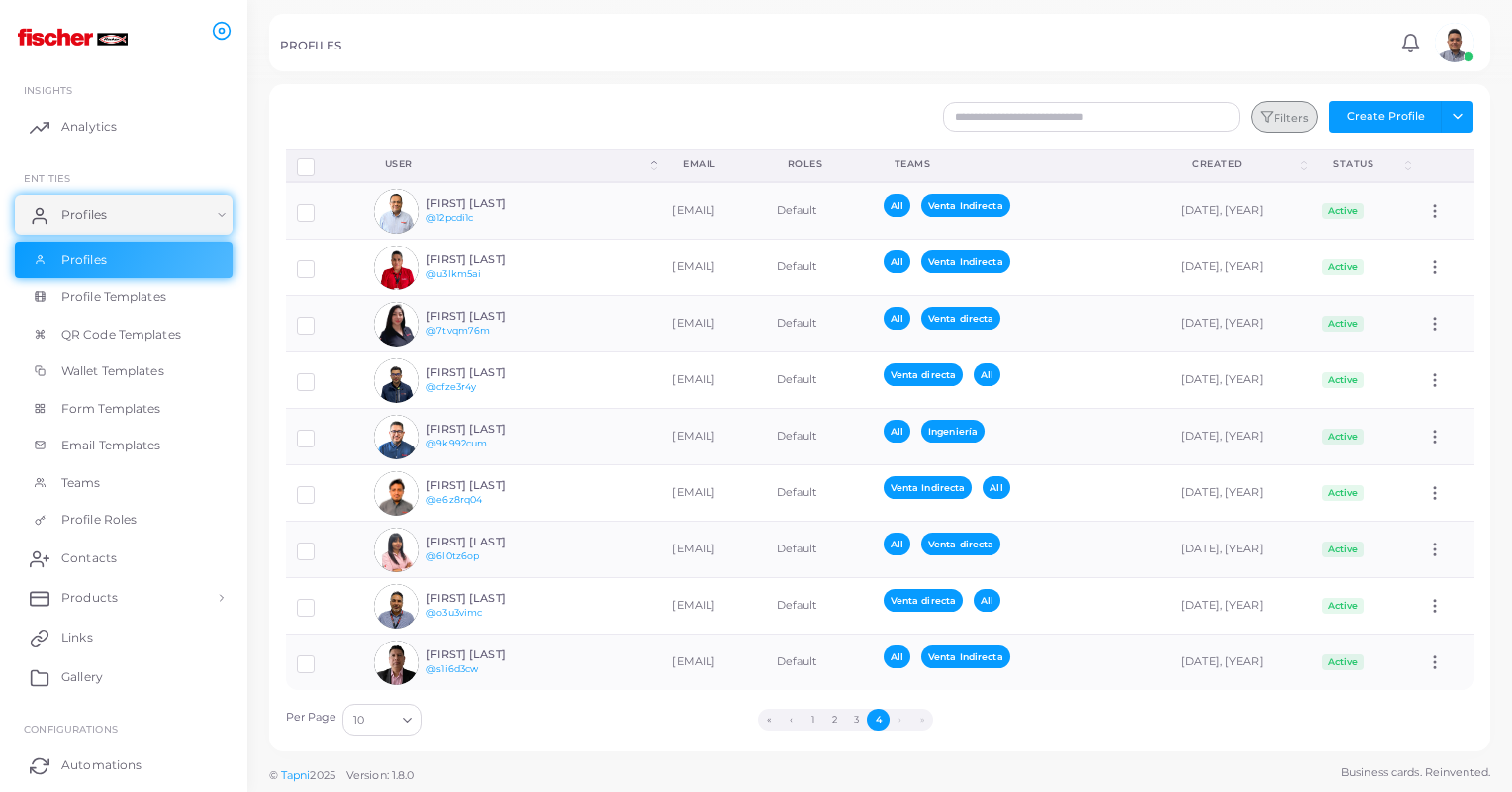 click on "Filters" at bounding box center (1284, 117) 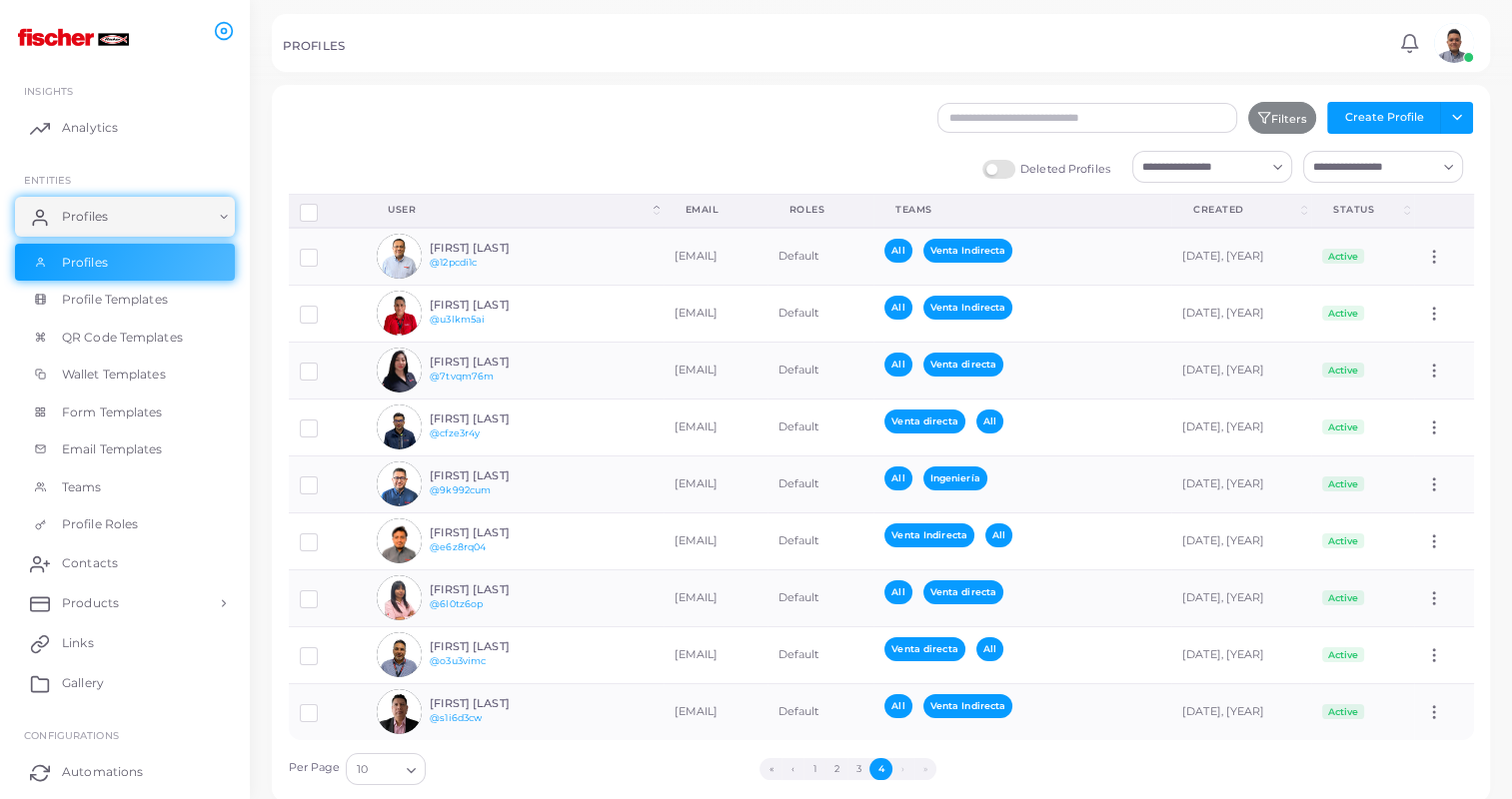 click on "Deleted Profiles" at bounding box center [1046, 169] 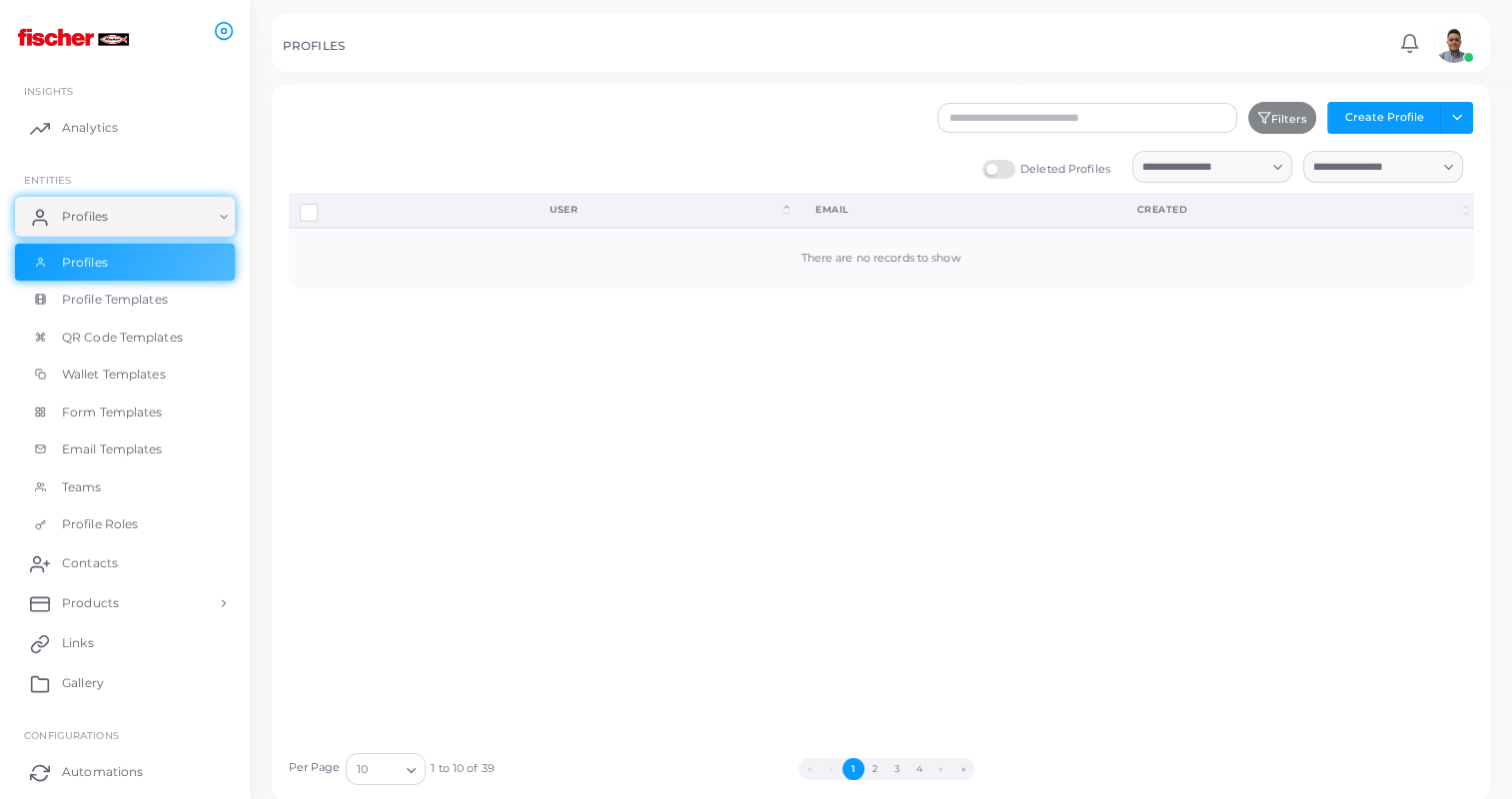 click on "Deleted Profiles" at bounding box center [1046, 169] 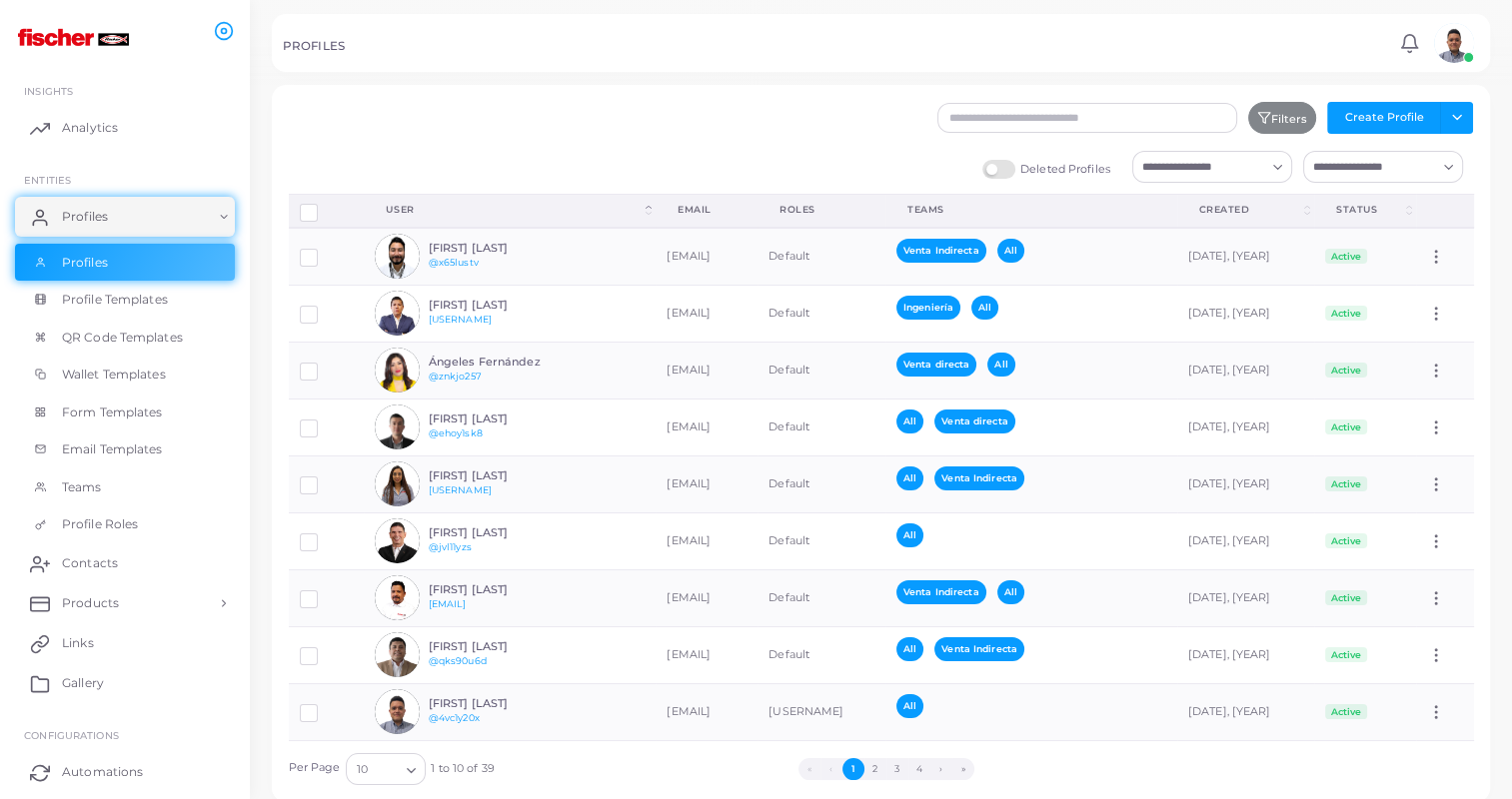 click 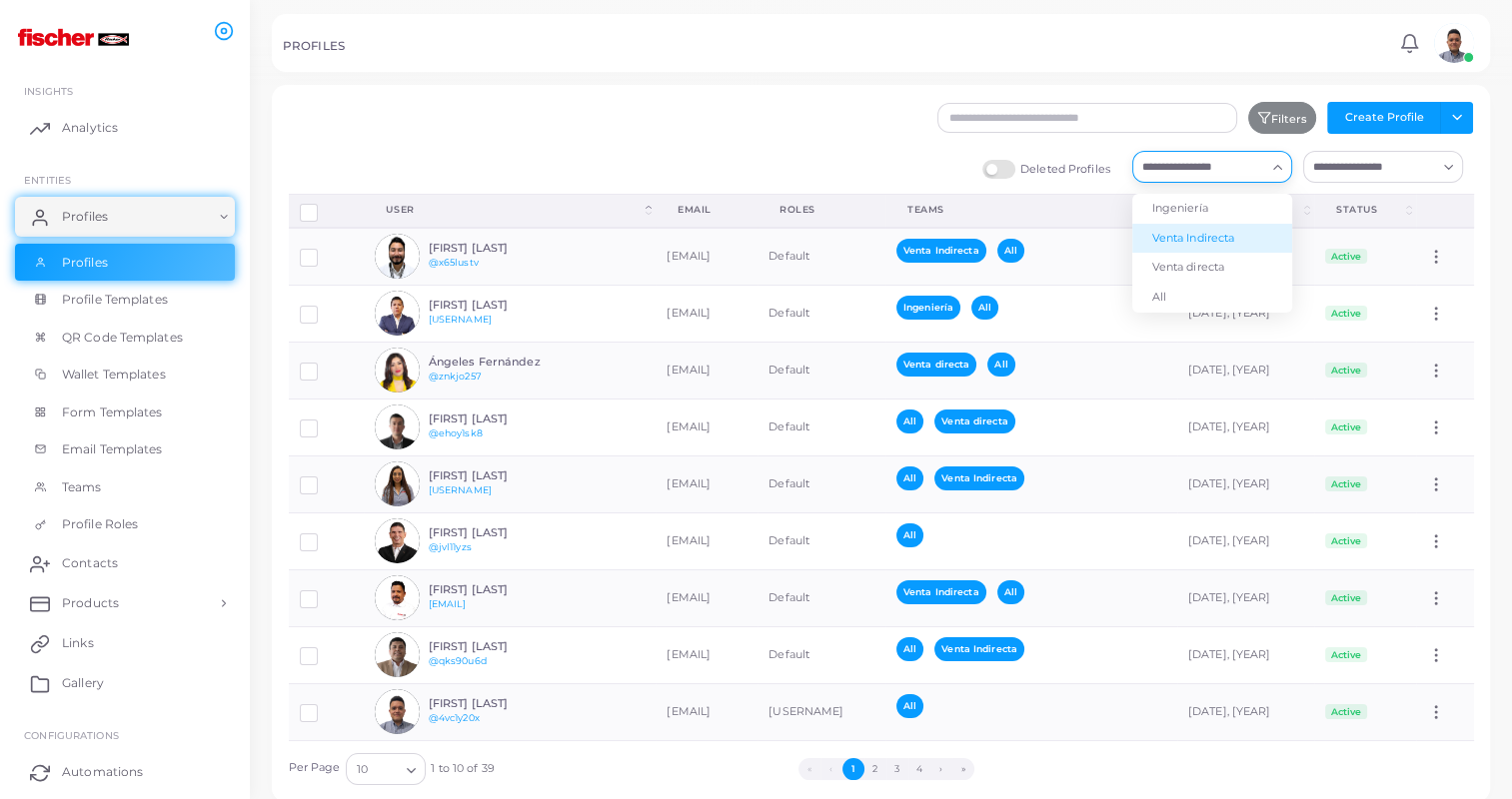 click at bounding box center (1371, 167) 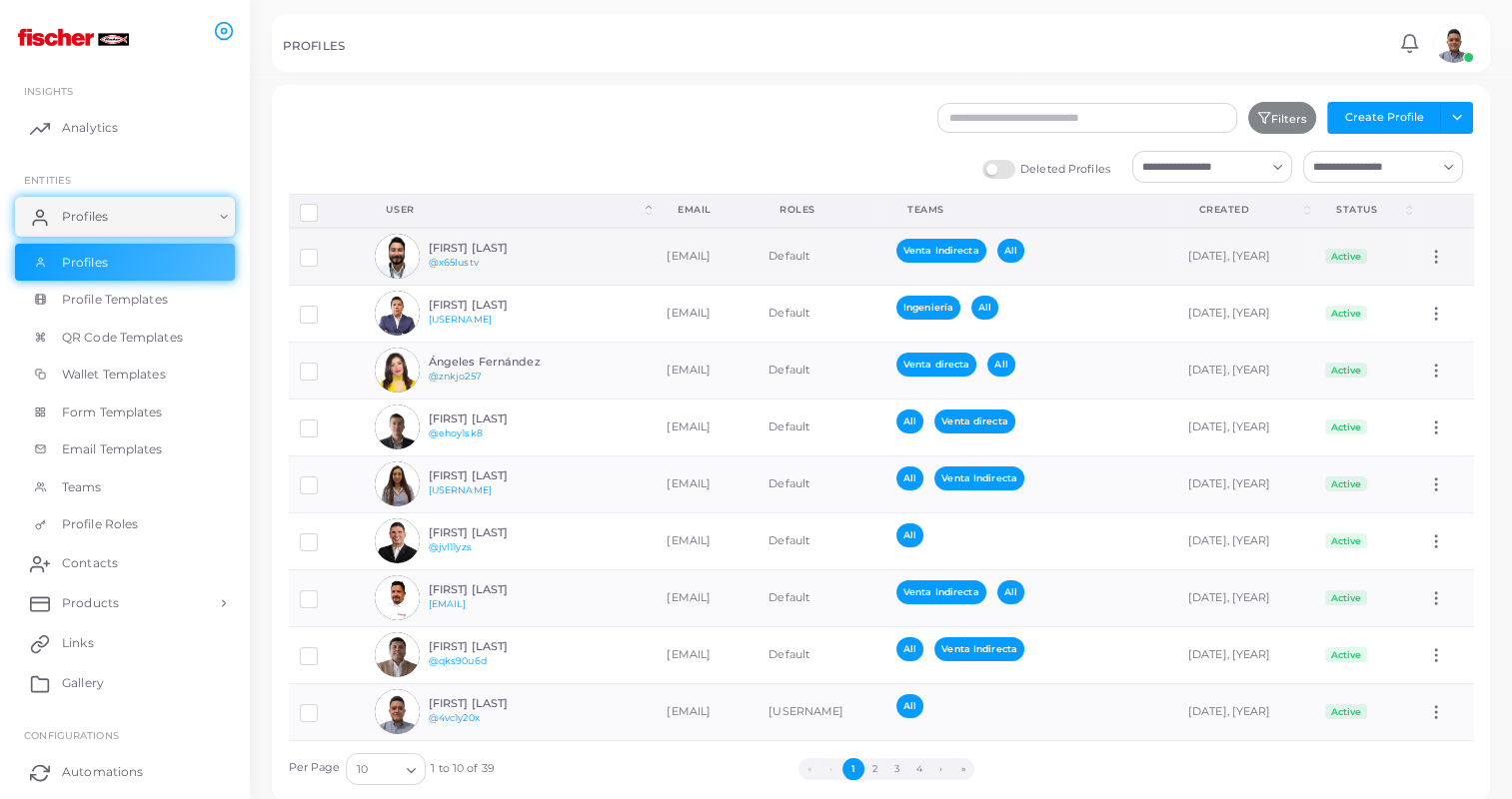 click at bounding box center [324, 251] 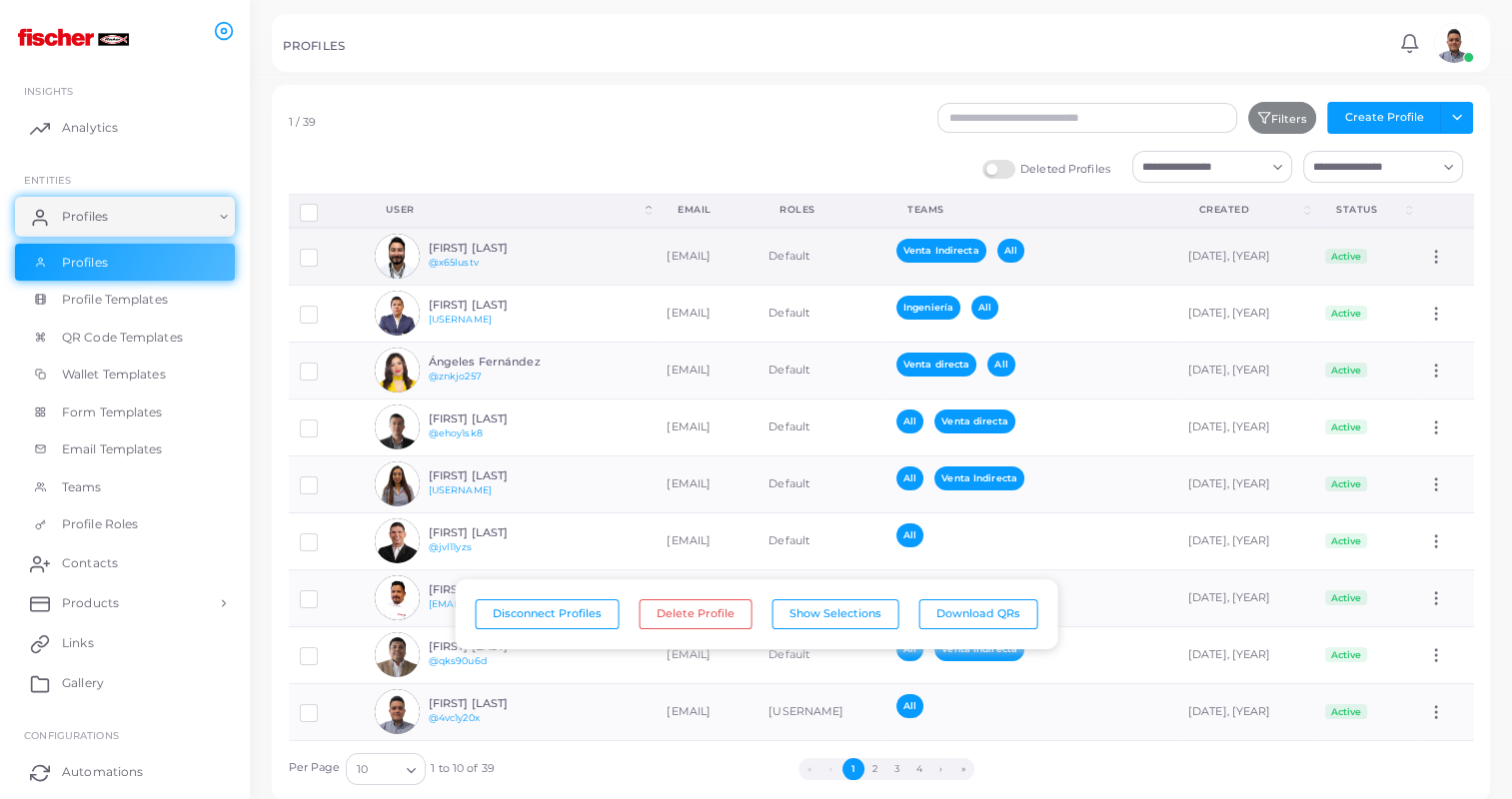 click at bounding box center [324, 251] 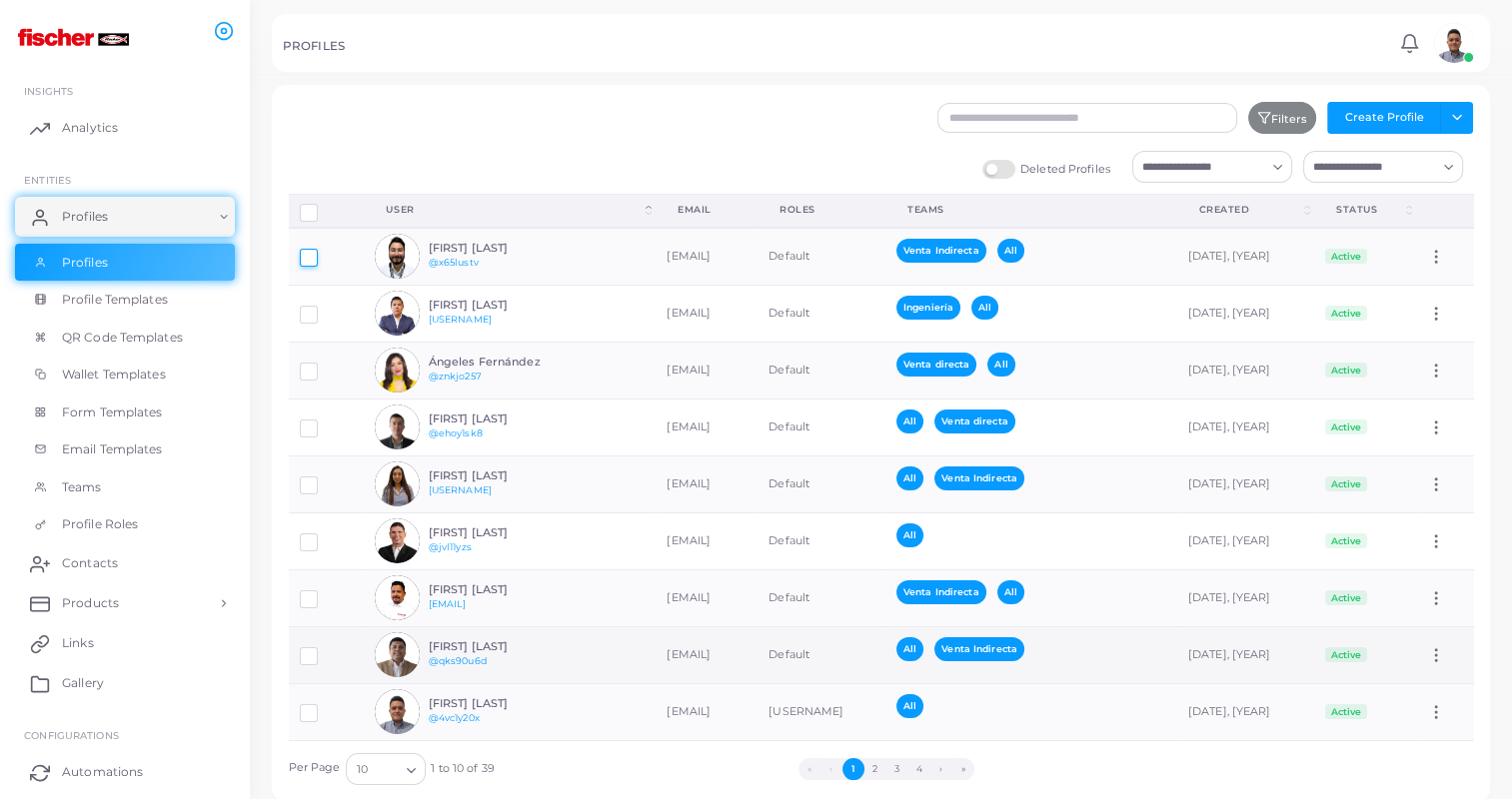 scroll, scrollTop: 63, scrollLeft: 0, axis: vertical 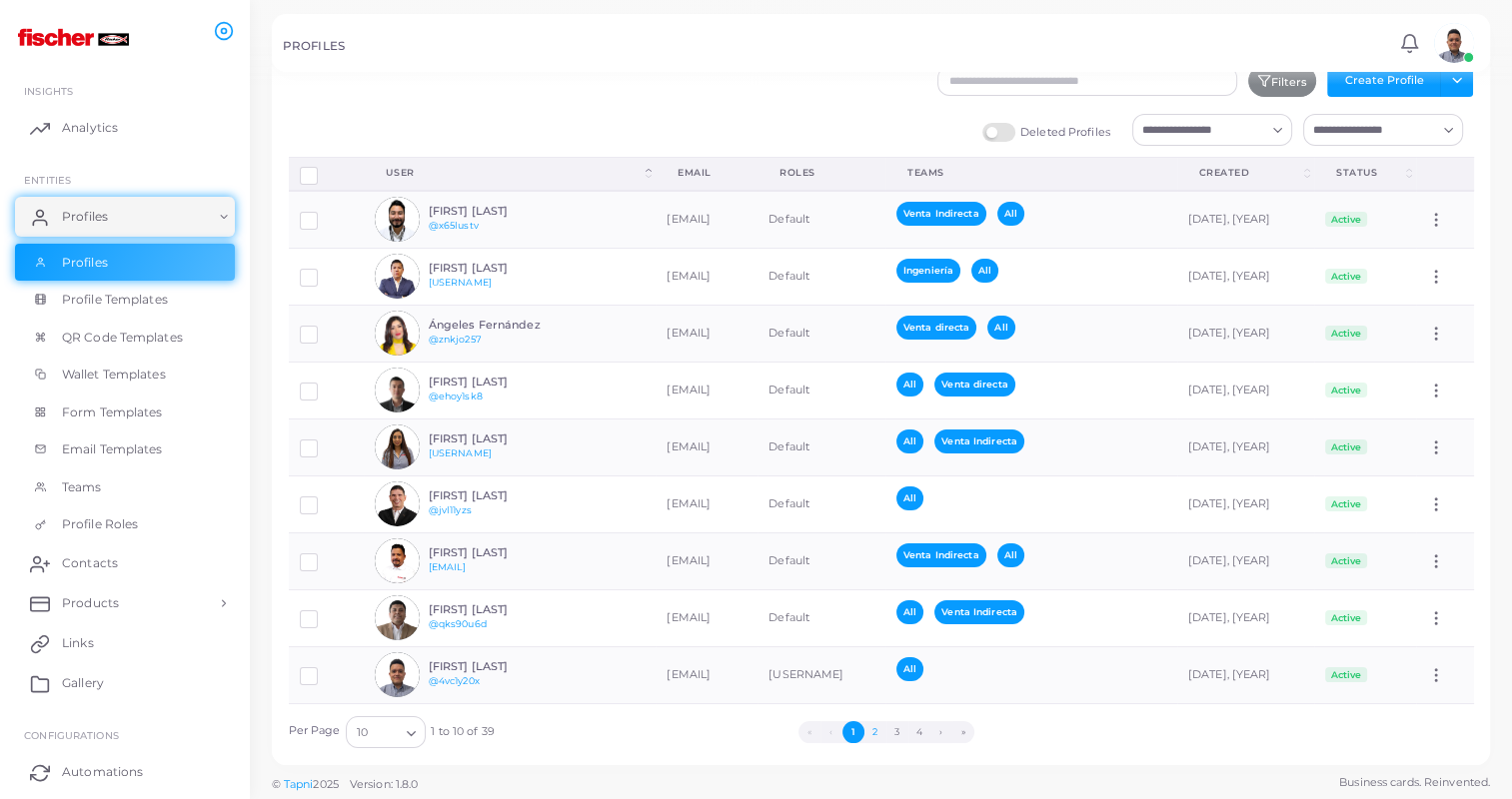 click on "2" at bounding box center (875, 732) 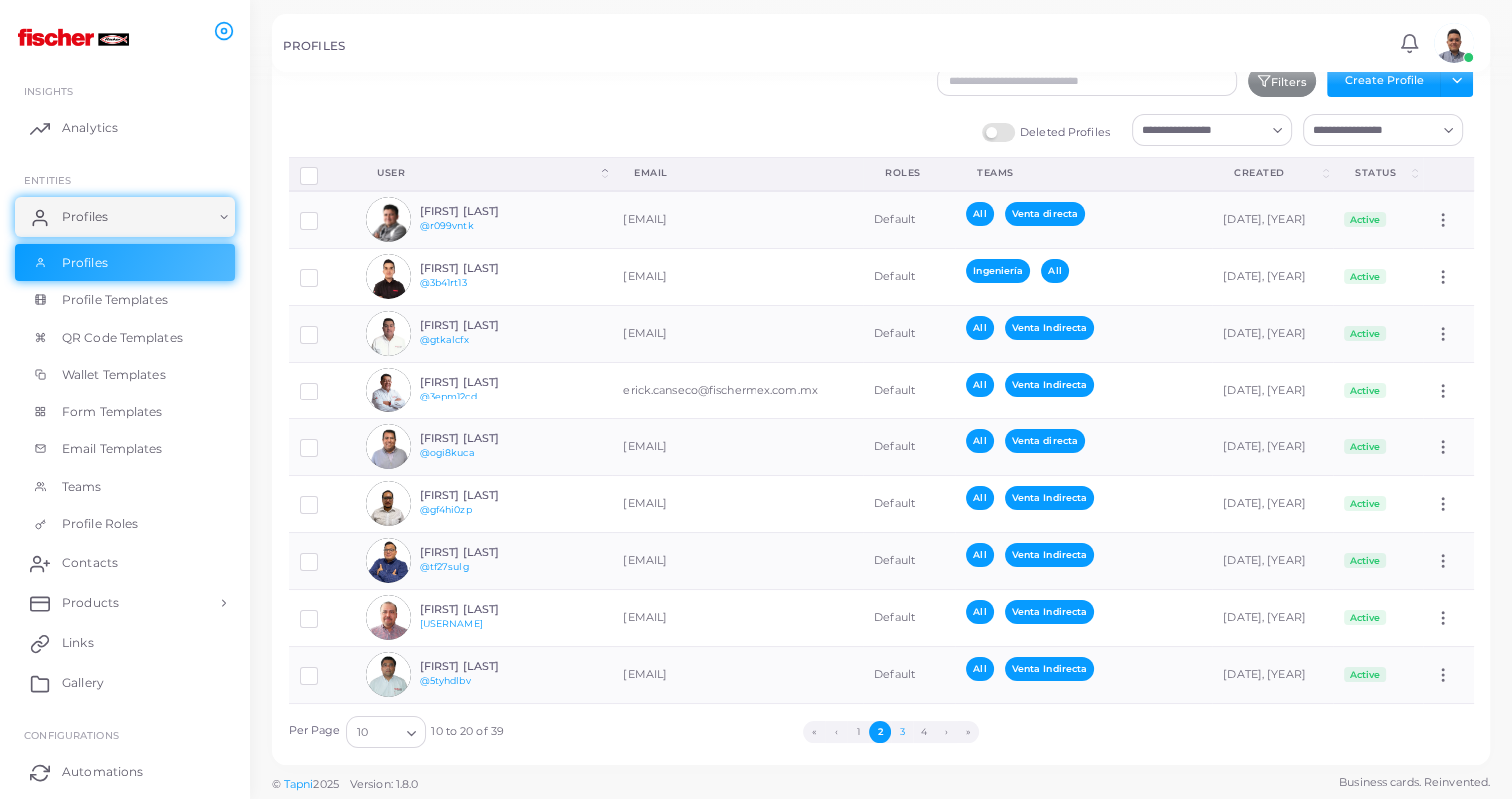 click on "3" at bounding box center (902, 732) 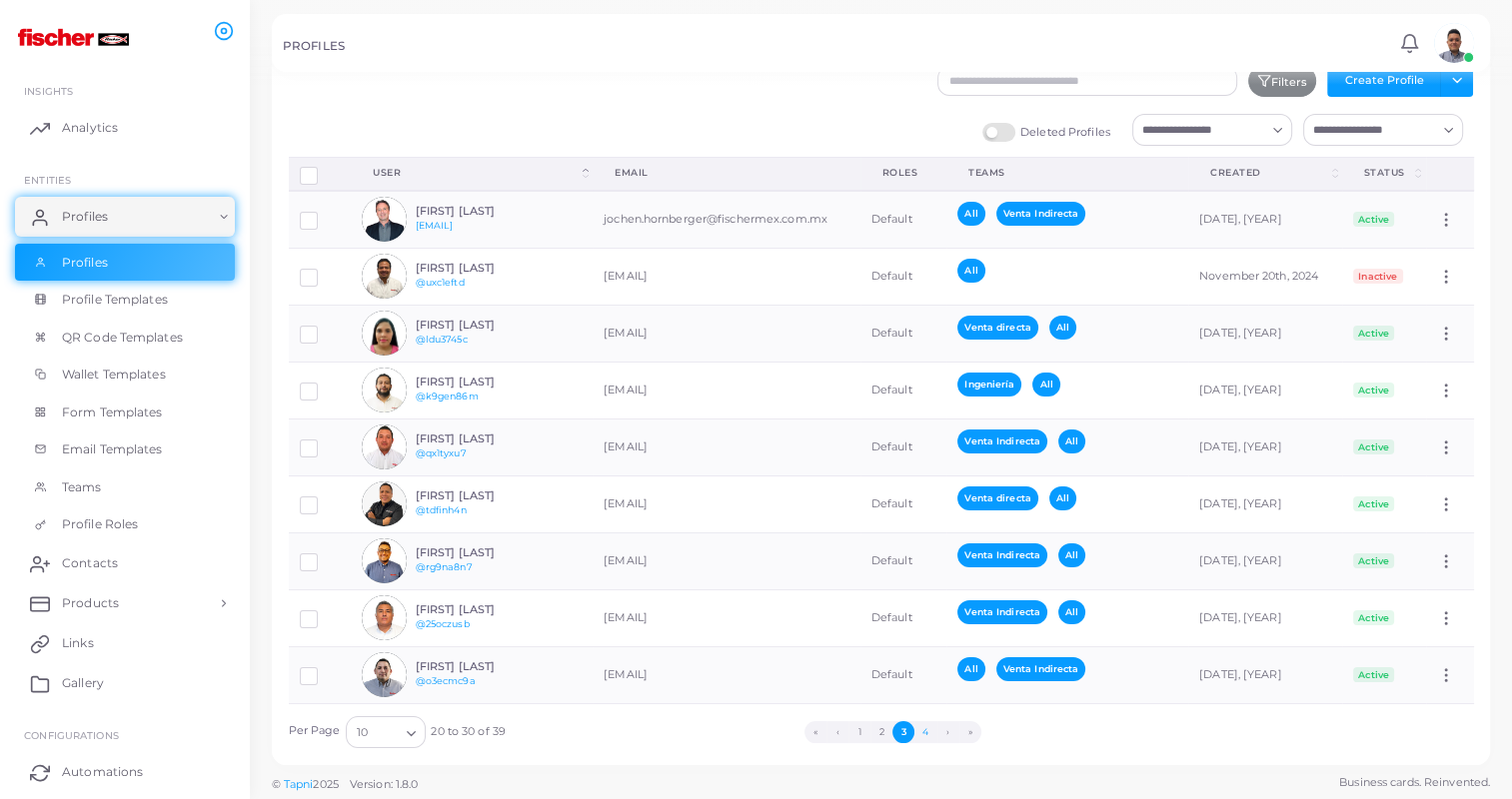 click on "4" at bounding box center [925, 732] 